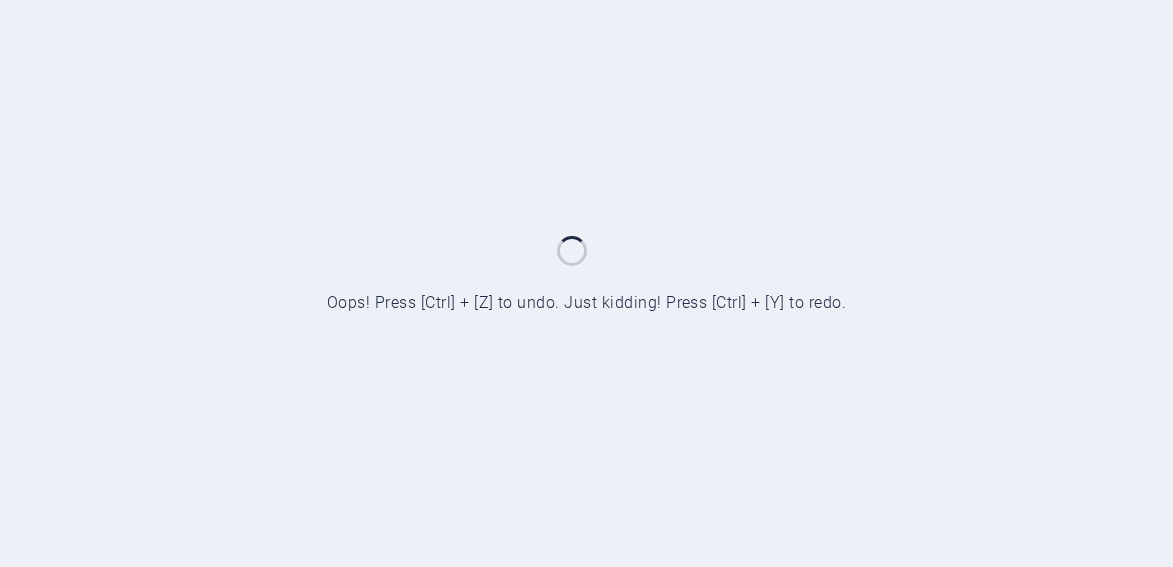 scroll, scrollTop: 0, scrollLeft: 0, axis: both 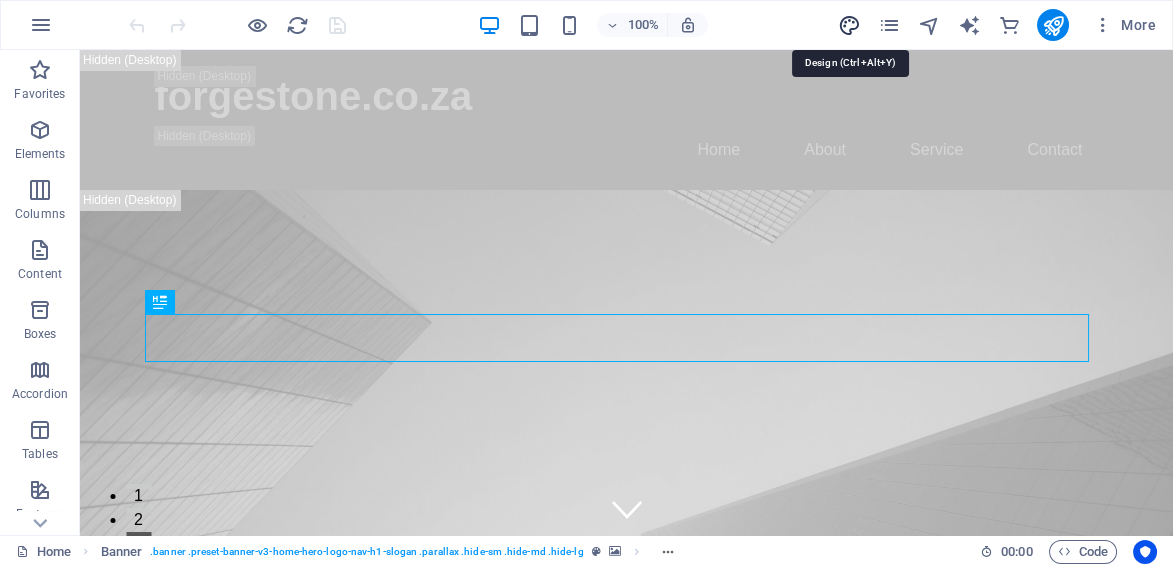 click at bounding box center [848, 25] 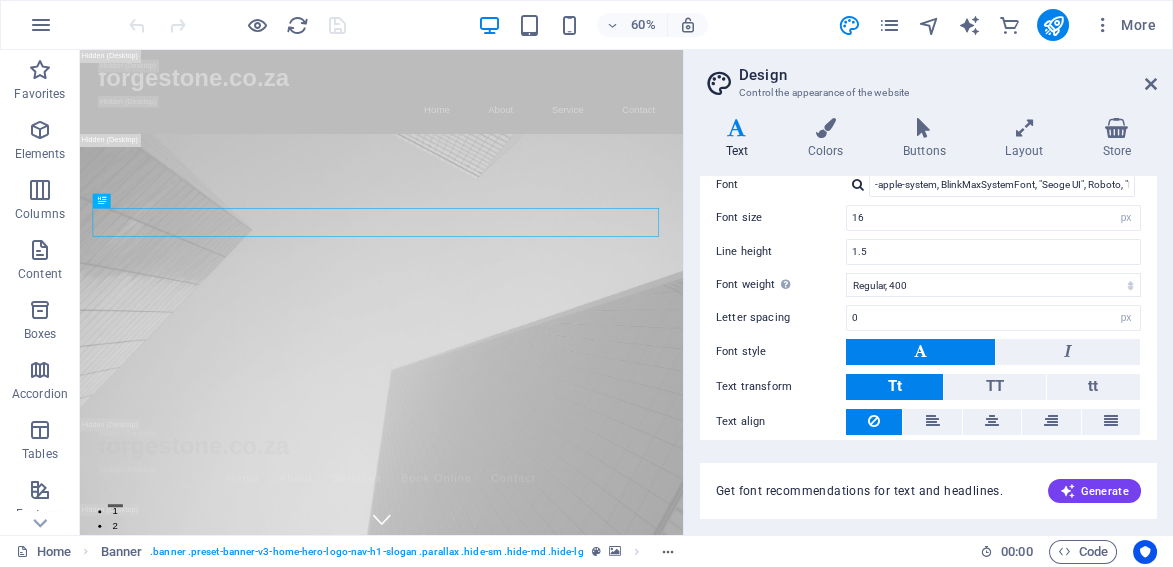 scroll, scrollTop: 190, scrollLeft: 0, axis: vertical 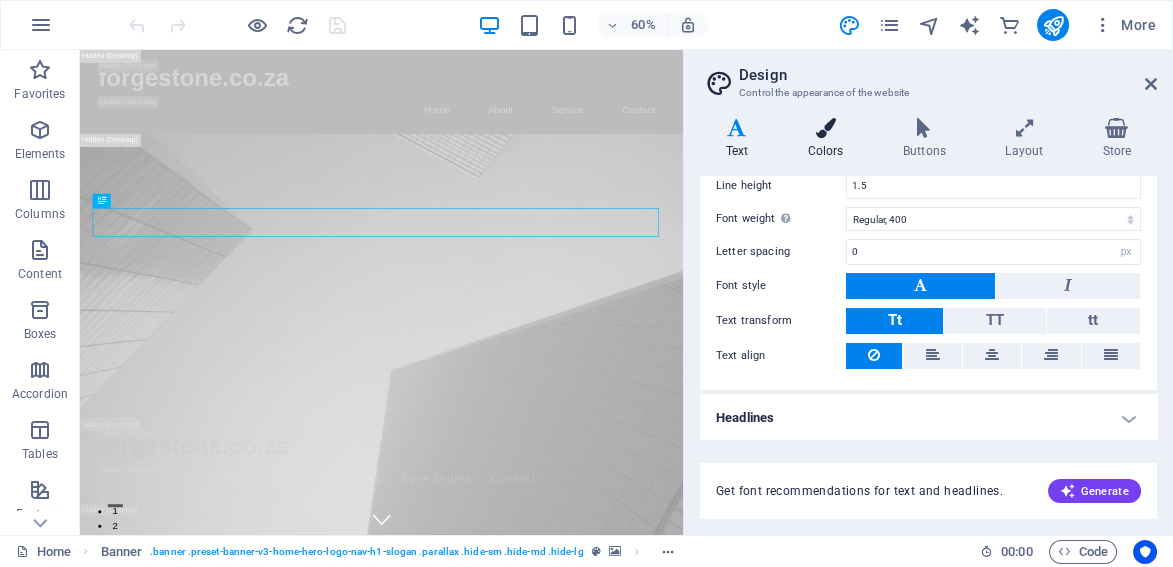 click on "Colors" at bounding box center (829, 139) 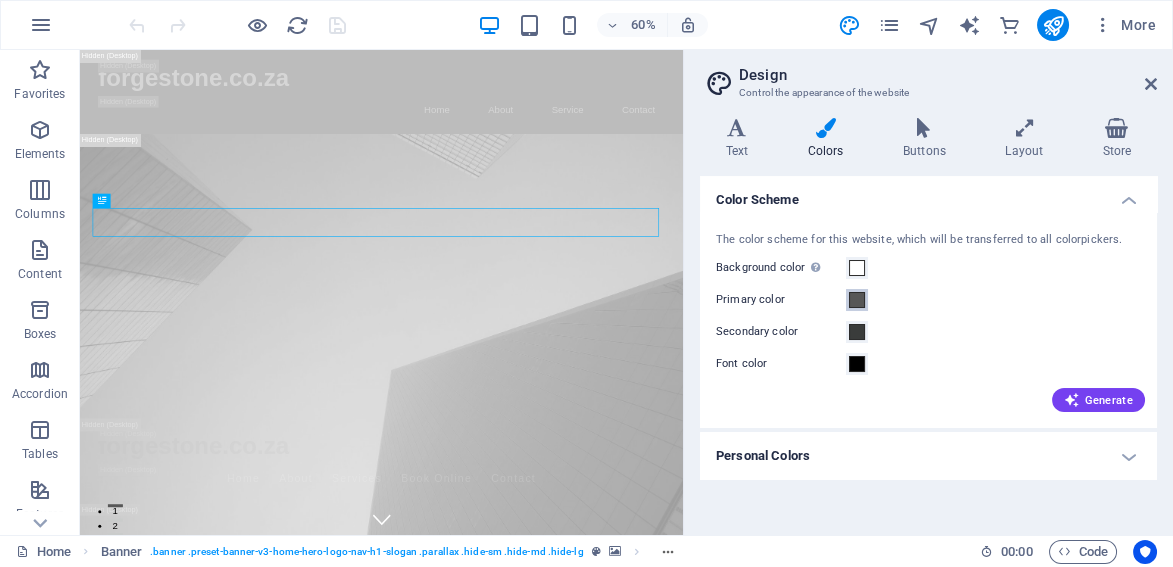 click at bounding box center [857, 300] 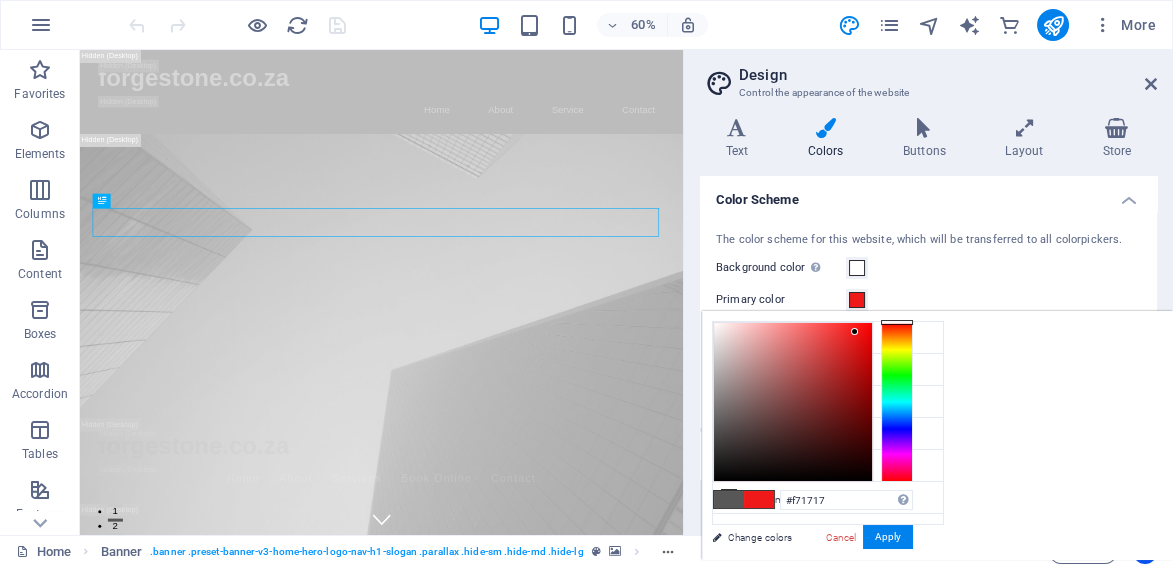 type on "#f91717" 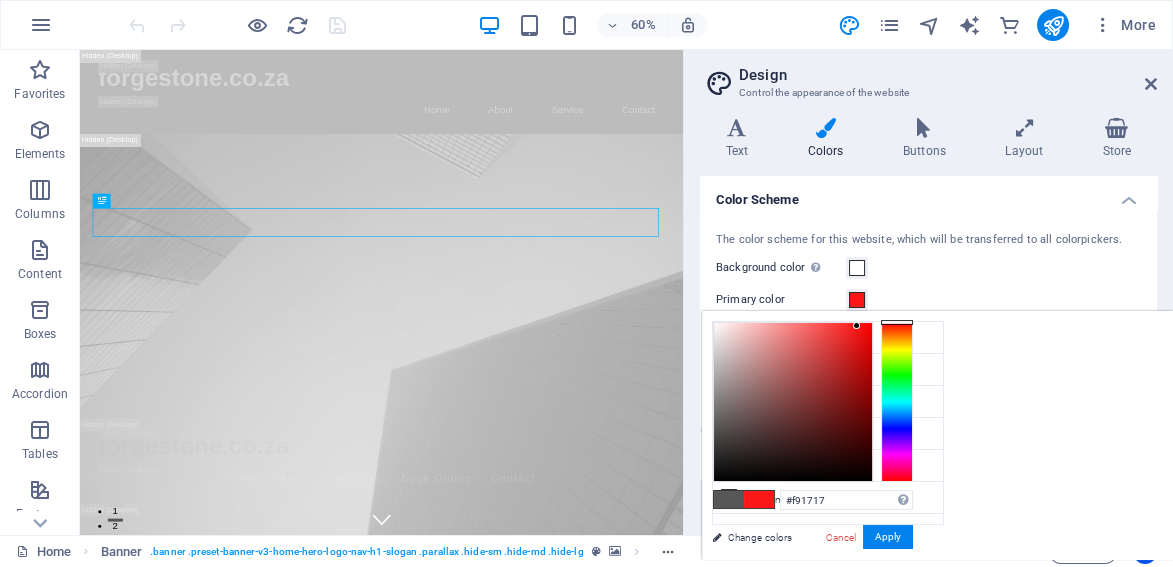 drag, startPoint x: 852, startPoint y: 338, endPoint x: 857, endPoint y: 326, distance: 13 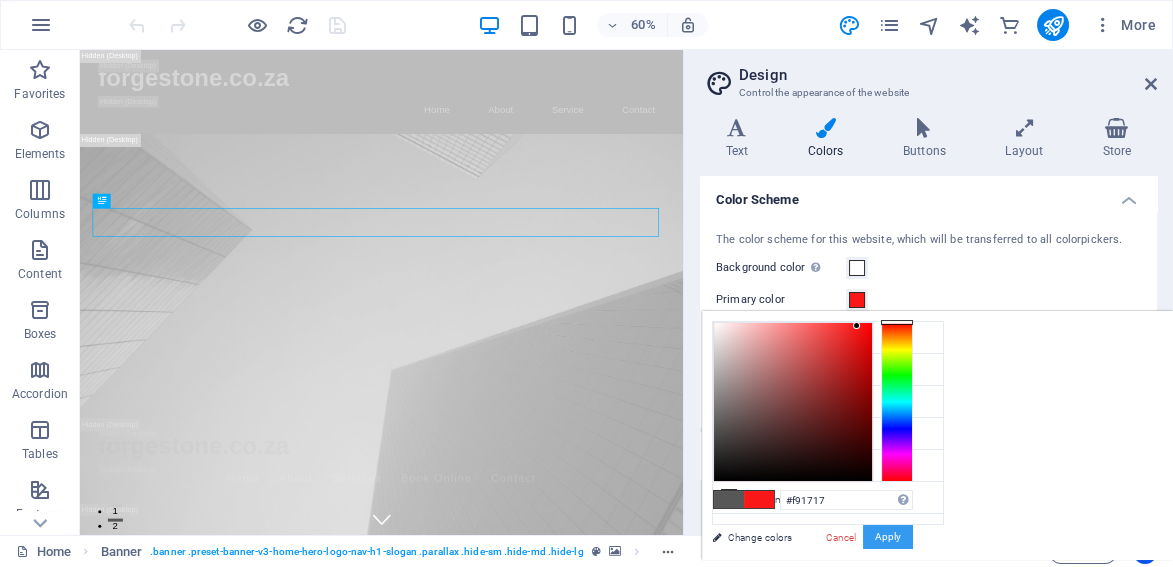 click on "Apply" at bounding box center (888, 537) 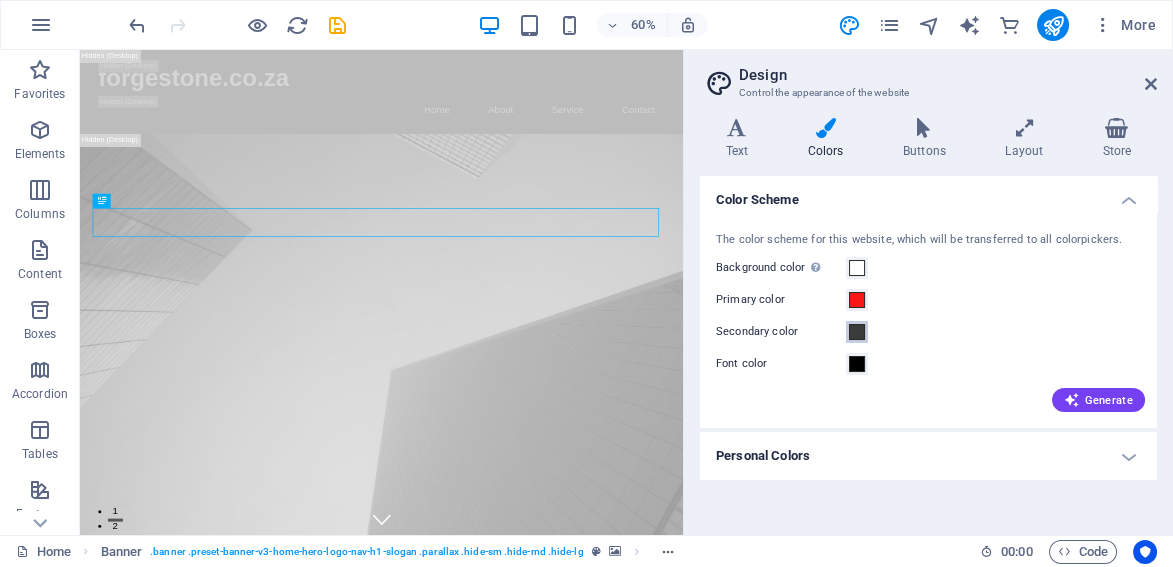 click at bounding box center (857, 332) 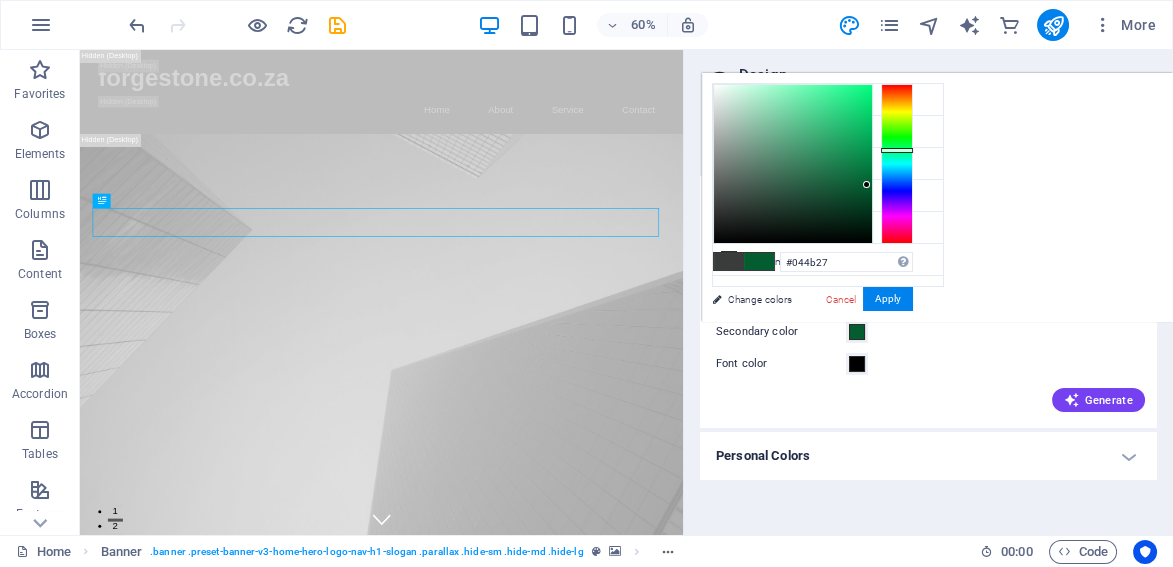 drag, startPoint x: 828, startPoint y: 188, endPoint x: 888, endPoint y: 185, distance: 60.074955 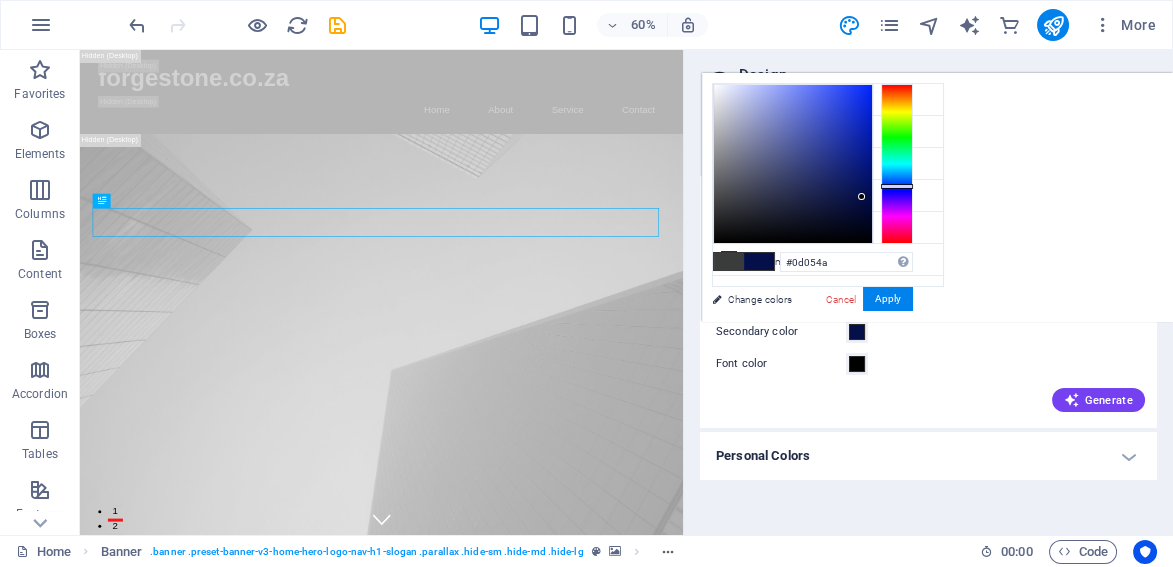 type on "#0f054a" 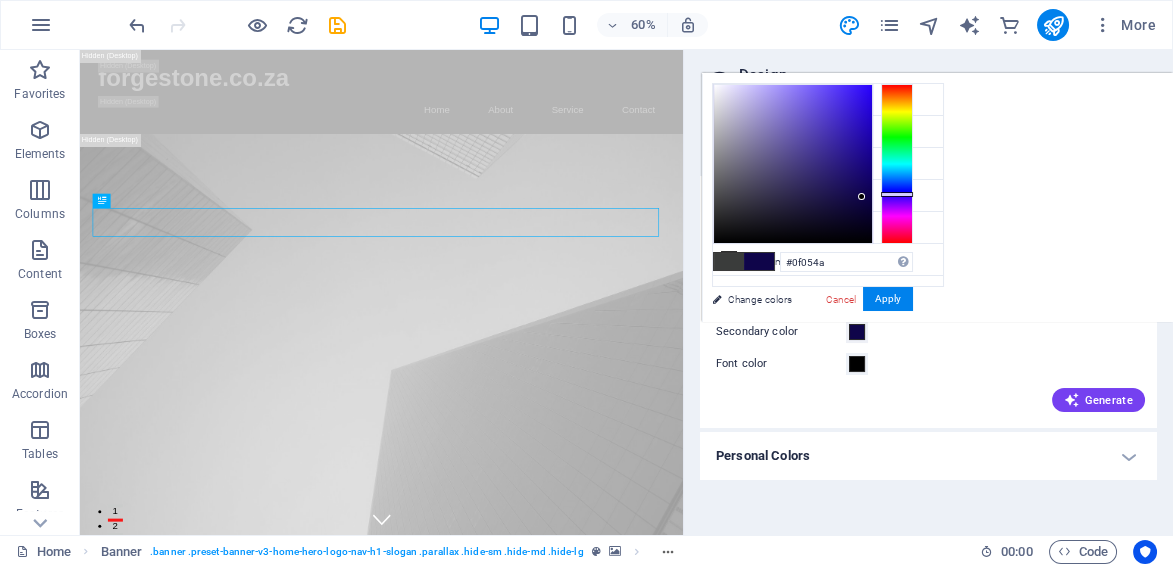drag, startPoint x: 895, startPoint y: 181, endPoint x: 897, endPoint y: 194, distance: 13.152946 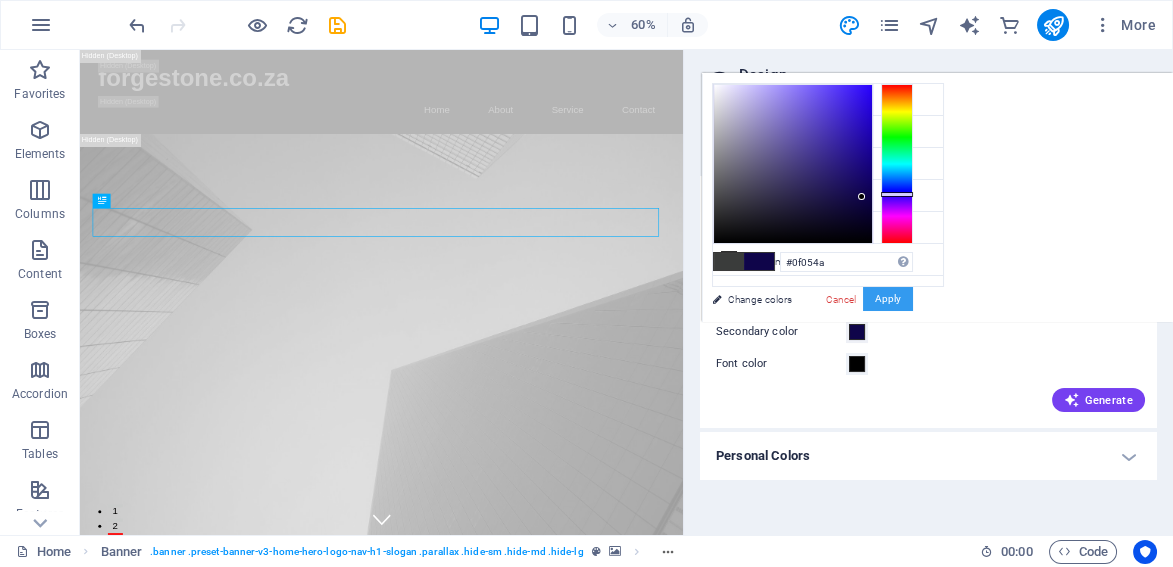 click on "Apply" at bounding box center [888, 299] 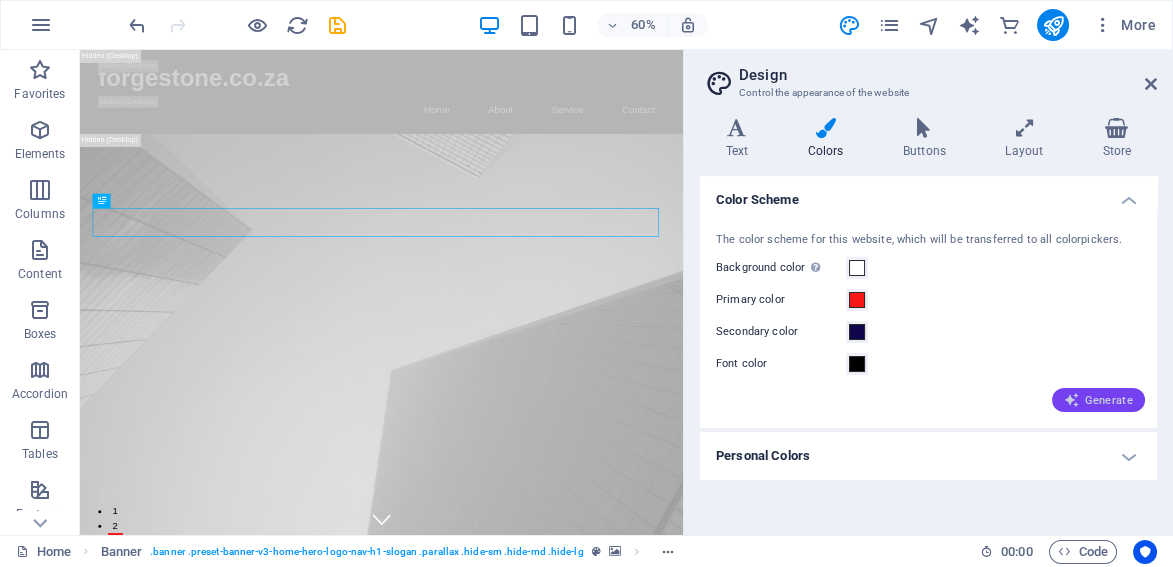 click on "Generate" at bounding box center [1098, 400] 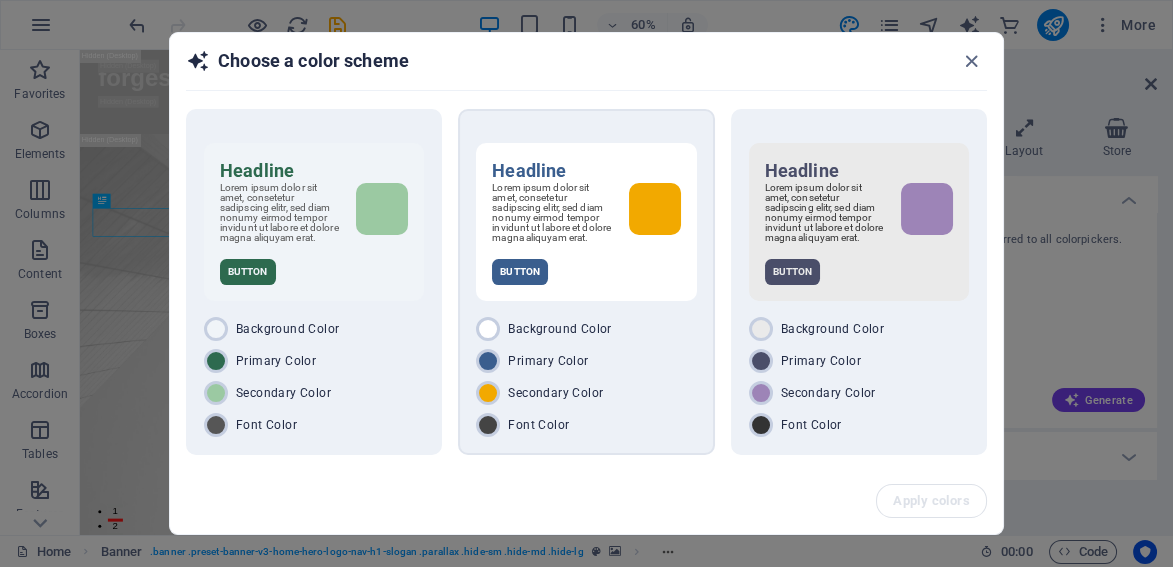 click on "Button" at bounding box center (586, 272) 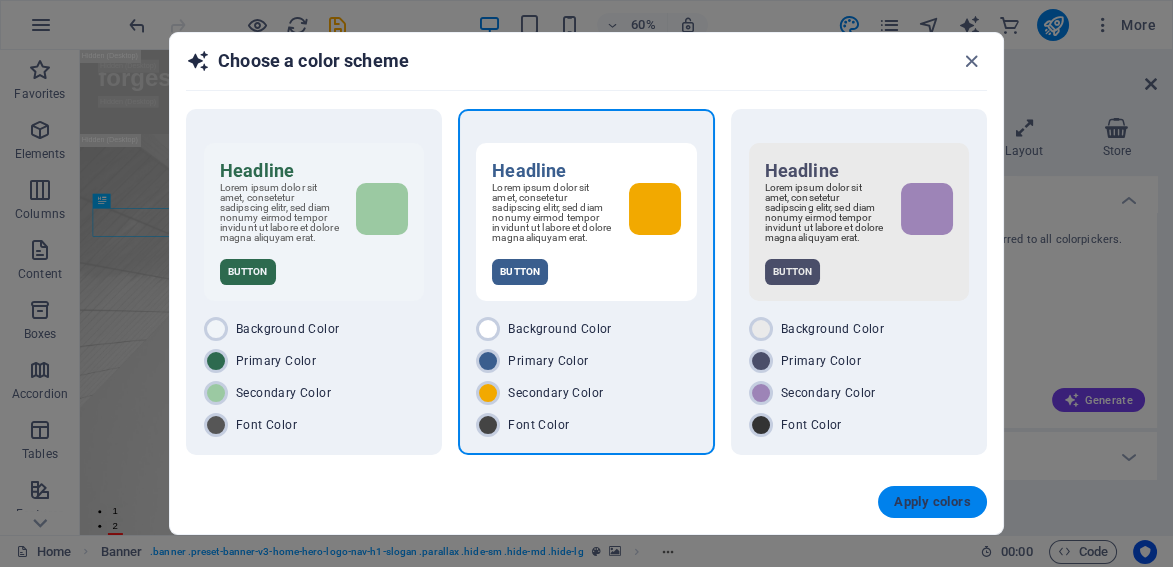 click on "Apply colors" at bounding box center (932, 502) 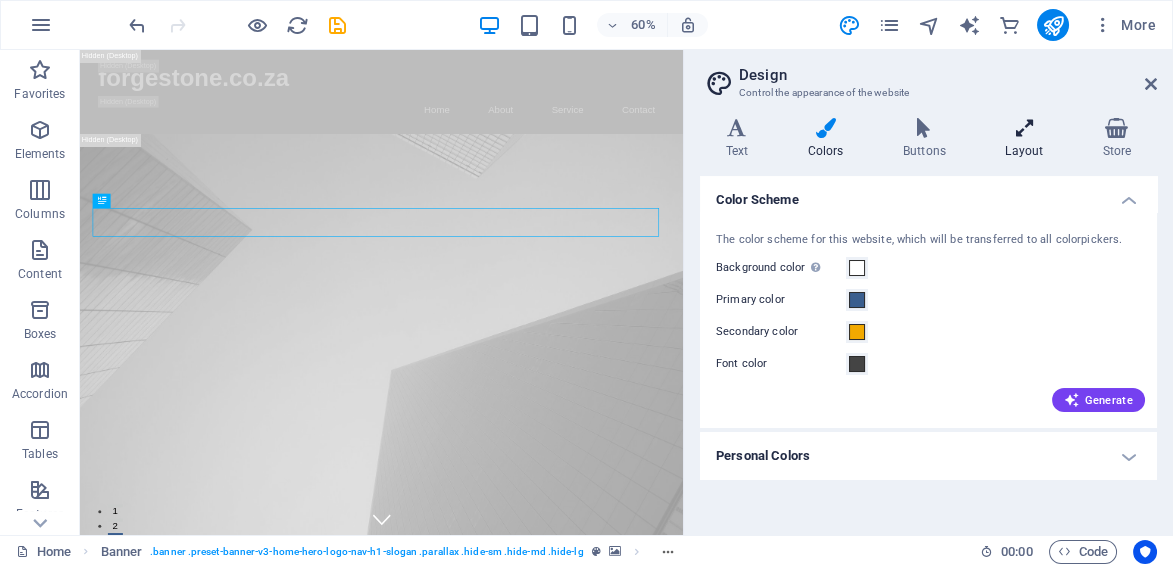 click at bounding box center [1024, 128] 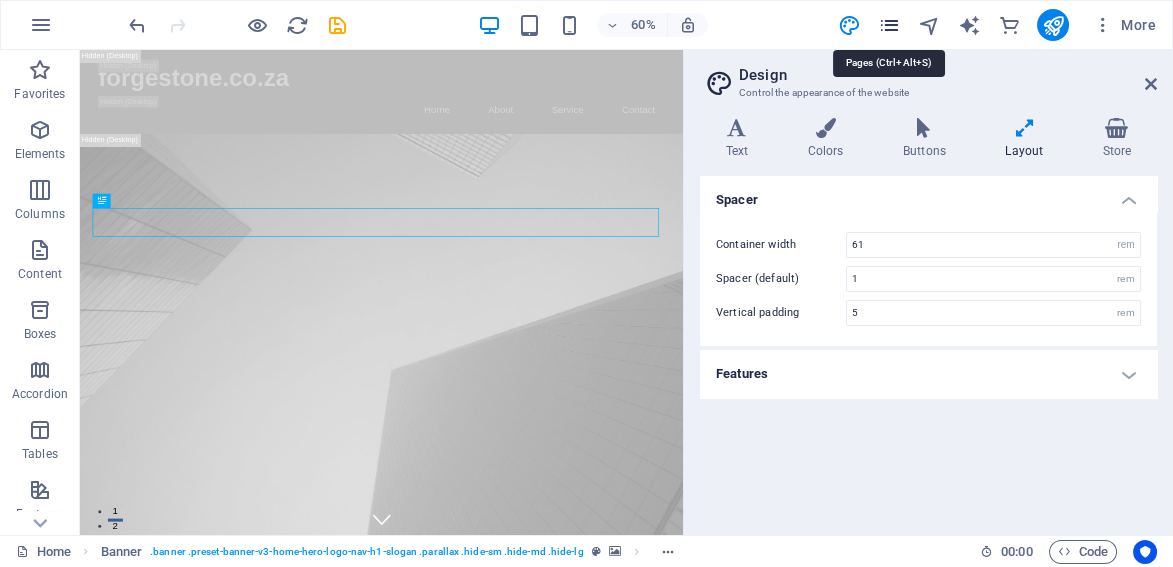 click at bounding box center [888, 25] 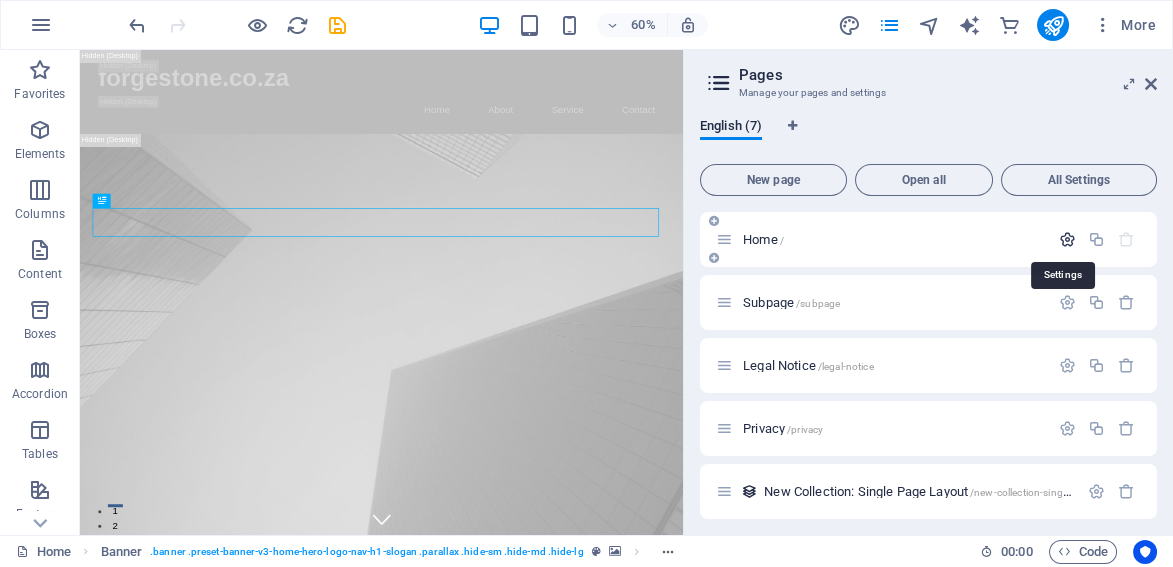 click at bounding box center (1067, 239) 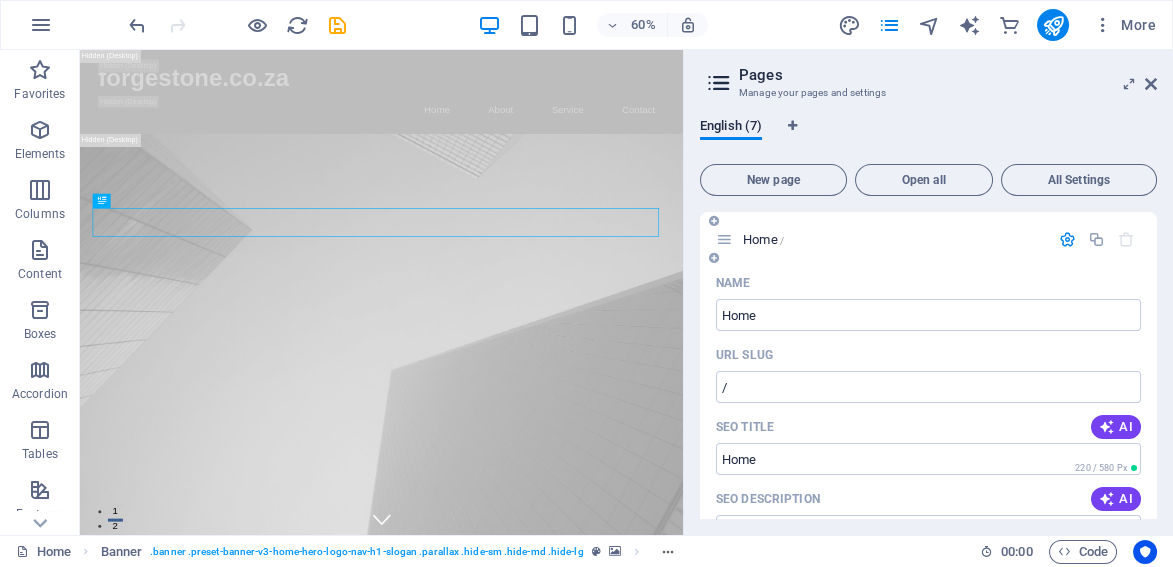 click on "Home /" at bounding box center [893, 239] 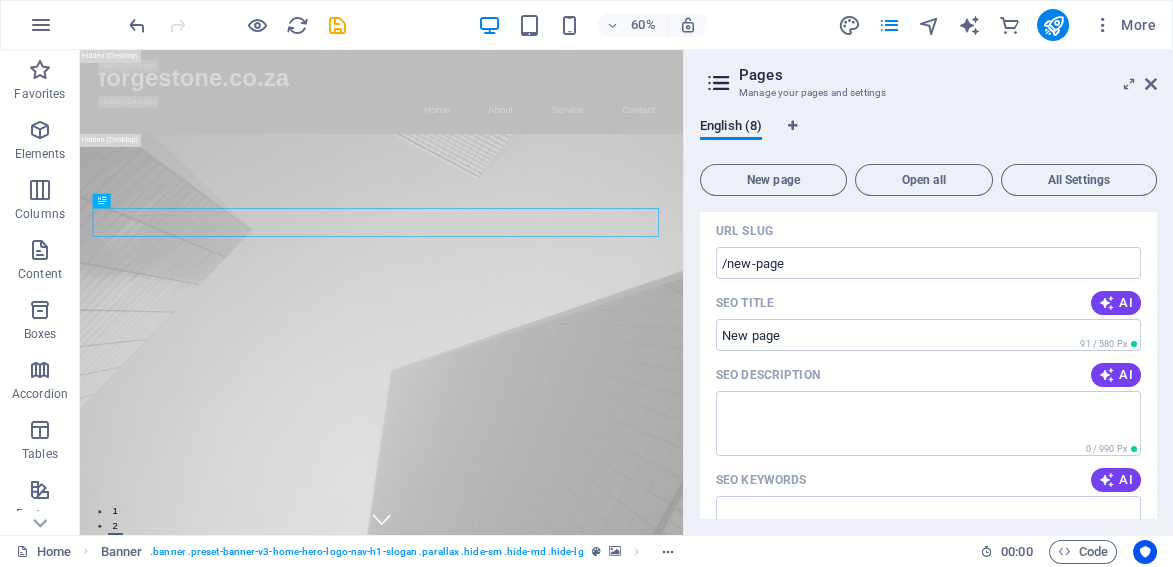 scroll, scrollTop: 0, scrollLeft: 0, axis: both 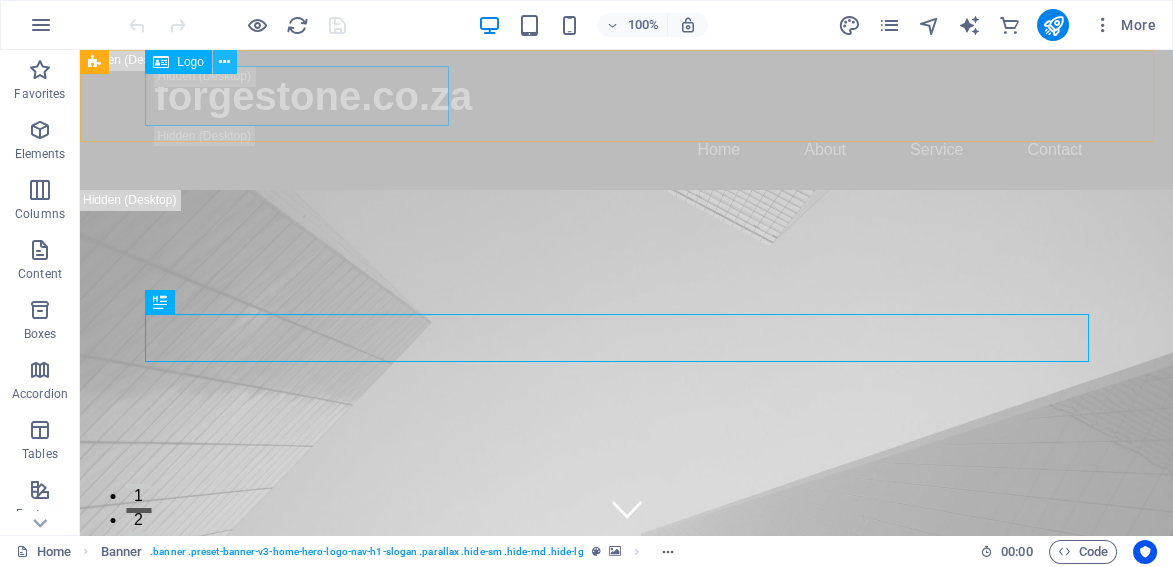 click at bounding box center (224, 62) 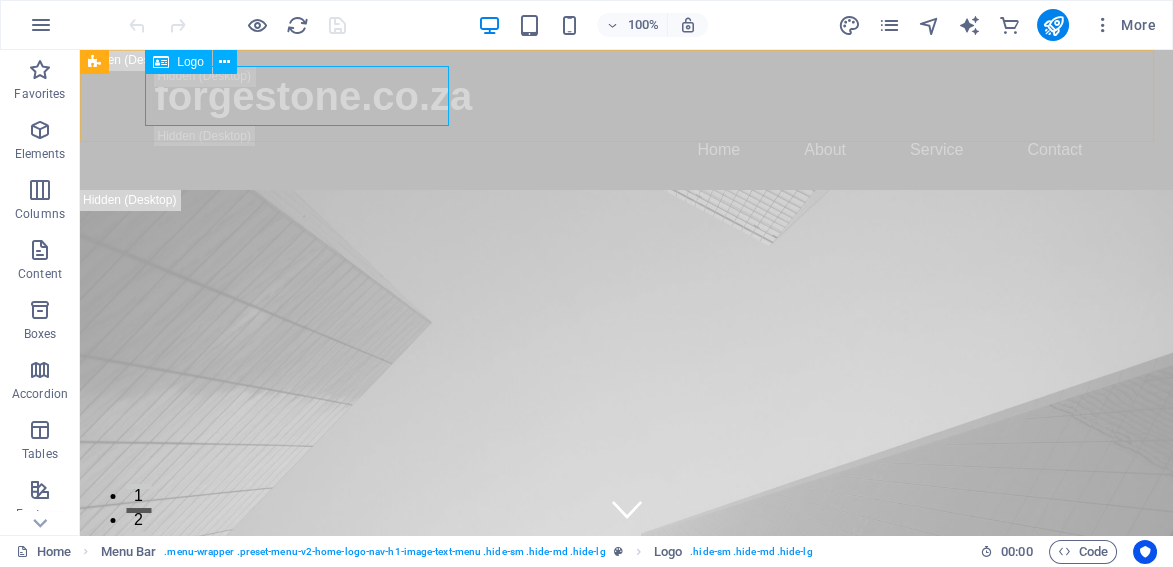 click on "Logo" at bounding box center [178, 62] 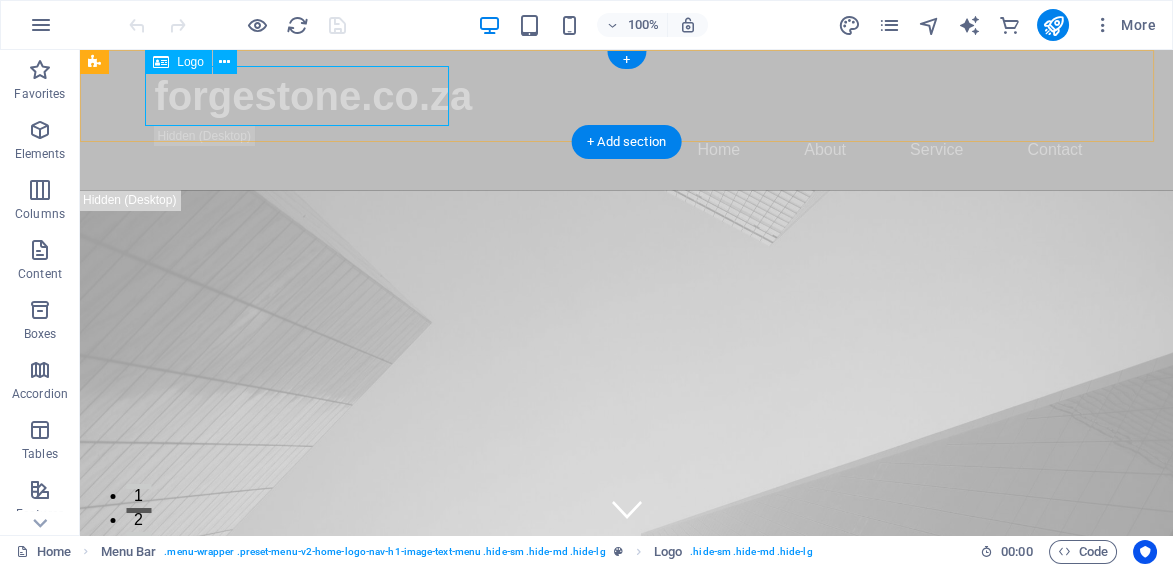 click on "forgestone.co.za" at bounding box center [627, 96] 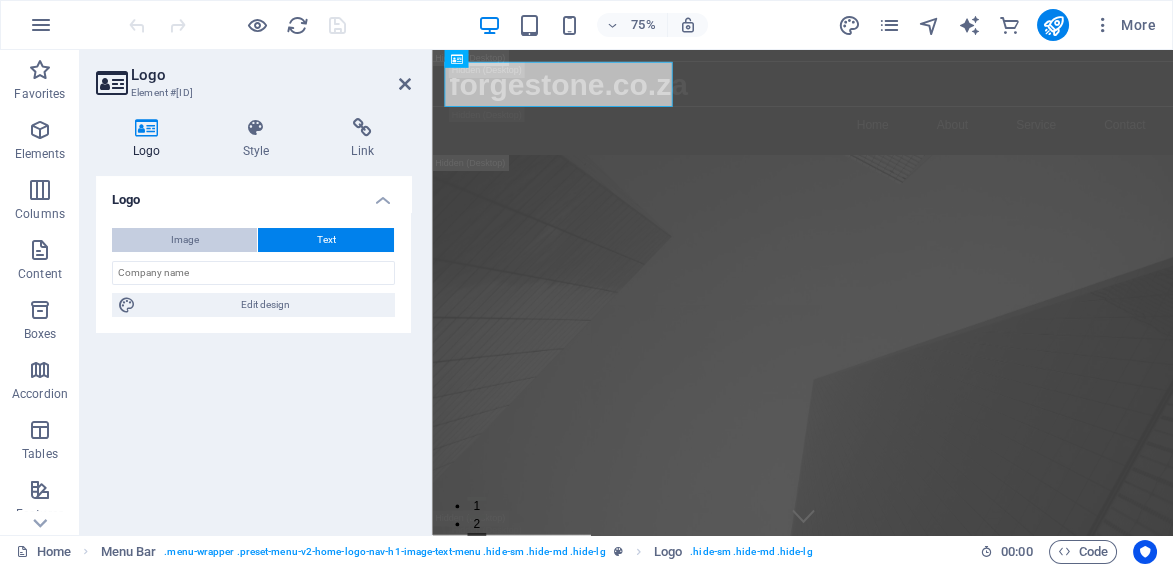 click on "Image" at bounding box center [184, 240] 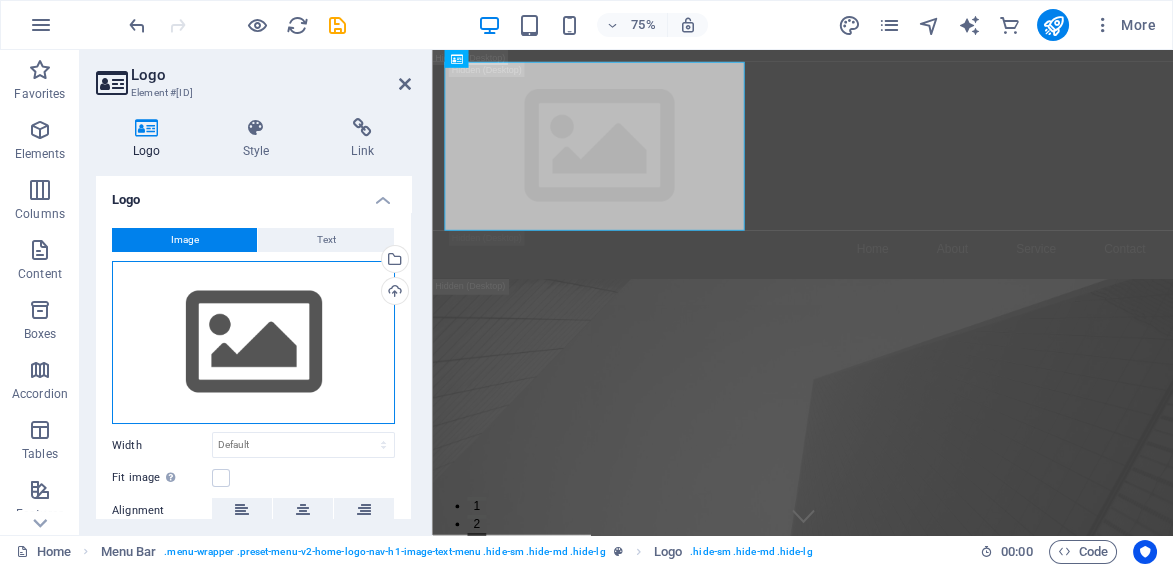 click on "Drag files here, click to choose files or select files from Files or our free stock photos & videos" at bounding box center [253, 343] 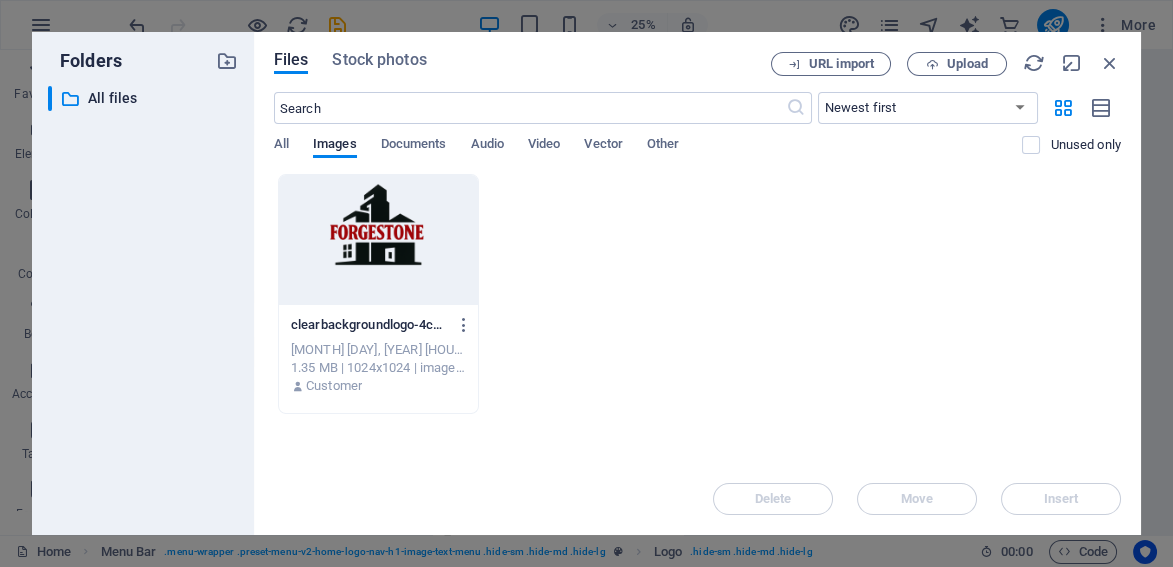 click at bounding box center [378, 240] 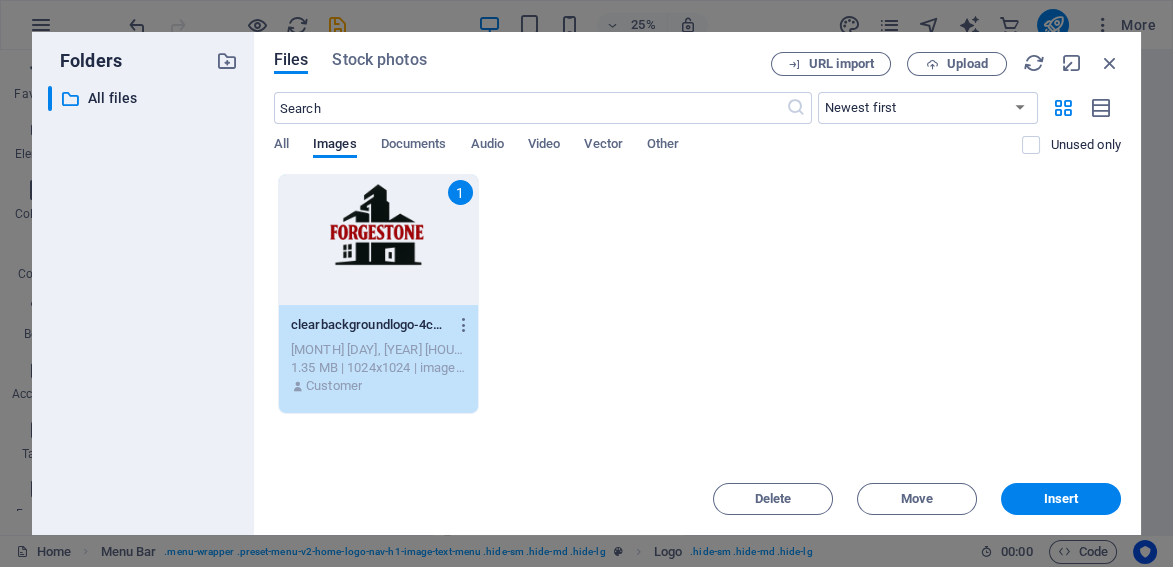 click on "1" at bounding box center [378, 240] 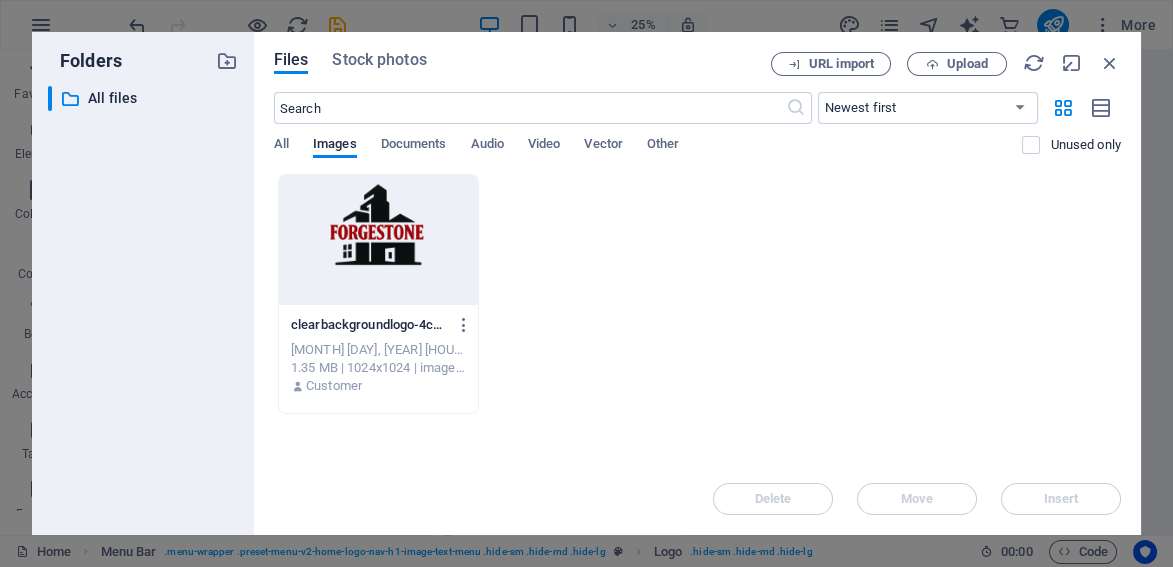click at bounding box center [378, 240] 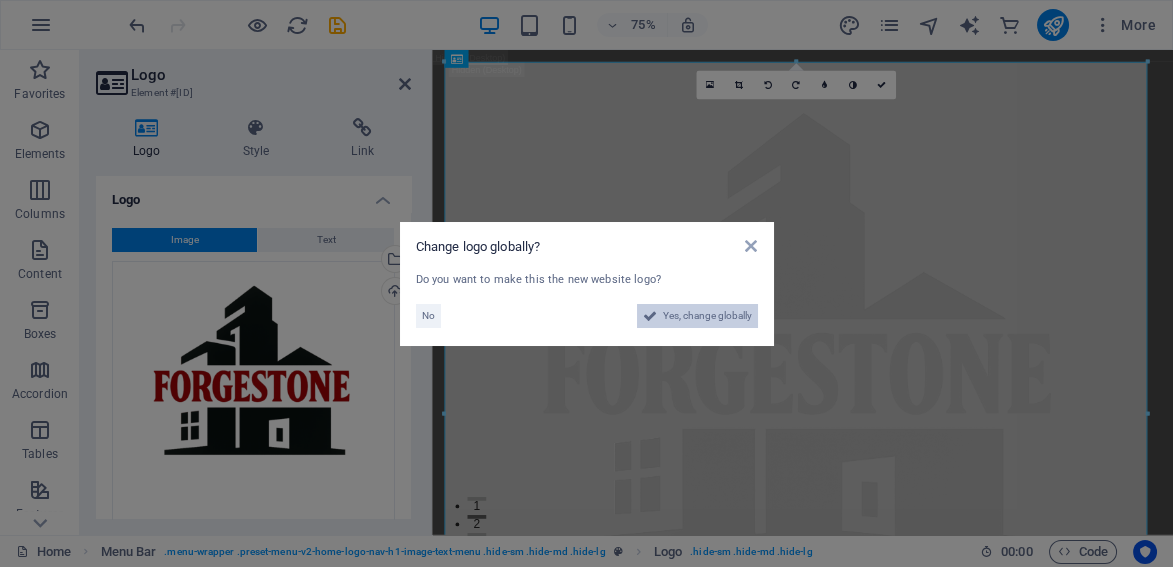 click on "Yes, change globally" at bounding box center (707, 316) 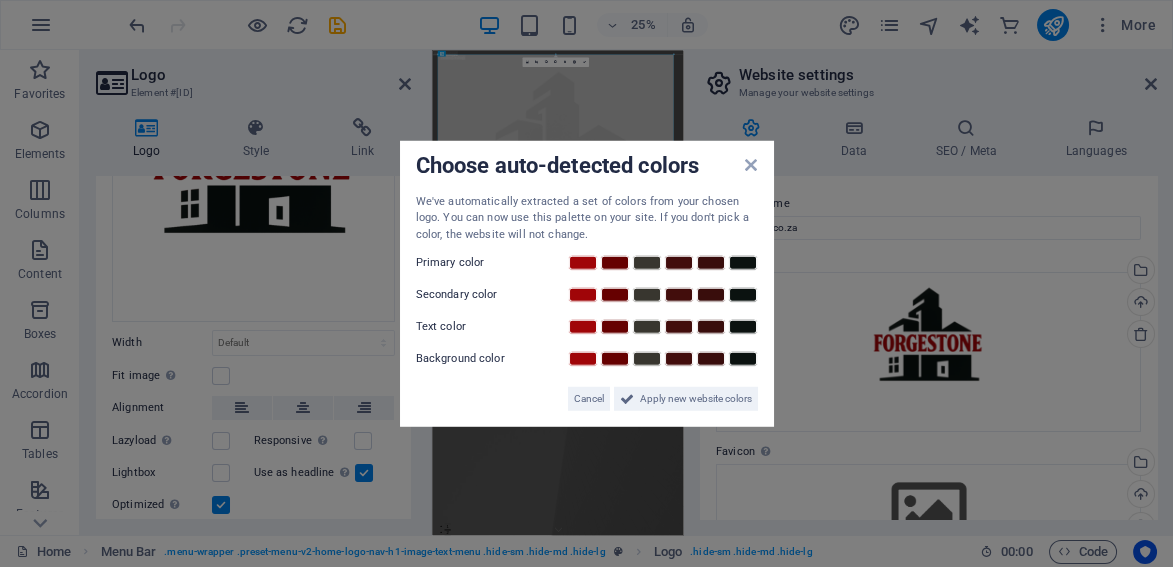 scroll, scrollTop: 249, scrollLeft: 0, axis: vertical 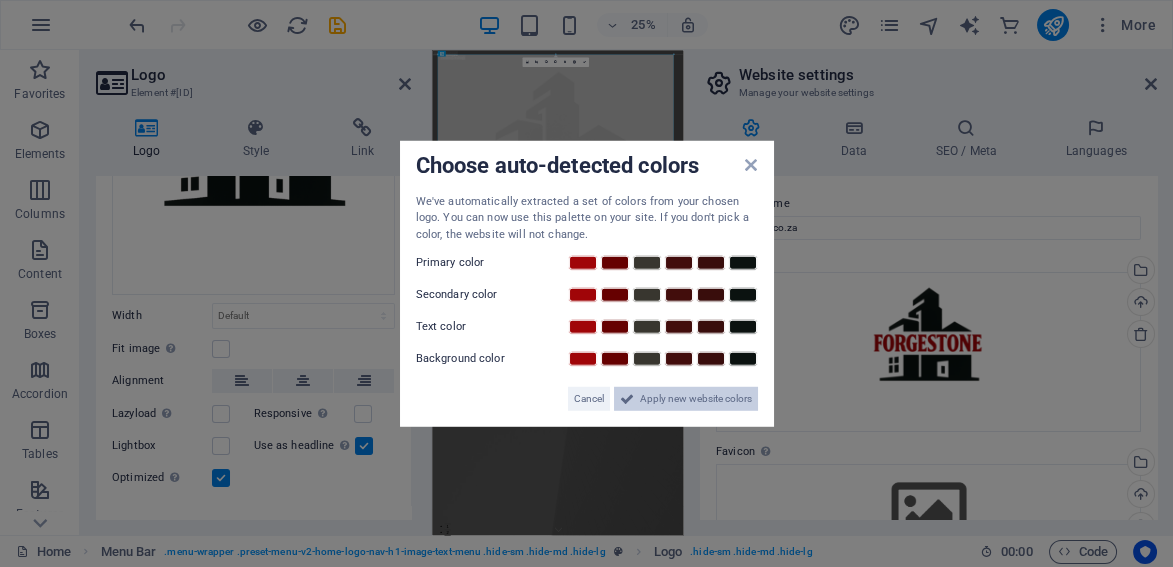 click on "Apply new website colors" at bounding box center [696, 399] 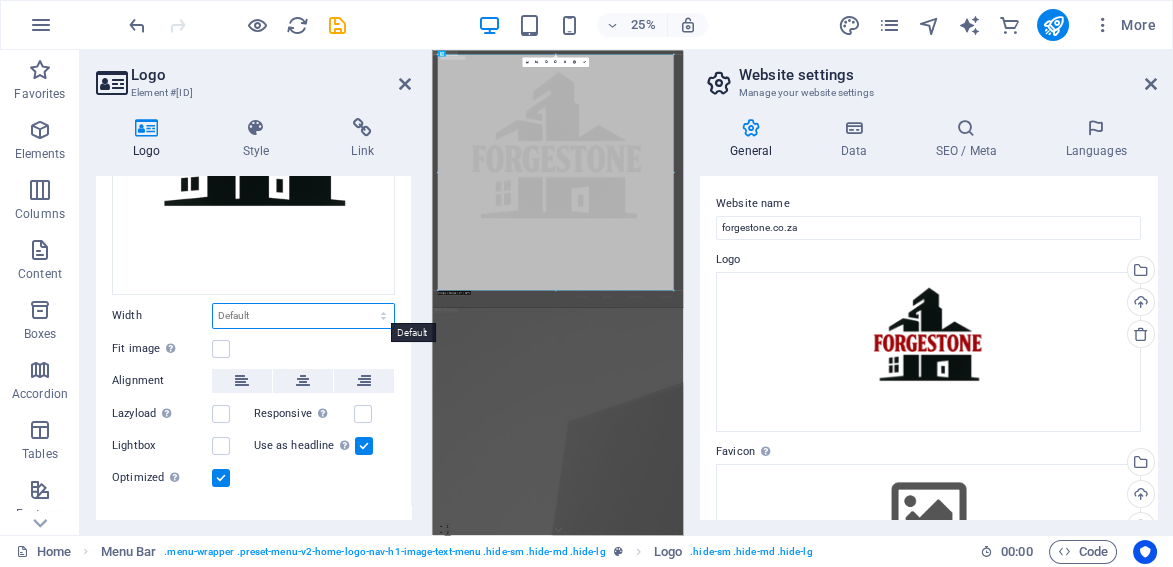 click on "Default auto px rem % em vh vw" at bounding box center [303, 316] 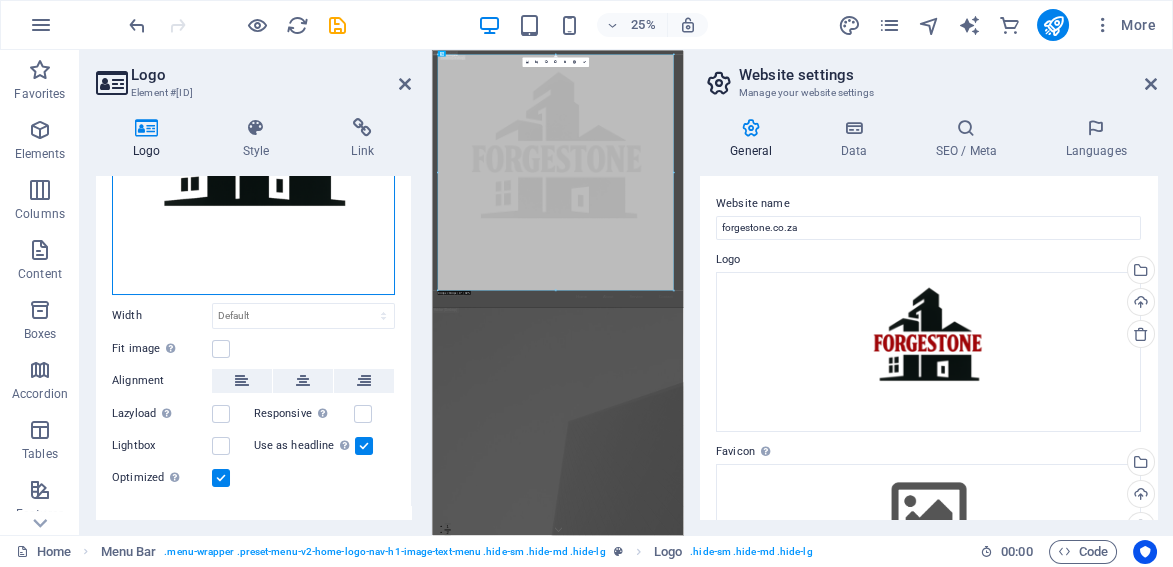 click on "Drag files here, click to choose files or select files from Files or our free stock photos & videos" at bounding box center (253, 153) 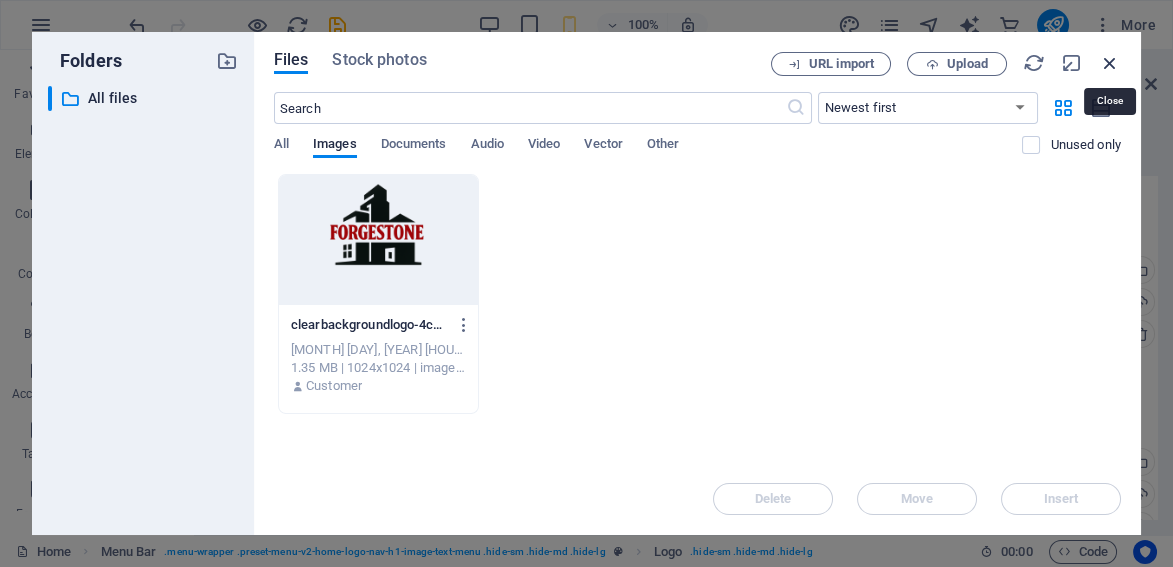 click at bounding box center (1110, 63) 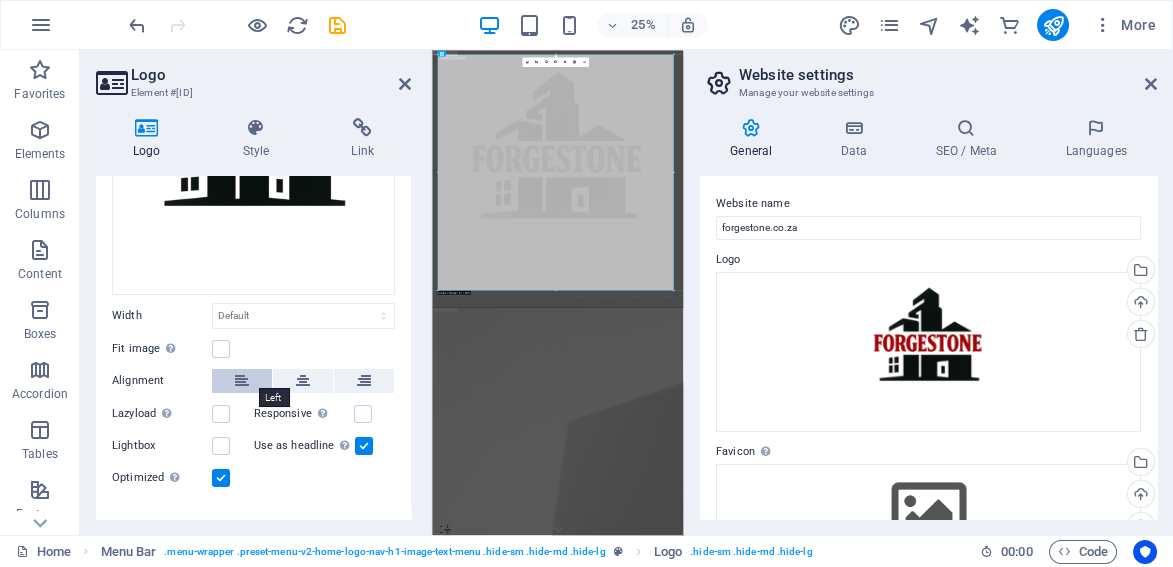 click at bounding box center [242, 381] 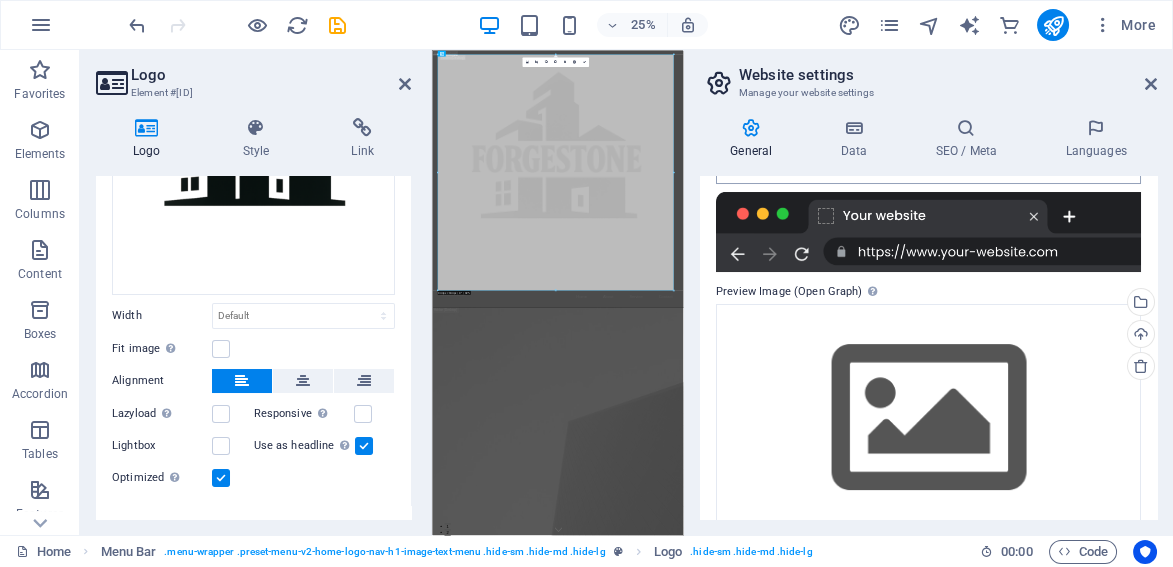 scroll, scrollTop: 404, scrollLeft: 0, axis: vertical 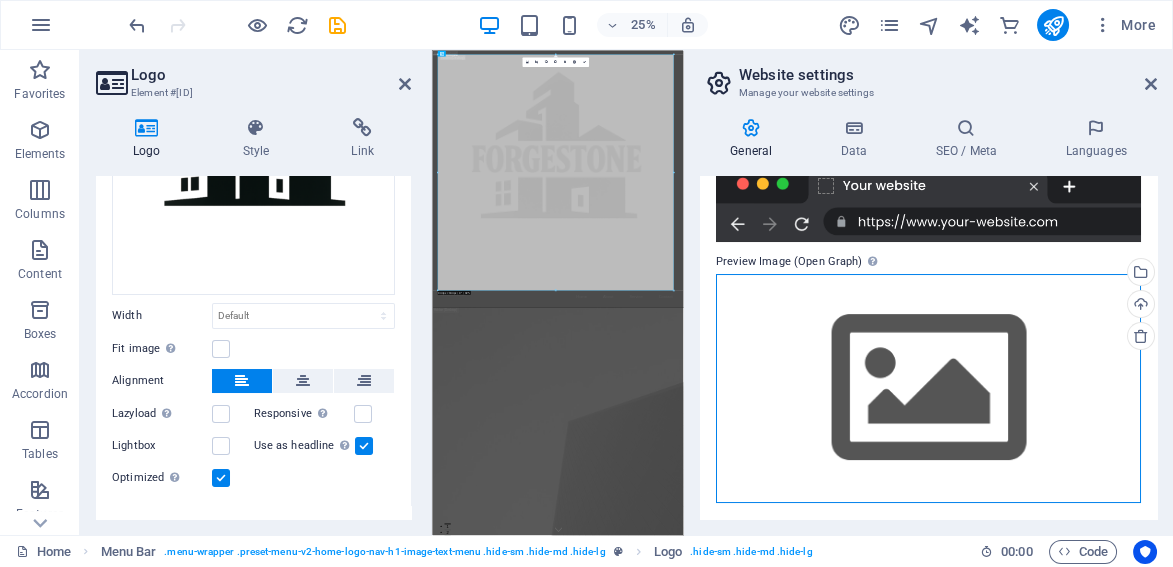 click on "Drag files here, click to choose files or select files from Files or our free stock photos & videos" at bounding box center (928, 388) 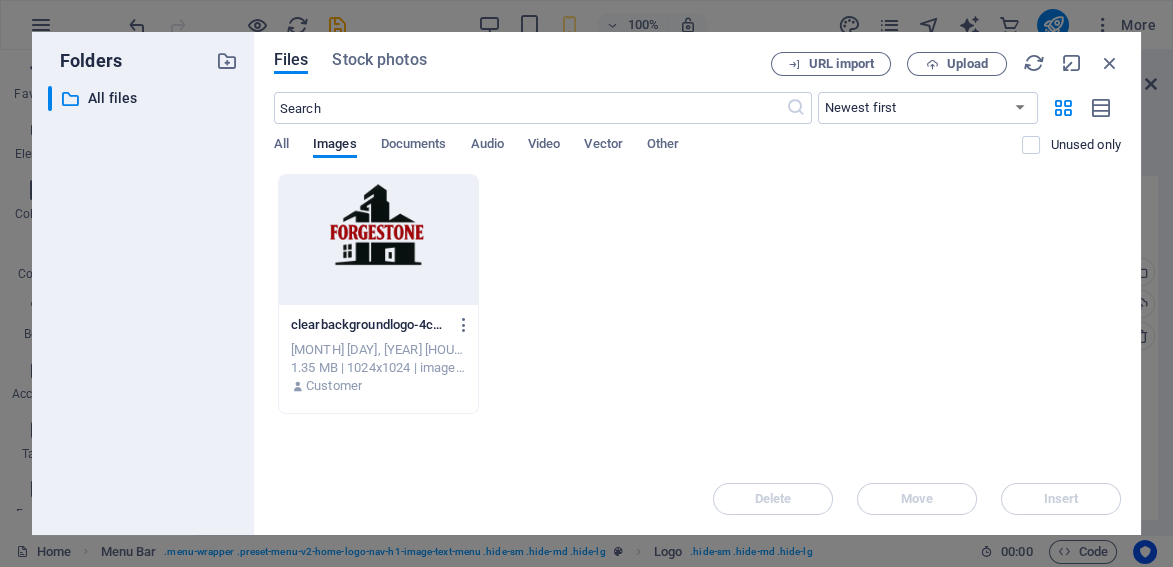 click at bounding box center (378, 240) 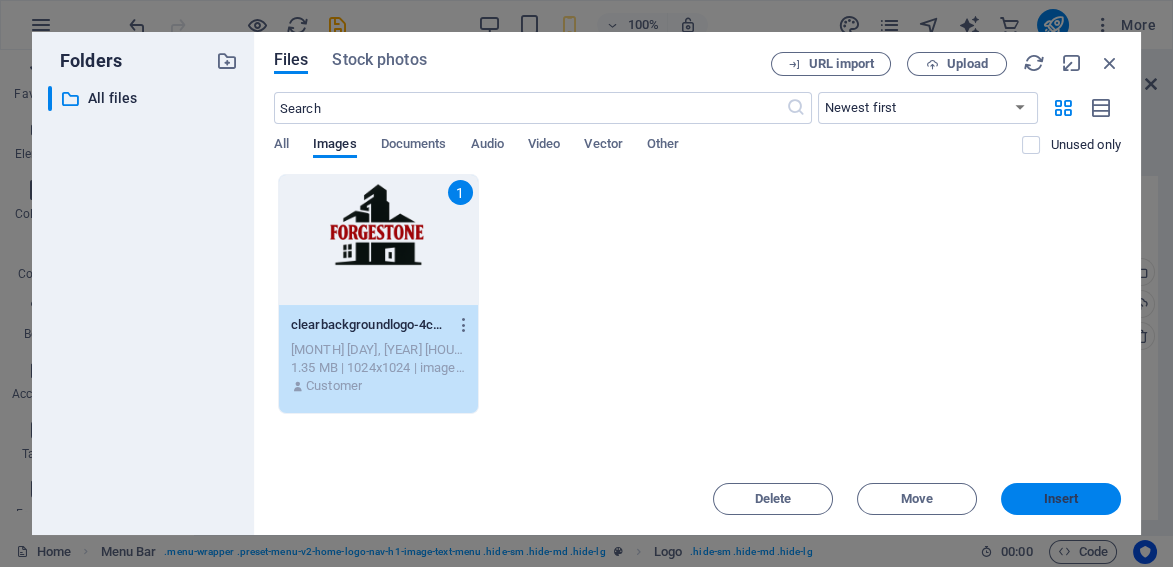 click on "Insert" at bounding box center [1061, 499] 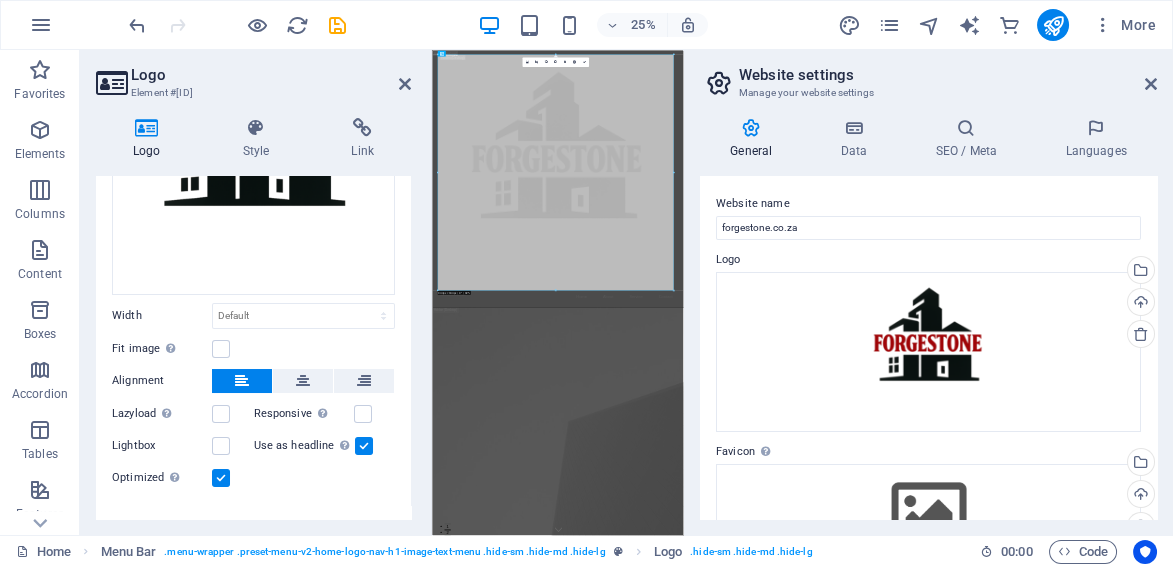 scroll, scrollTop: 124, scrollLeft: 0, axis: vertical 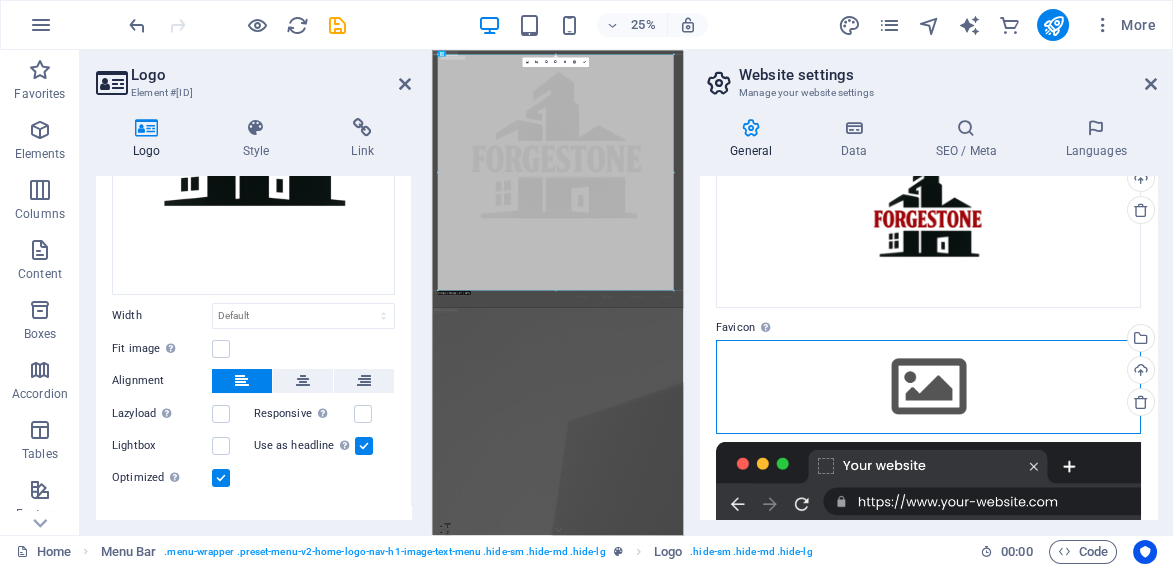click on "Drag files here, click to choose files or select files from Files or our free stock photos & videos" at bounding box center (928, 387) 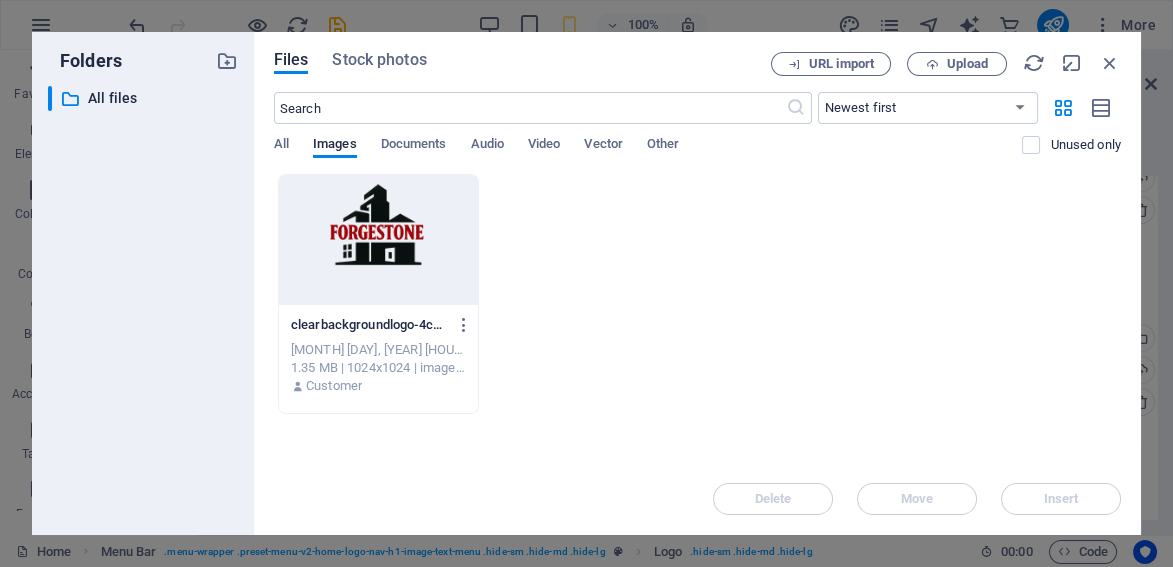 click at bounding box center [378, 240] 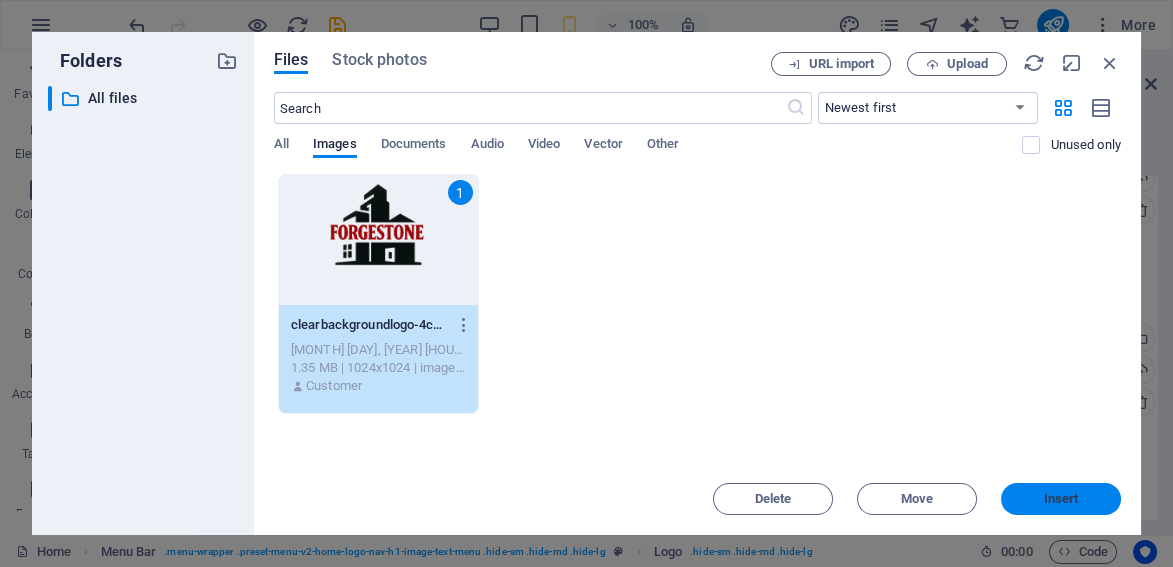 click on "Insert" at bounding box center (1061, 499) 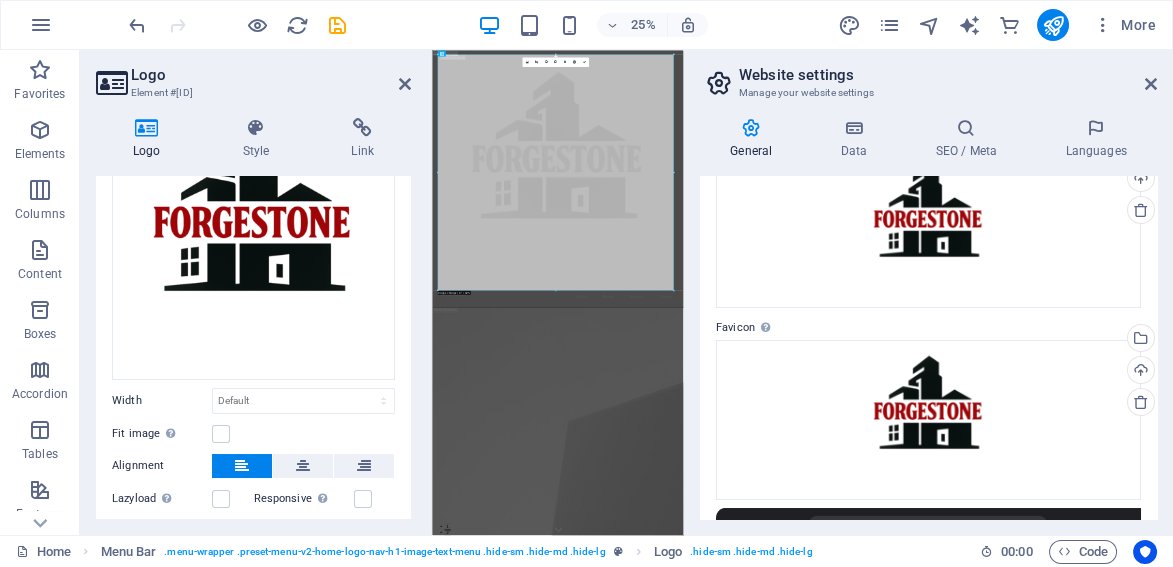scroll, scrollTop: 249, scrollLeft: 0, axis: vertical 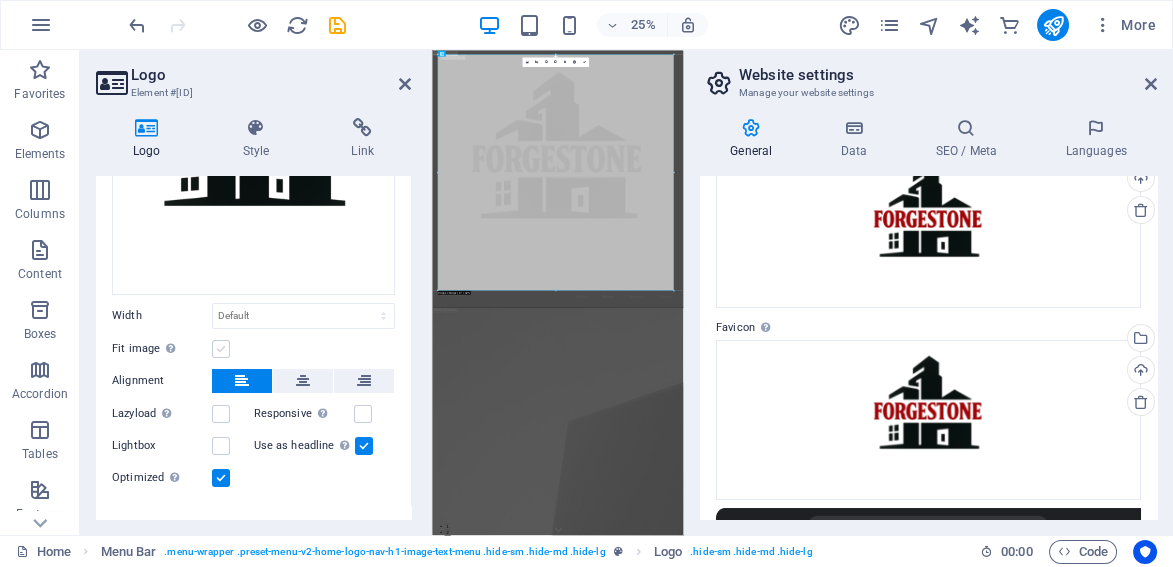 click at bounding box center (221, 349) 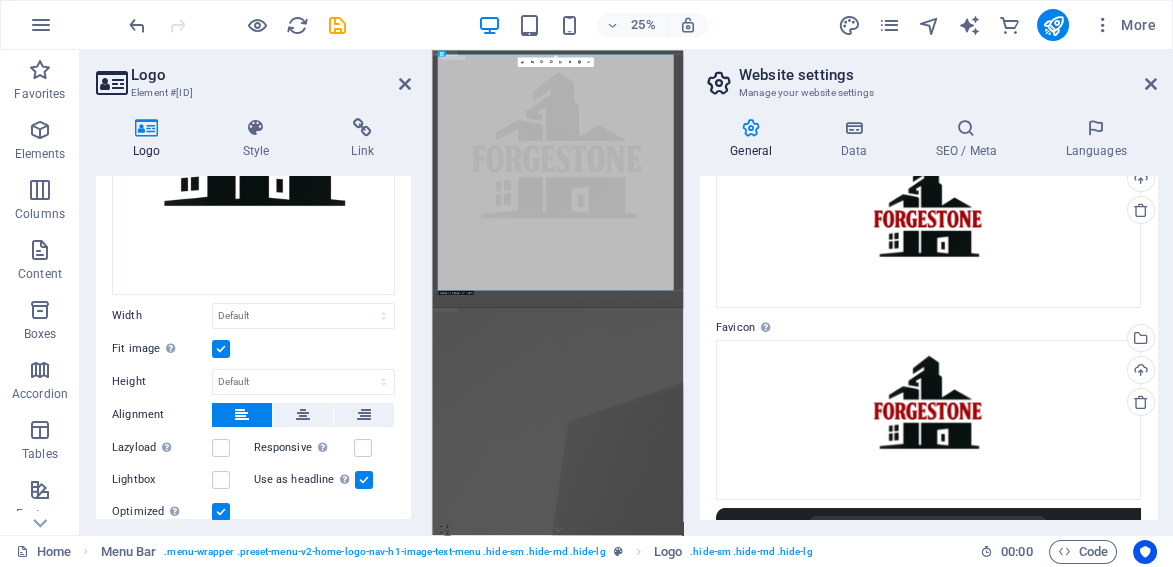 click at bounding box center [221, 349] 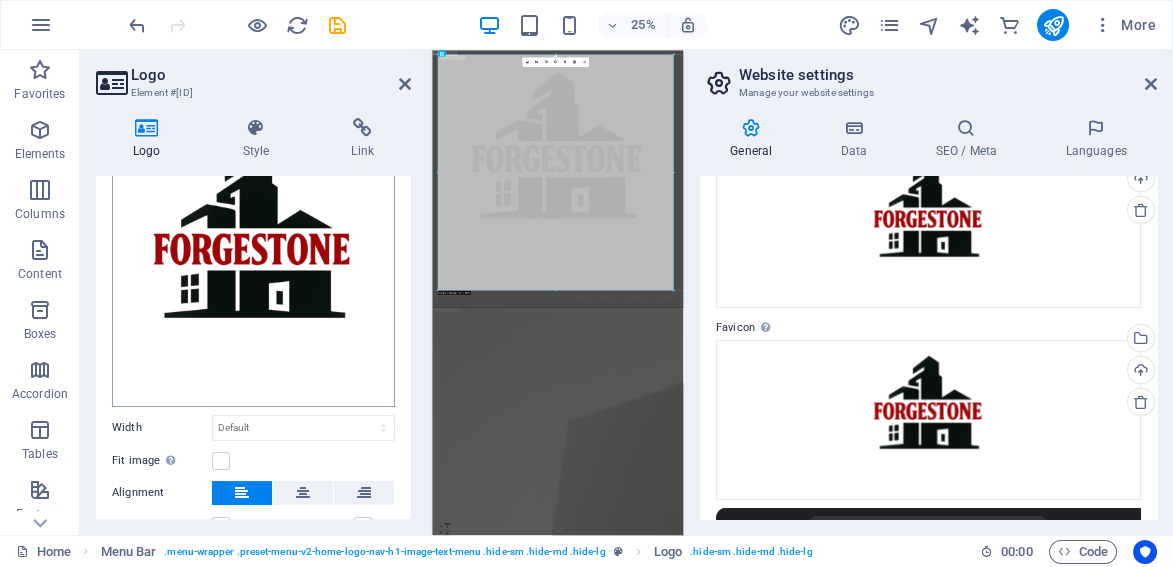 scroll, scrollTop: 155, scrollLeft: 0, axis: vertical 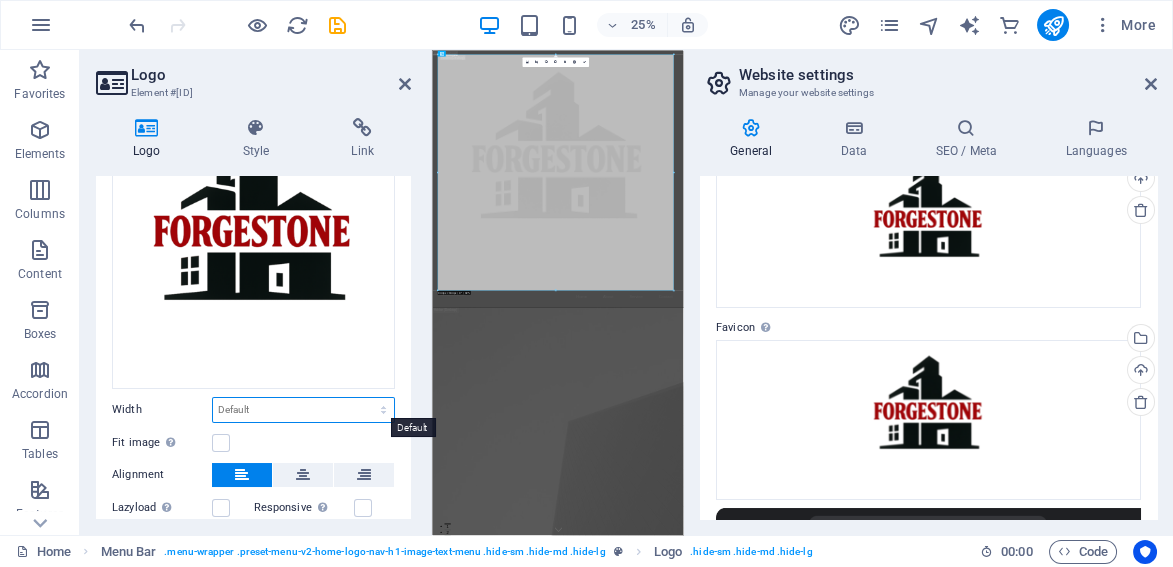 click on "Default auto px rem % em vh vw" at bounding box center (303, 410) 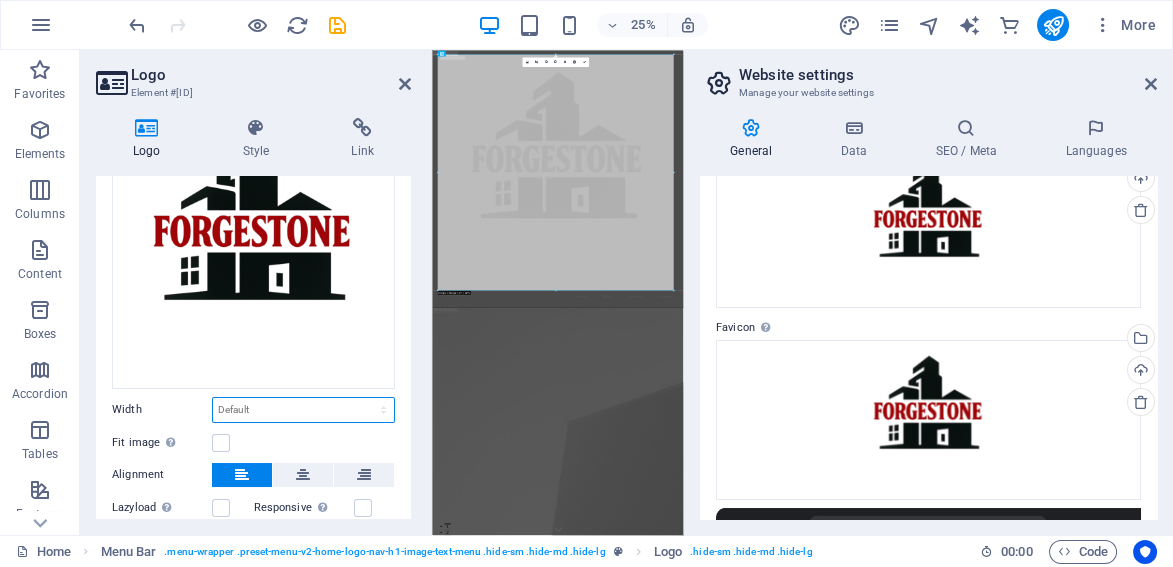 select on "vw" 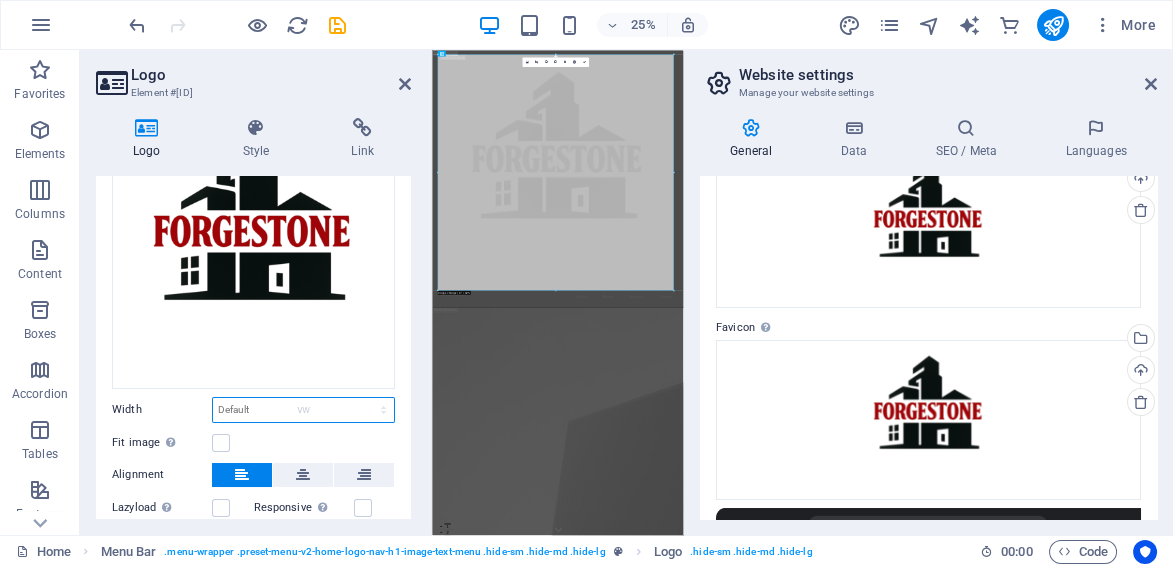 click on "Default auto px rem % em vh vw" at bounding box center [303, 410] 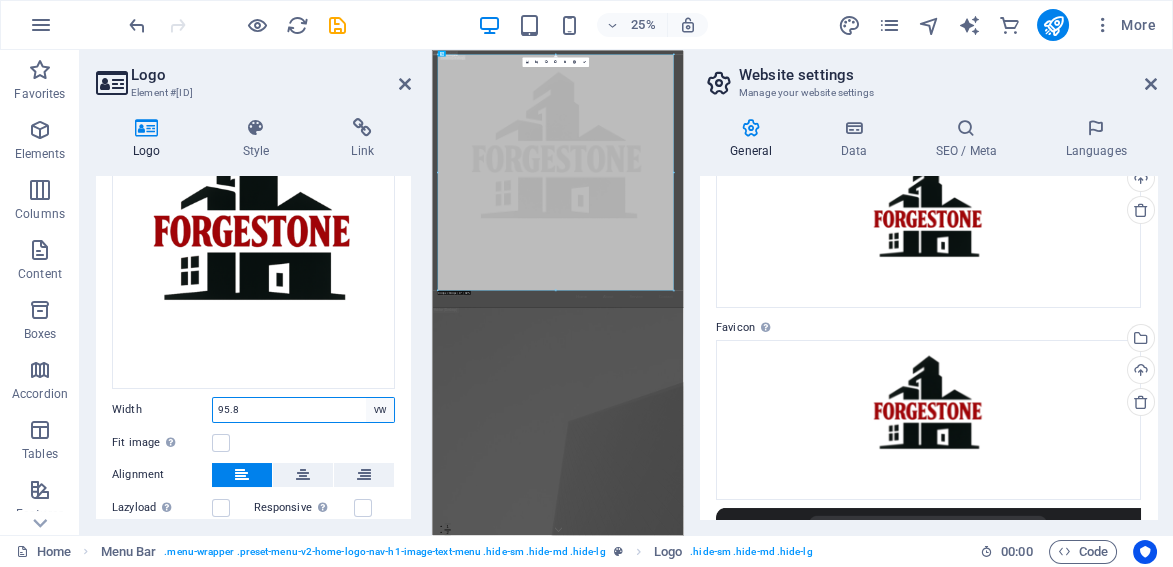 click on "Default auto px rem % em vh vw" at bounding box center (380, 410) 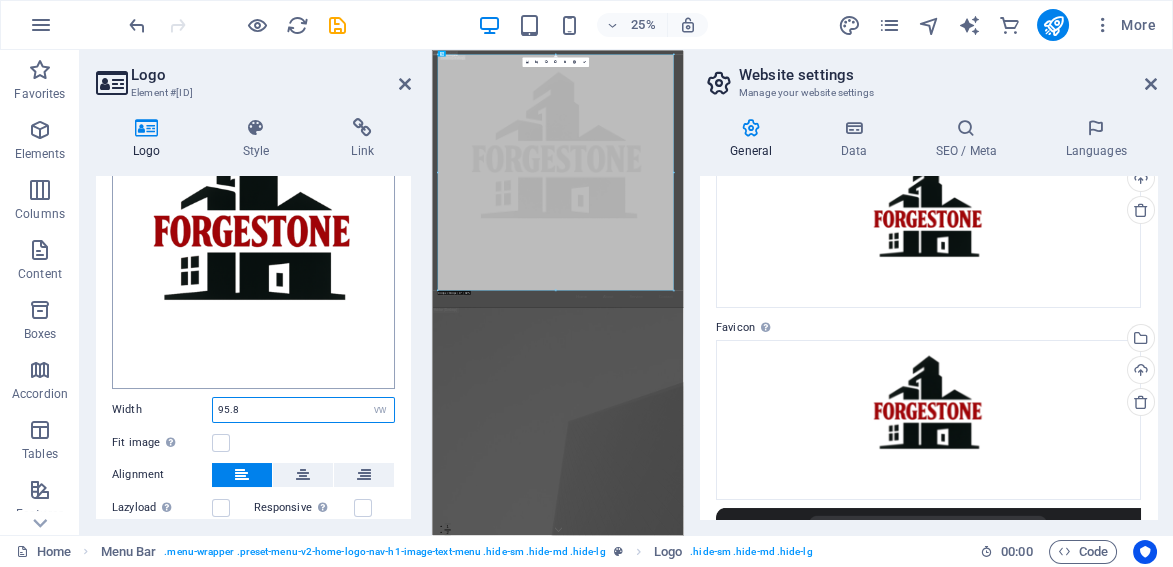 select on "auto" 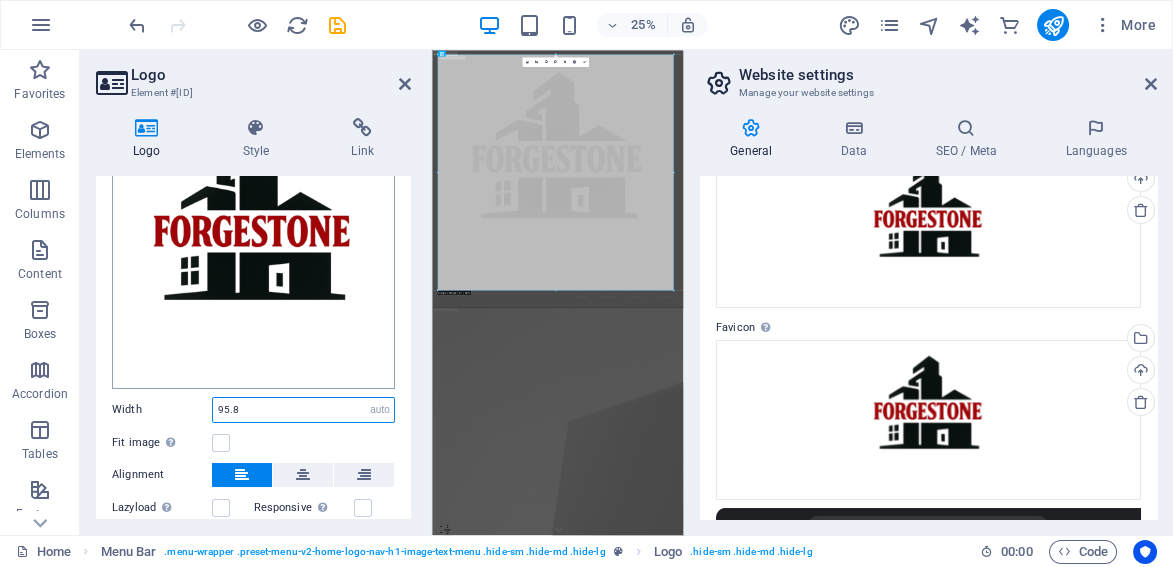 click on "Default auto px rem % em vh vw" at bounding box center [380, 410] 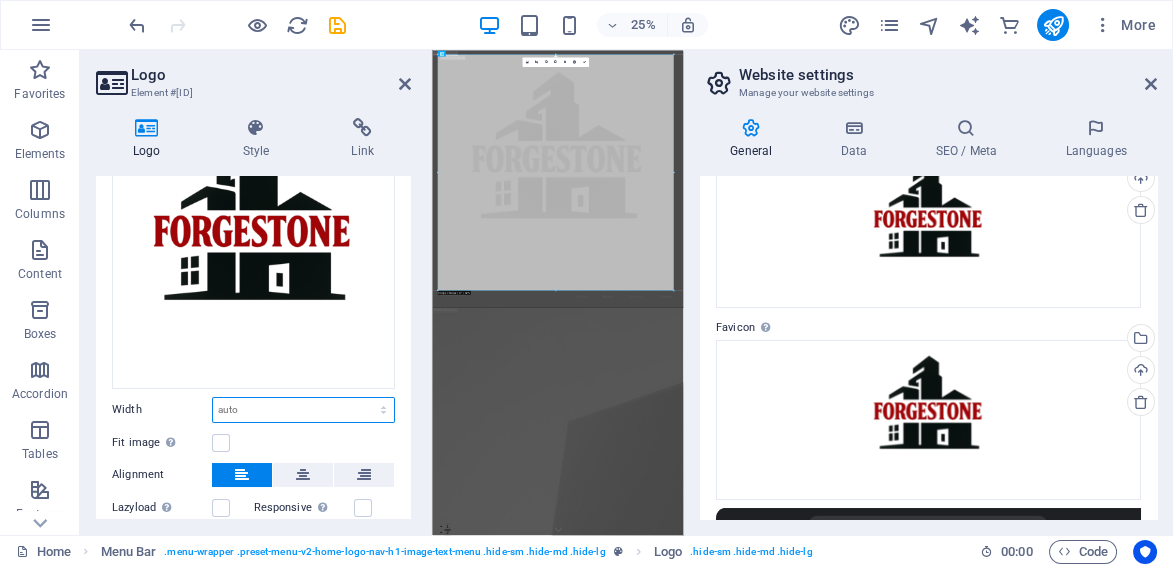 click on "Default auto px rem % em vh vw" at bounding box center (303, 410) 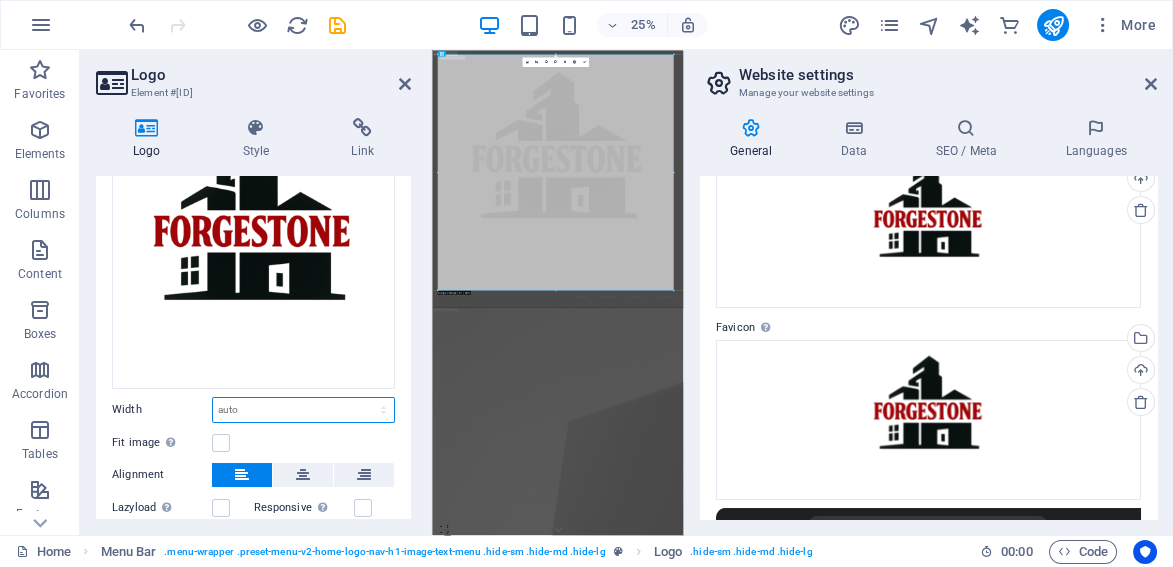 select on "%" 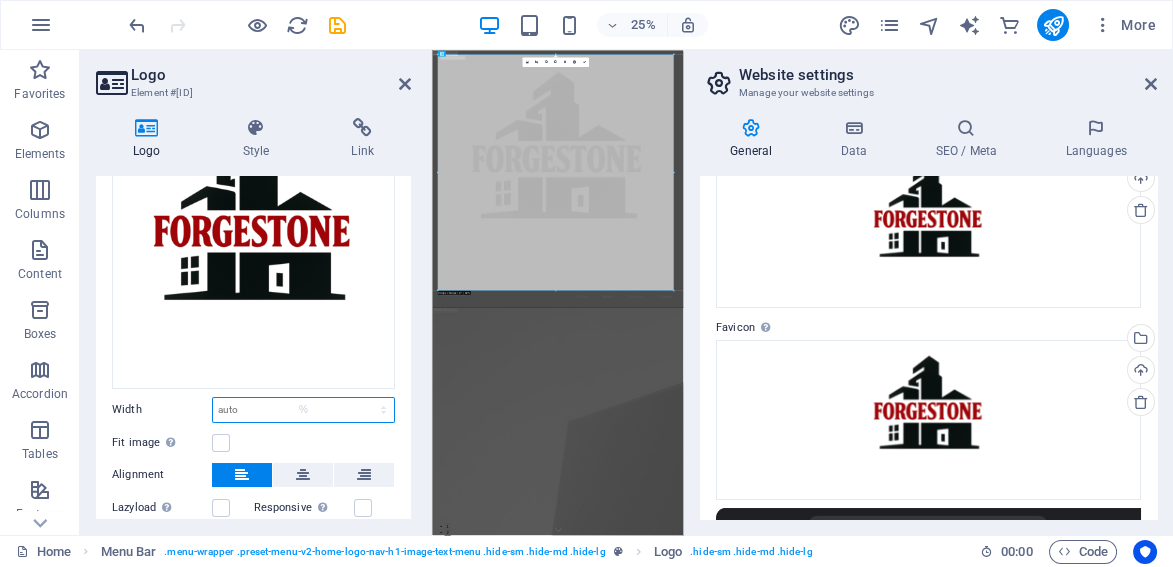 click on "Default auto px rem % em vh vw" at bounding box center [303, 410] 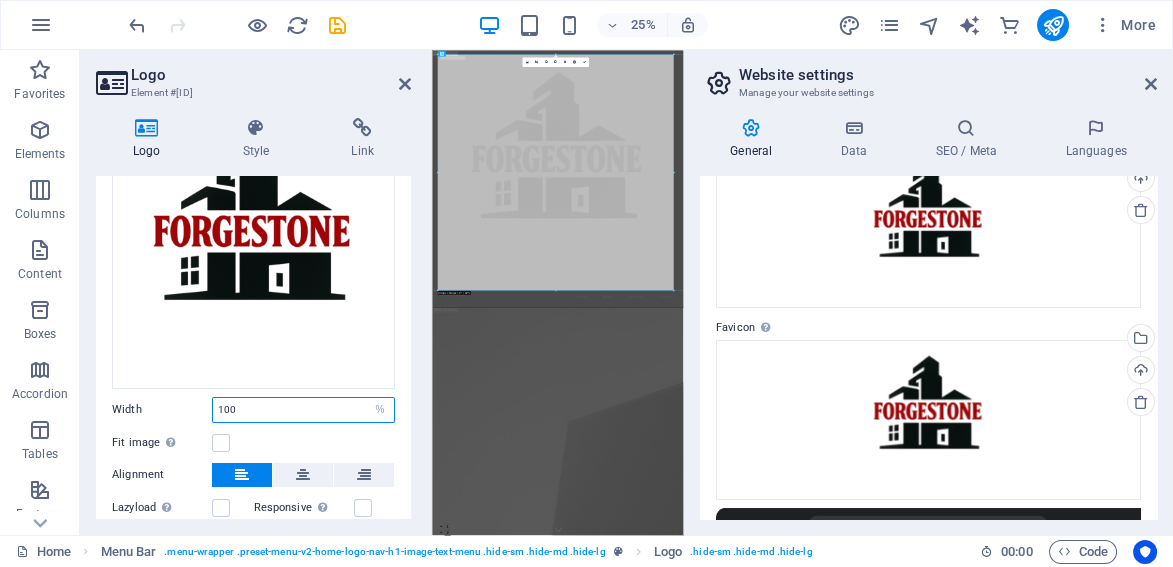 click on "100" at bounding box center [303, 410] 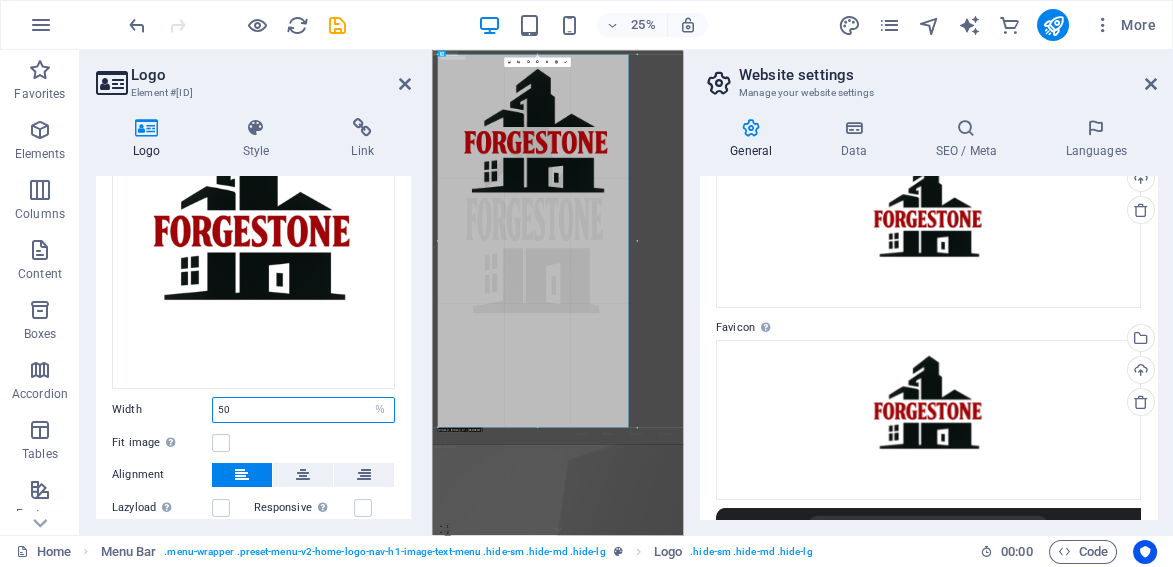 drag, startPoint x: 673, startPoint y: 173, endPoint x: 492, endPoint y: 153, distance: 182.10162 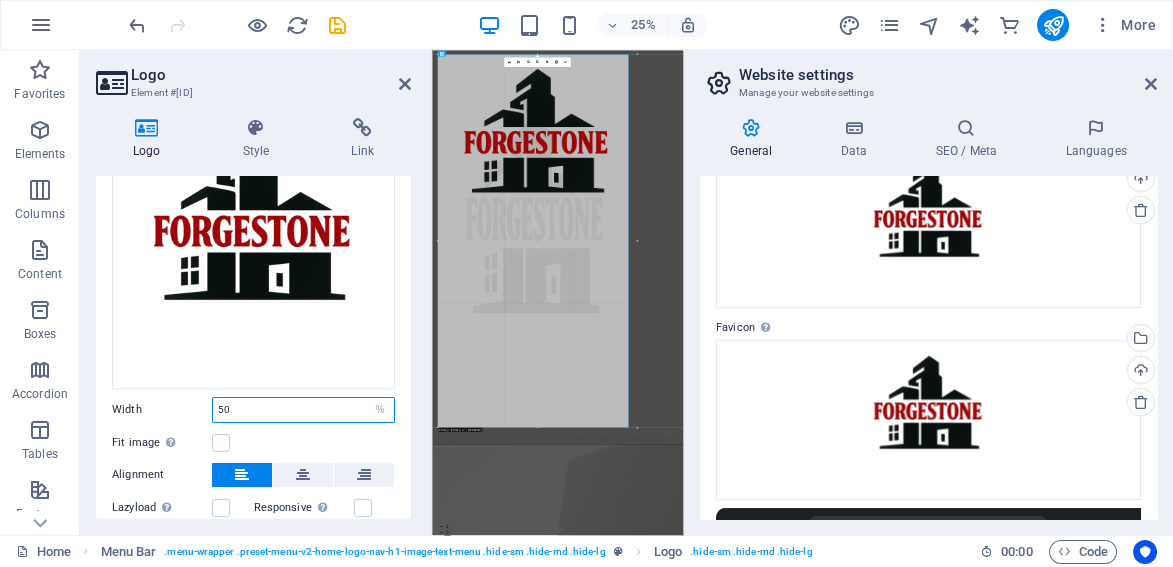 type on "763" 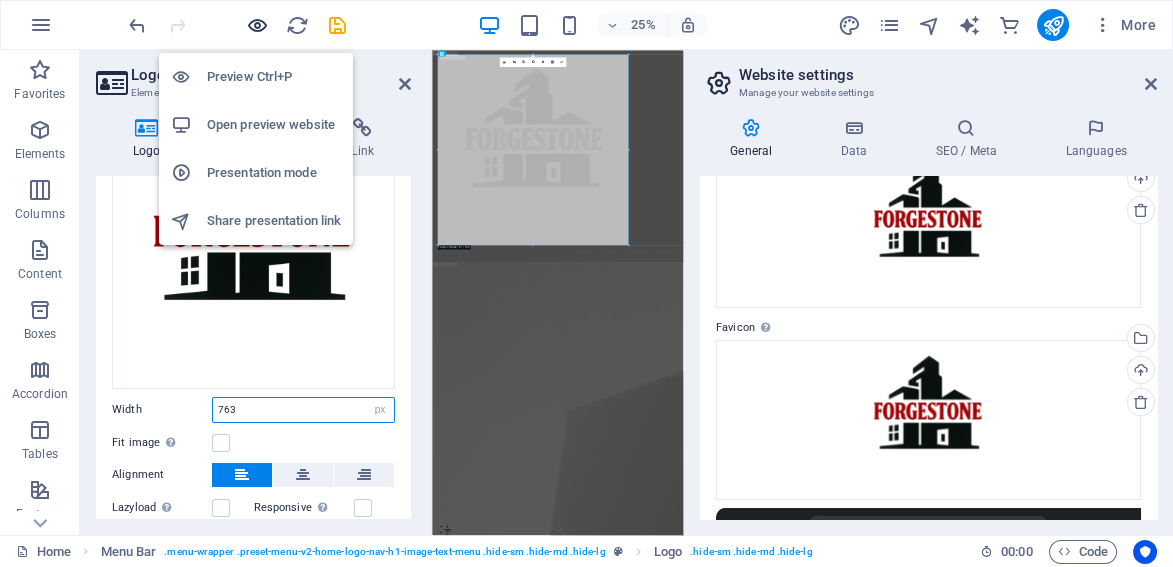type on "763" 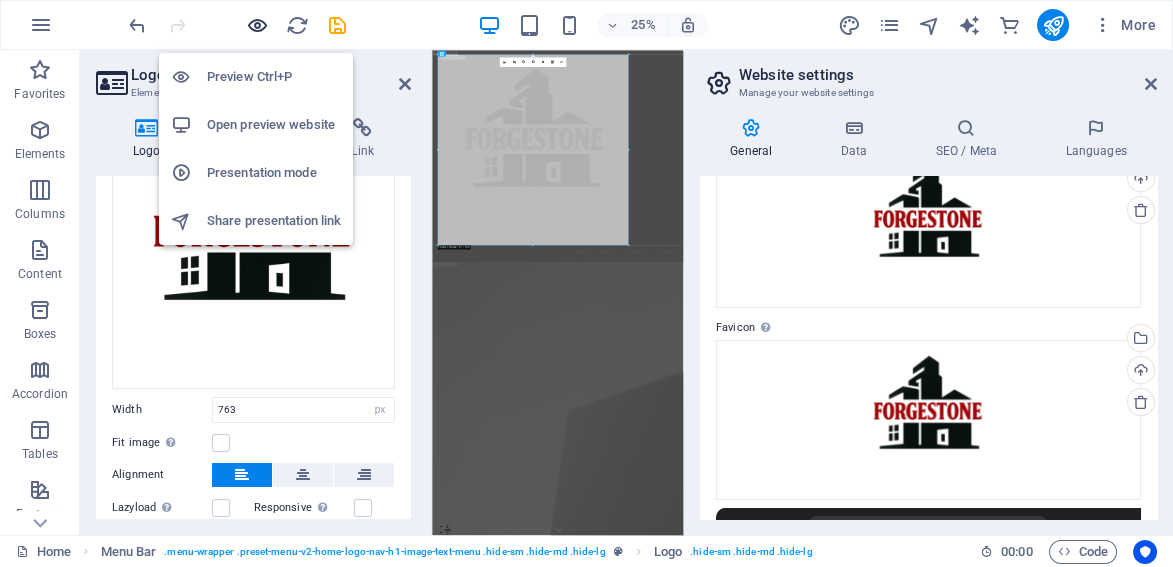 click at bounding box center [257, 25] 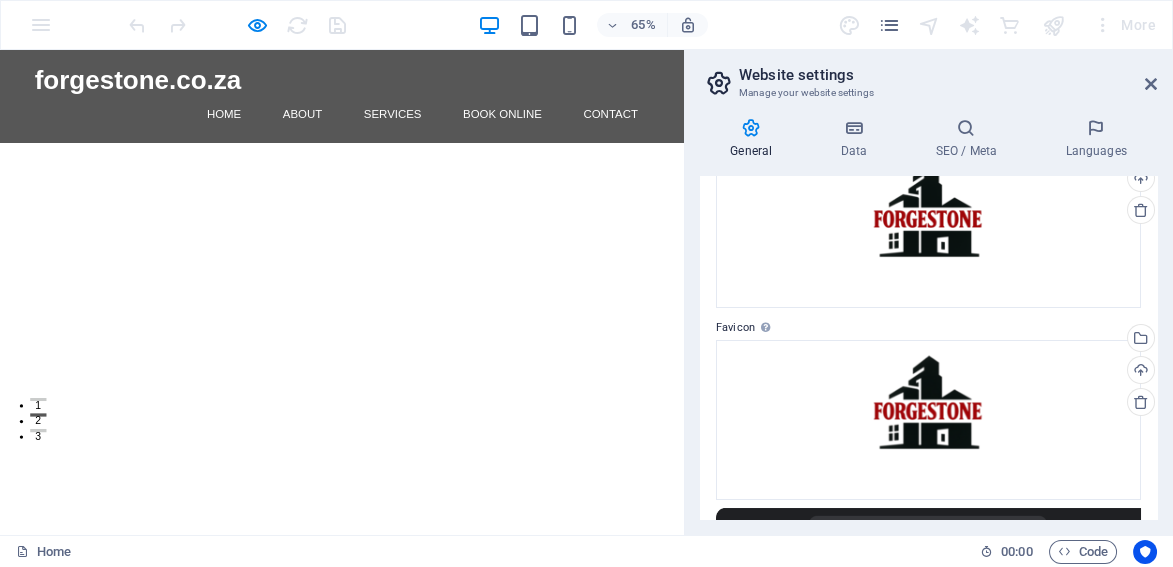 scroll, scrollTop: 0, scrollLeft: 0, axis: both 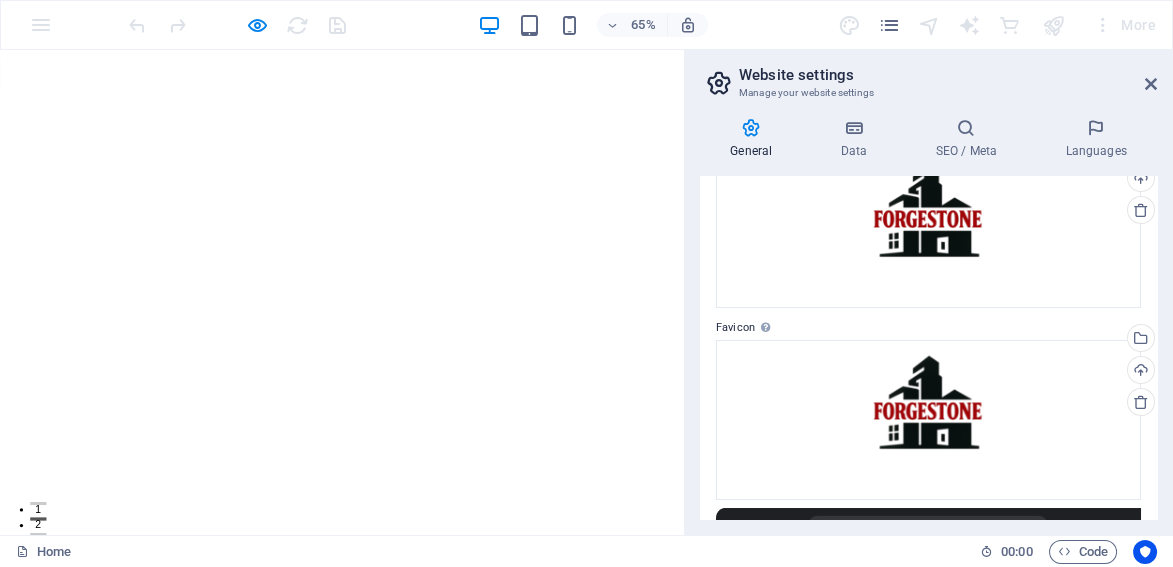 click on "About" at bounding box center [465, 897] 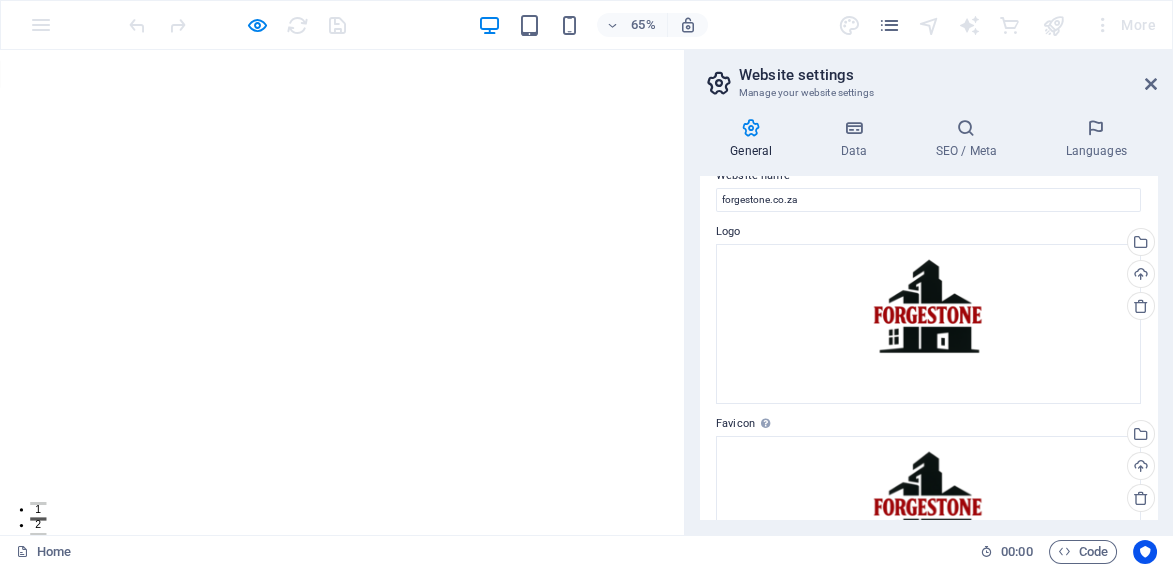 scroll, scrollTop: 0, scrollLeft: 0, axis: both 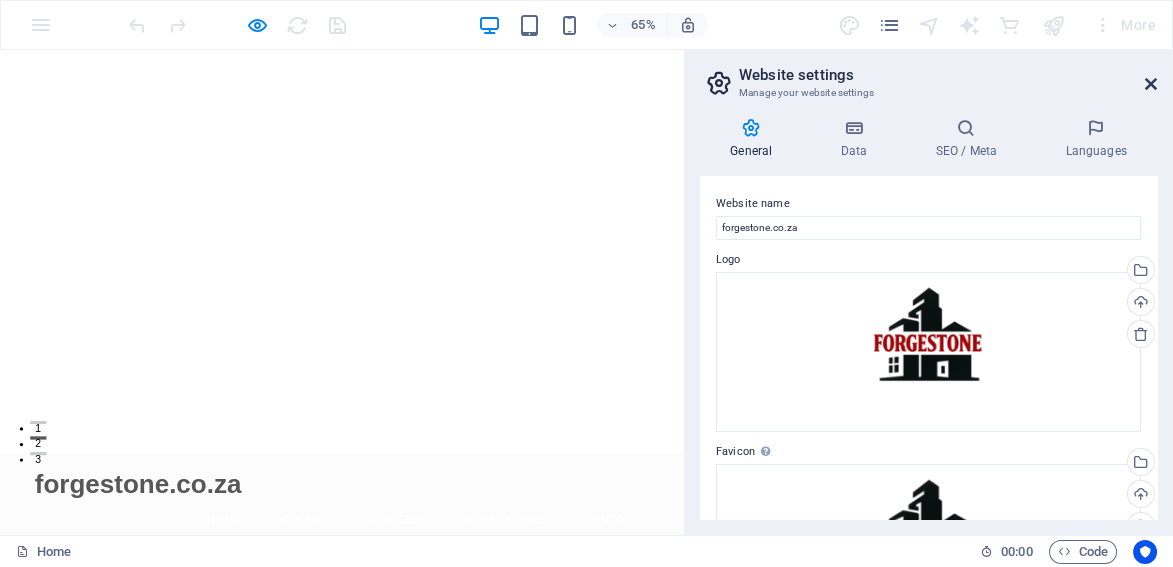 click at bounding box center [1151, 84] 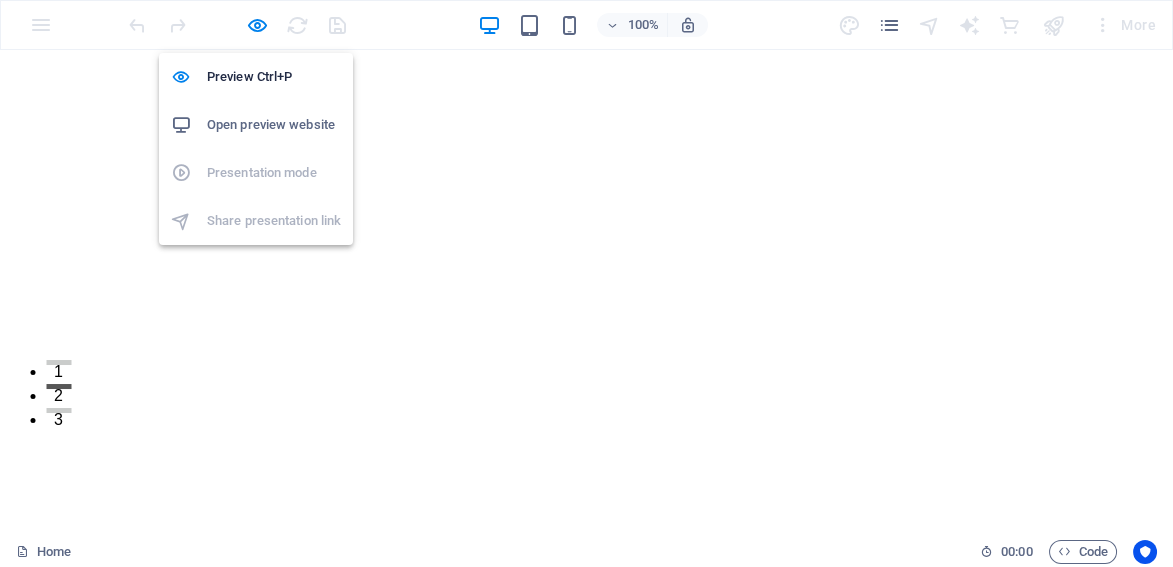 click on "Open preview website" at bounding box center (274, 125) 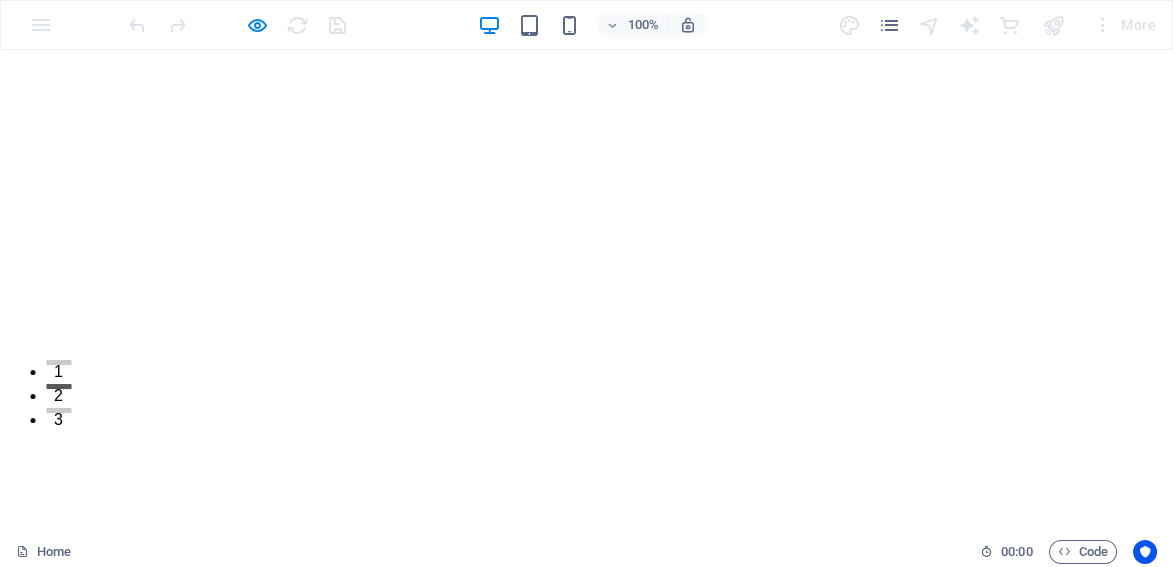 click on "More" at bounding box center [1124, 25] 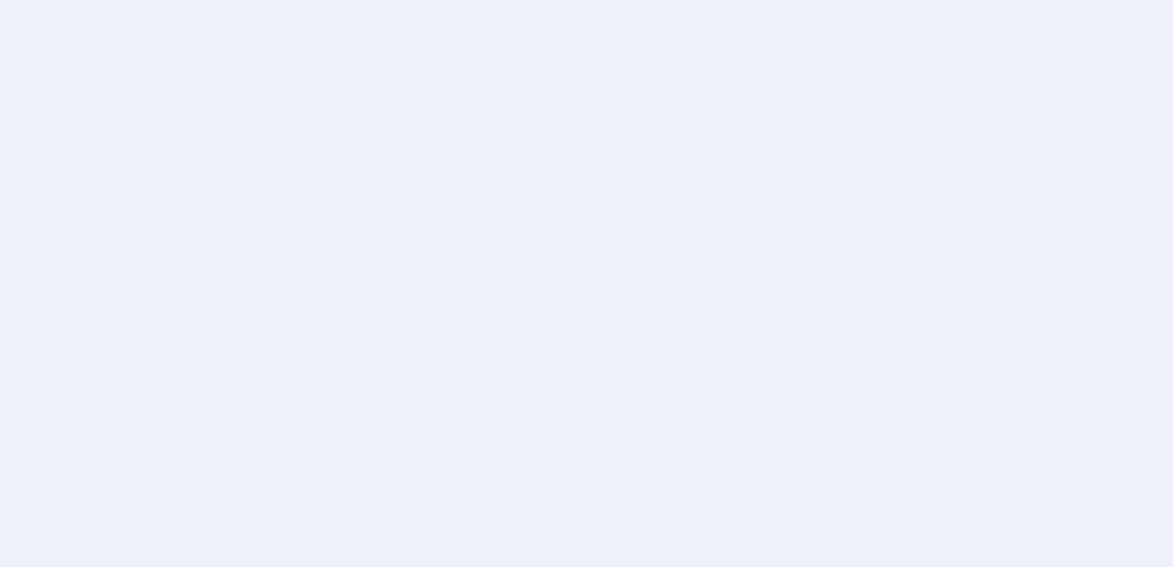 scroll, scrollTop: 0, scrollLeft: 0, axis: both 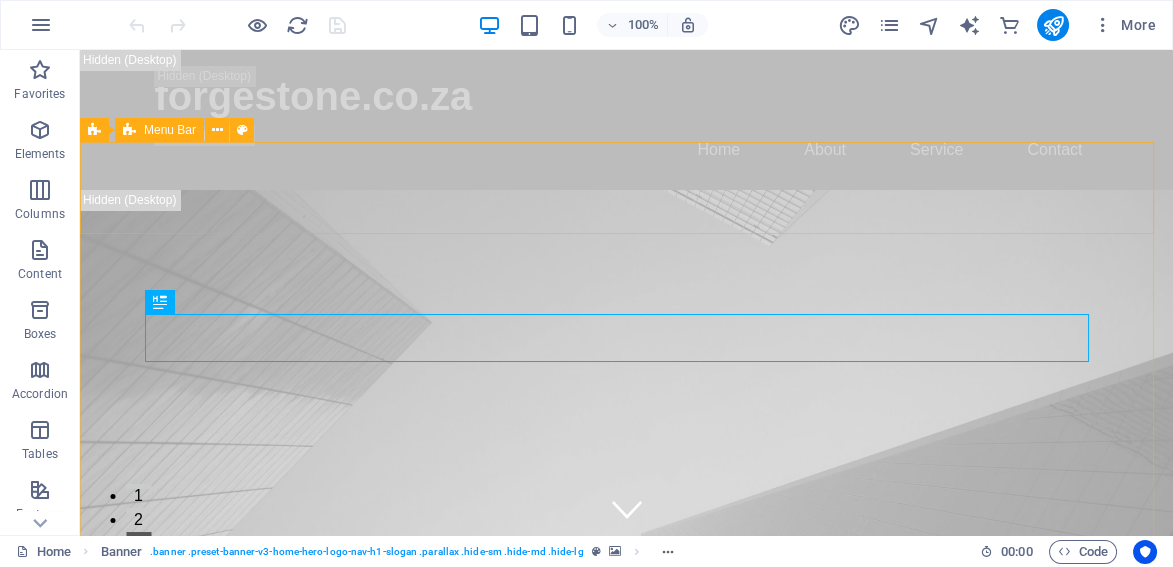 click on "Menu Bar" at bounding box center (170, 130) 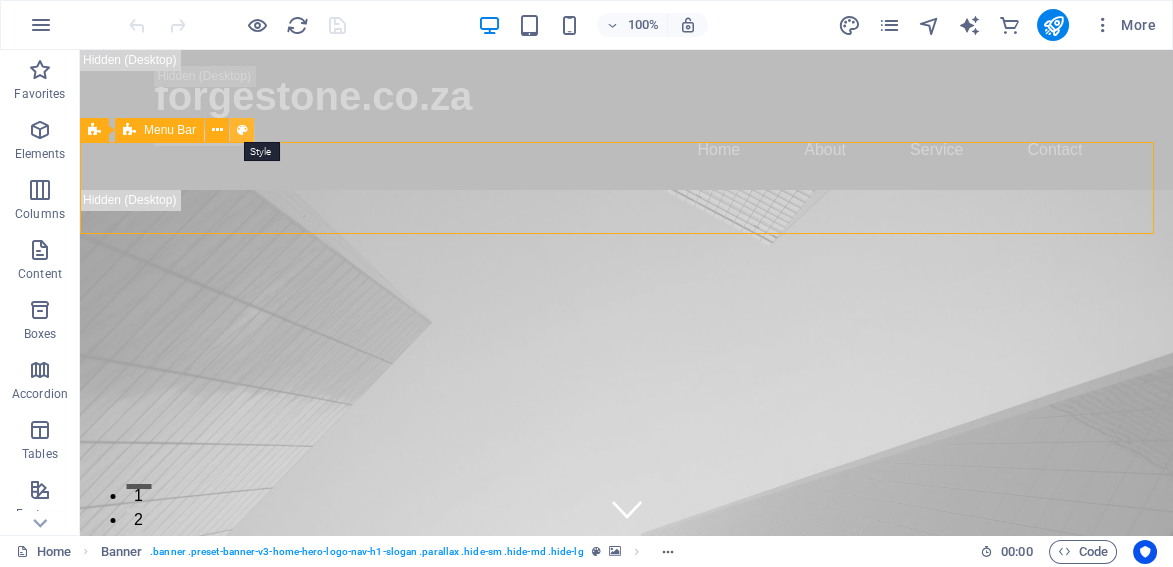 click at bounding box center [242, 130] 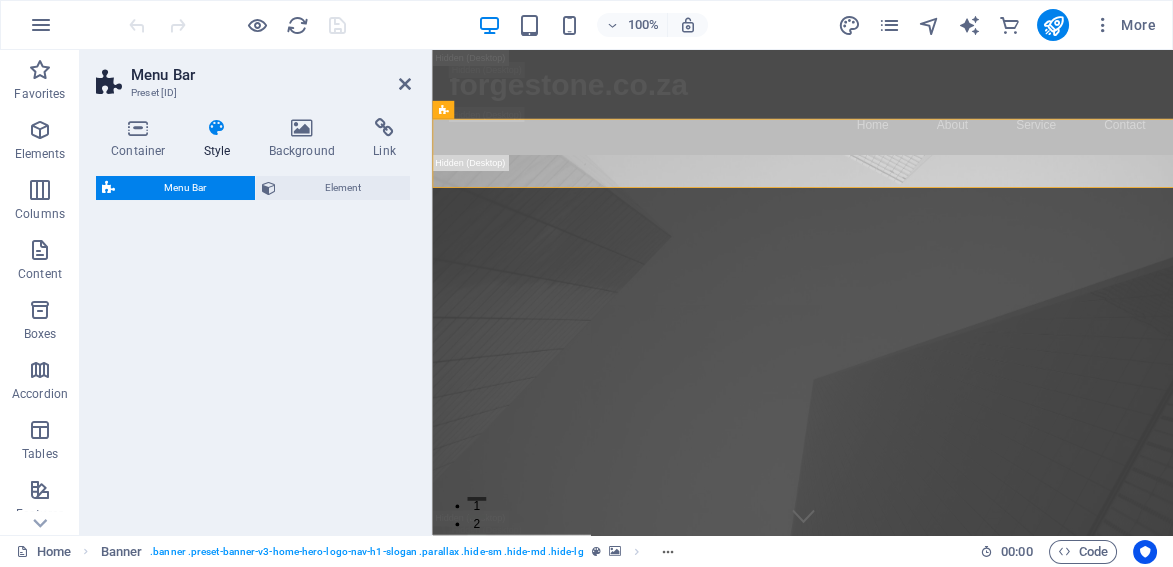 select on "rem" 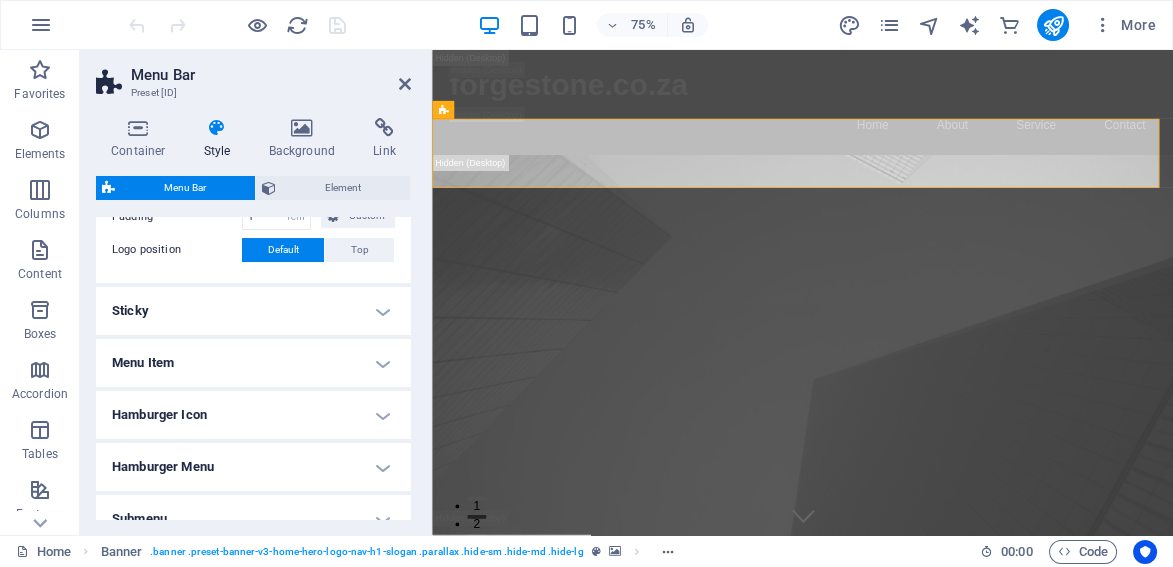 scroll, scrollTop: 500, scrollLeft: 0, axis: vertical 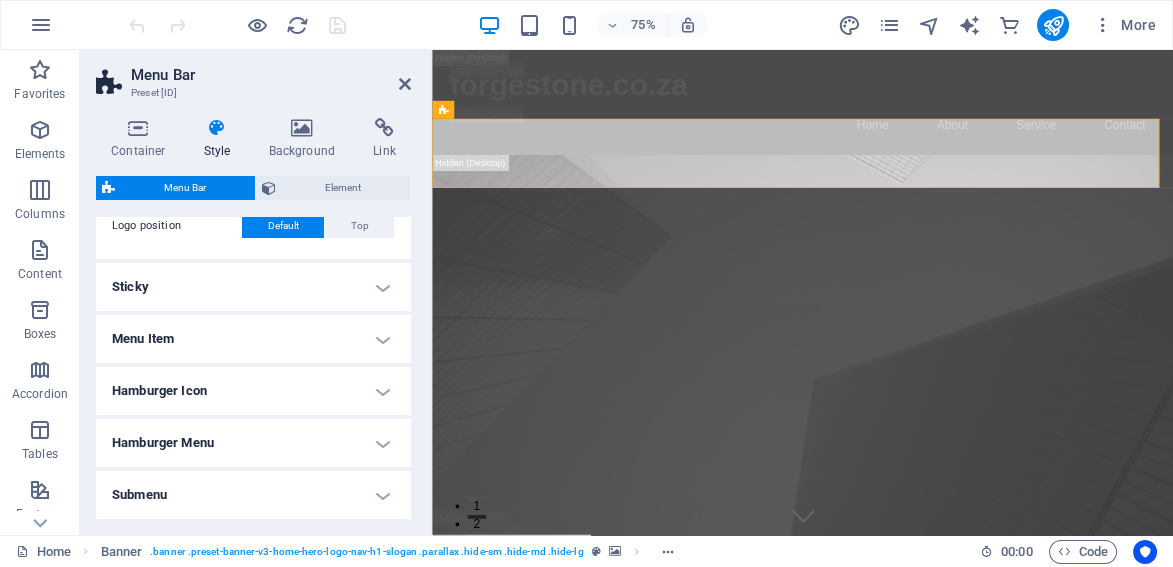 click on "Sticky" at bounding box center (253, 287) 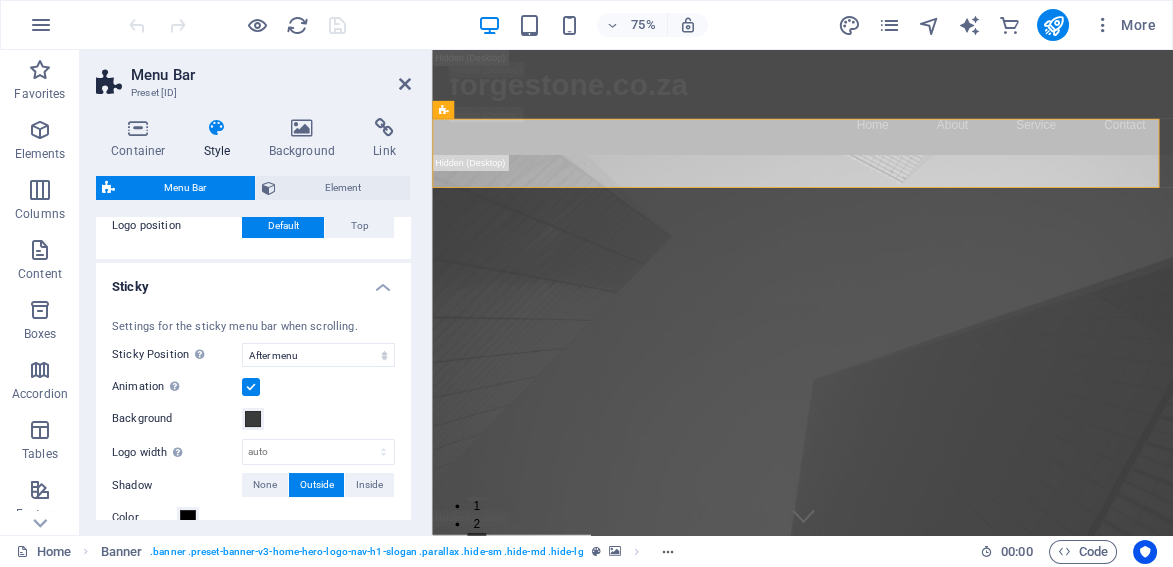 click on "Sticky" at bounding box center [253, 281] 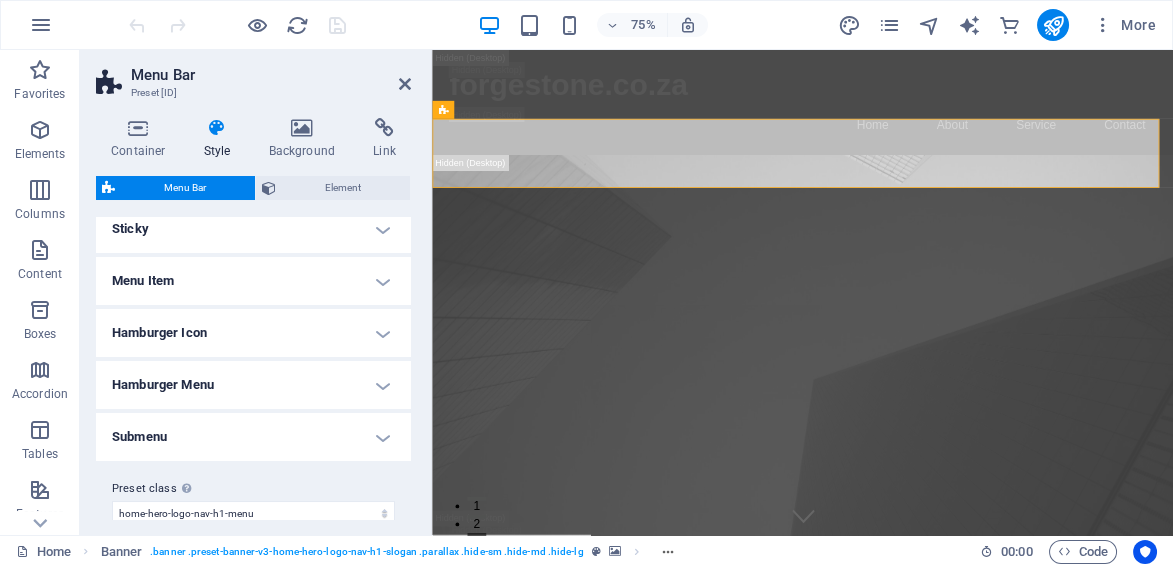 scroll, scrollTop: 579, scrollLeft: 0, axis: vertical 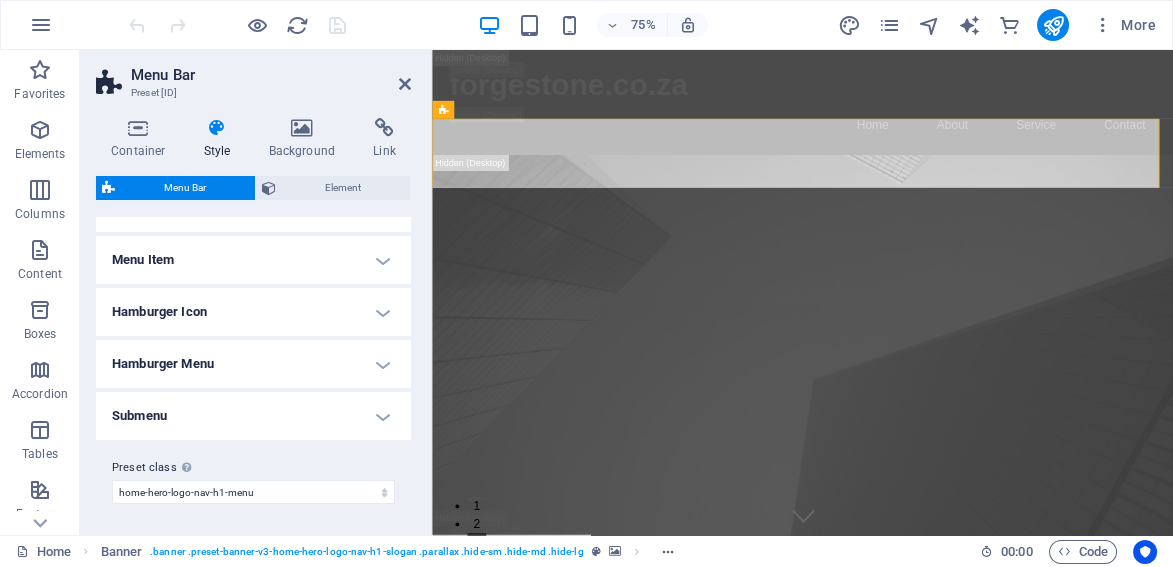 click on "Submenu" at bounding box center [253, 416] 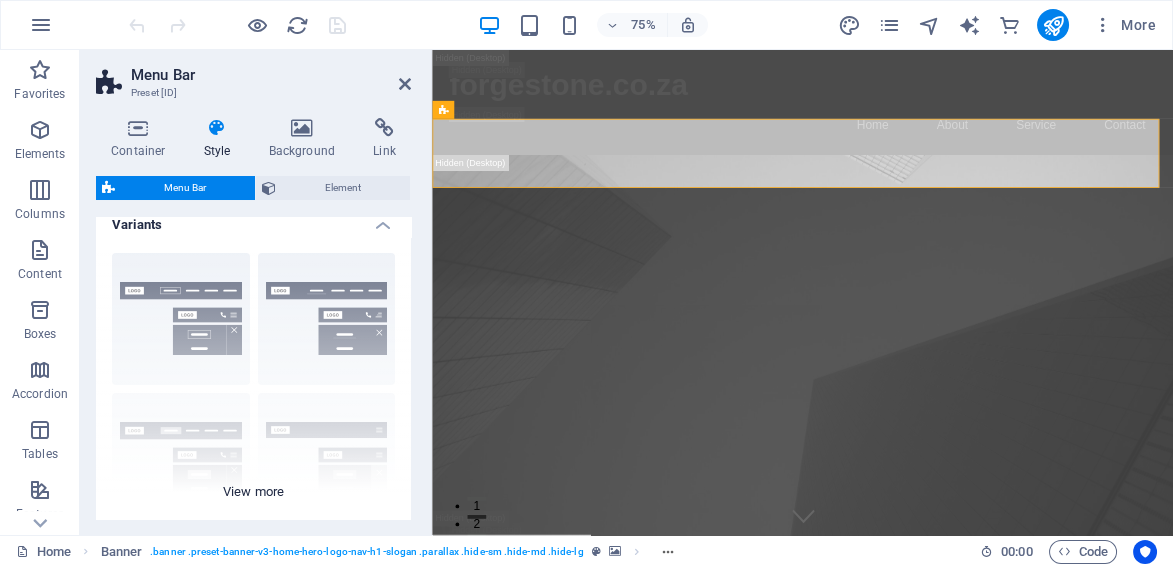 scroll, scrollTop: 0, scrollLeft: 0, axis: both 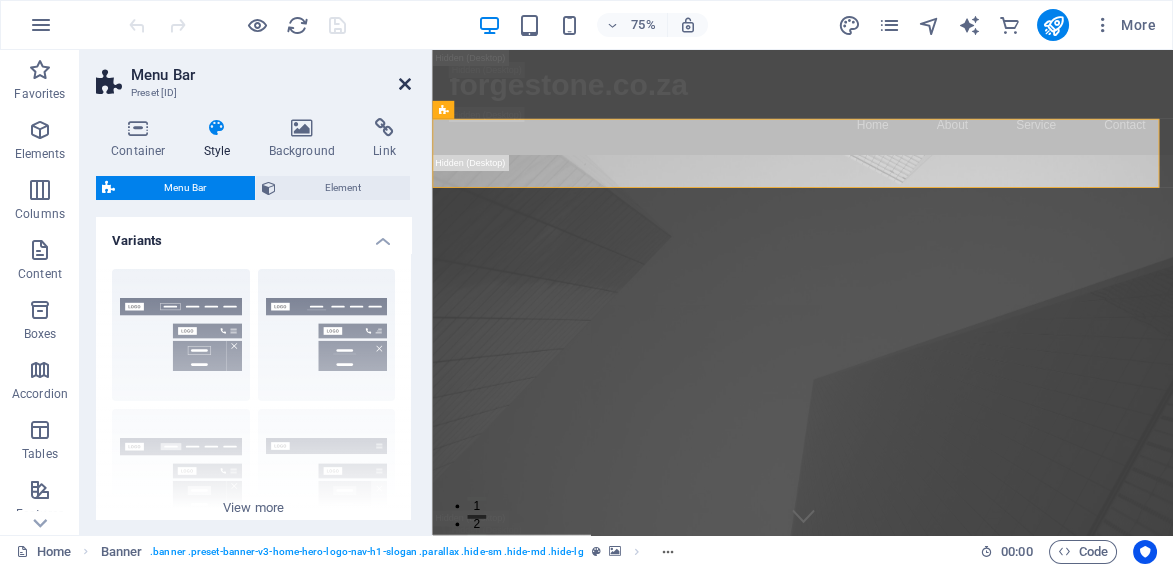 click at bounding box center (405, 84) 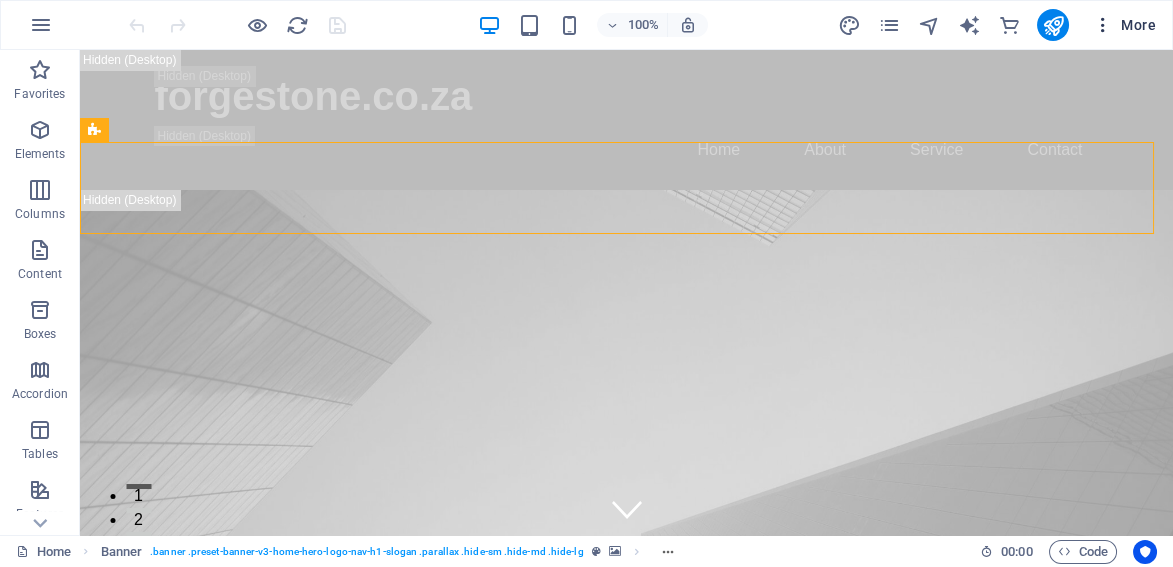 click at bounding box center (1103, 25) 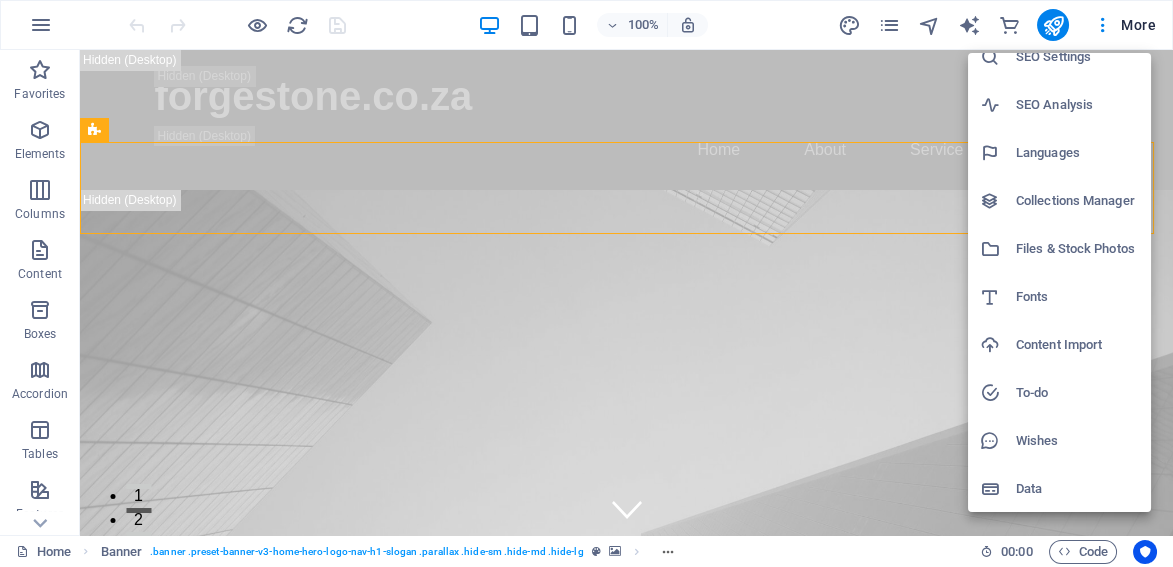 scroll, scrollTop: 0, scrollLeft: 0, axis: both 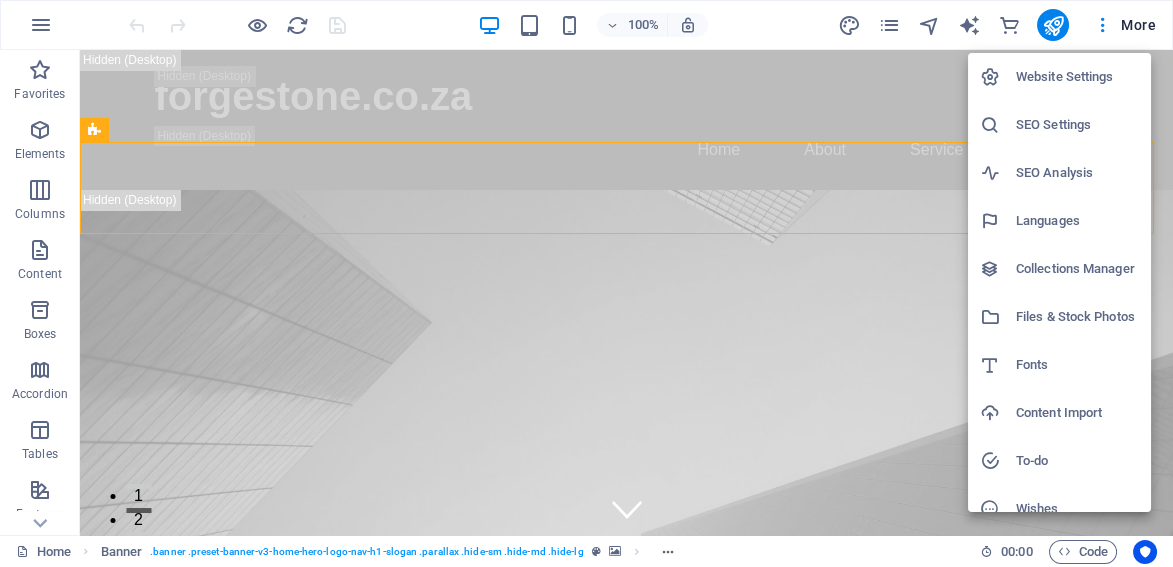 click at bounding box center (586, 283) 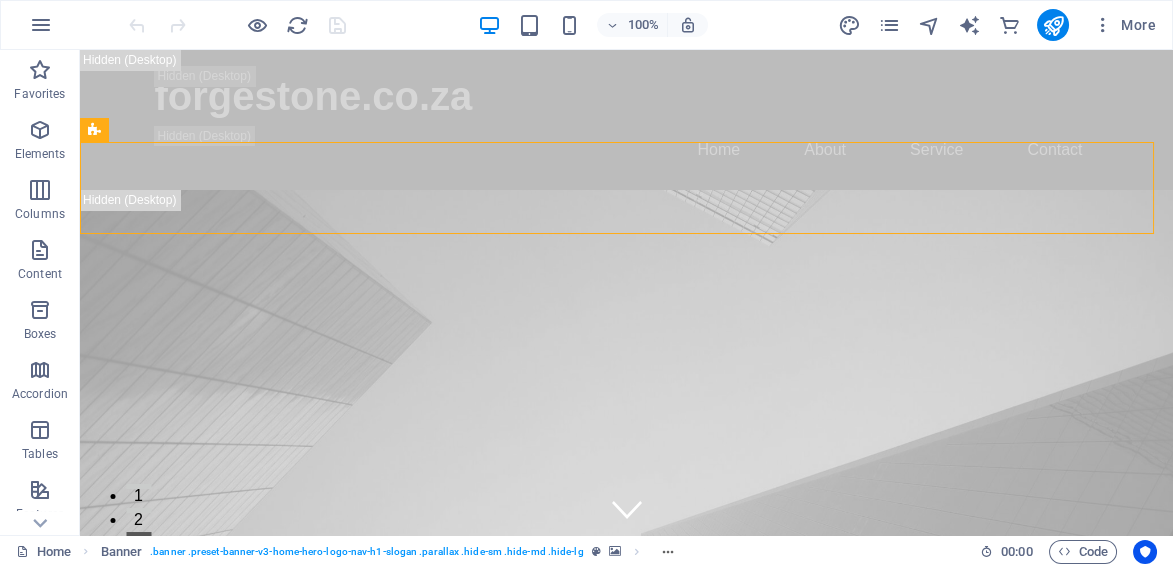 click on "More" at bounding box center [1124, 25] 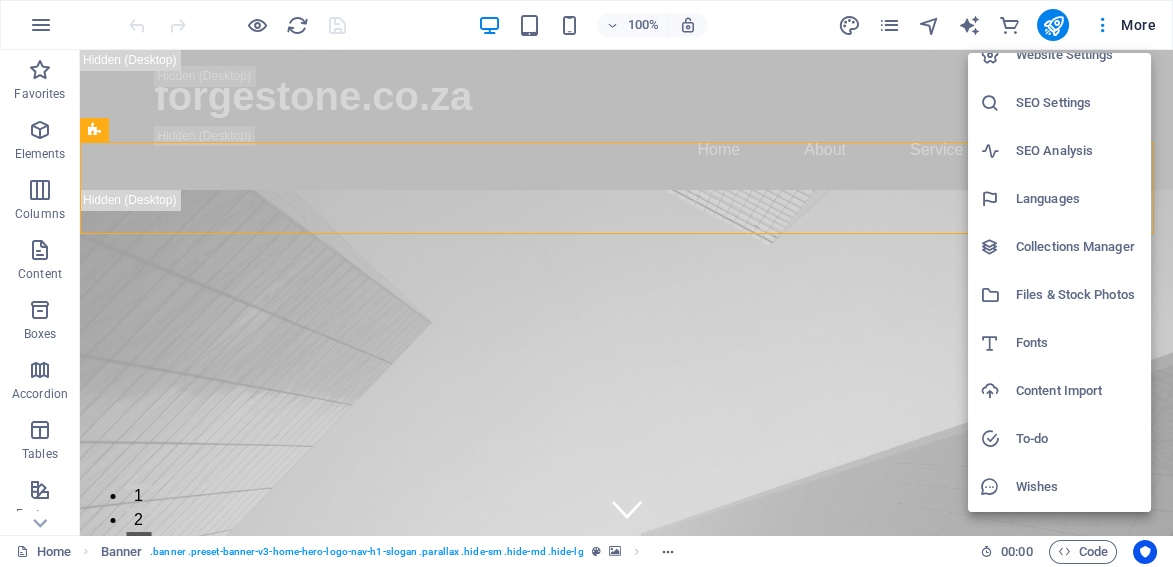 scroll, scrollTop: 68, scrollLeft: 0, axis: vertical 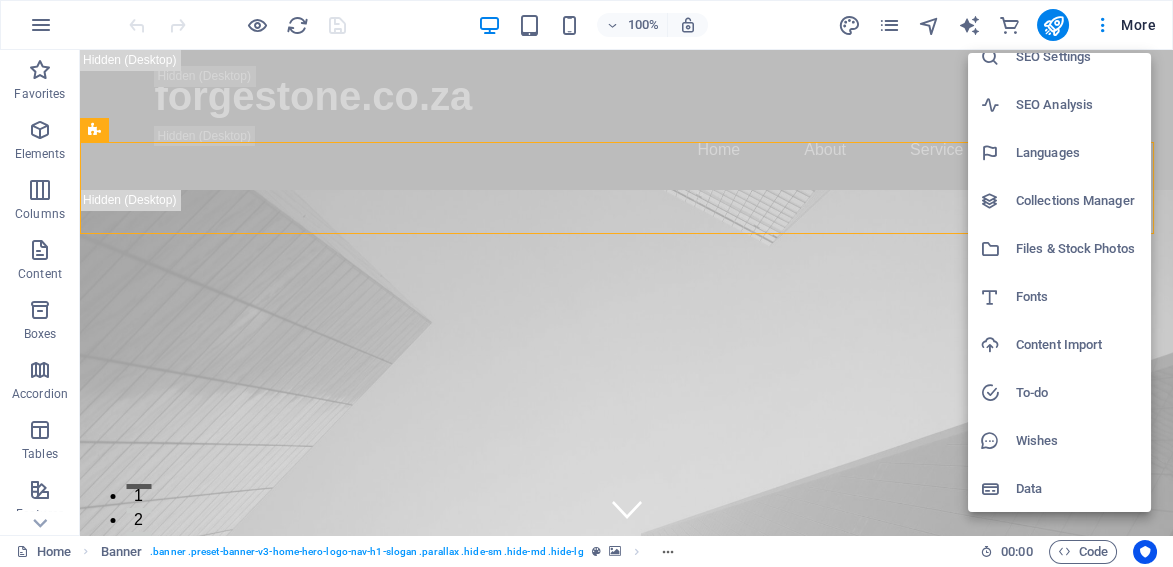 click at bounding box center [586, 283] 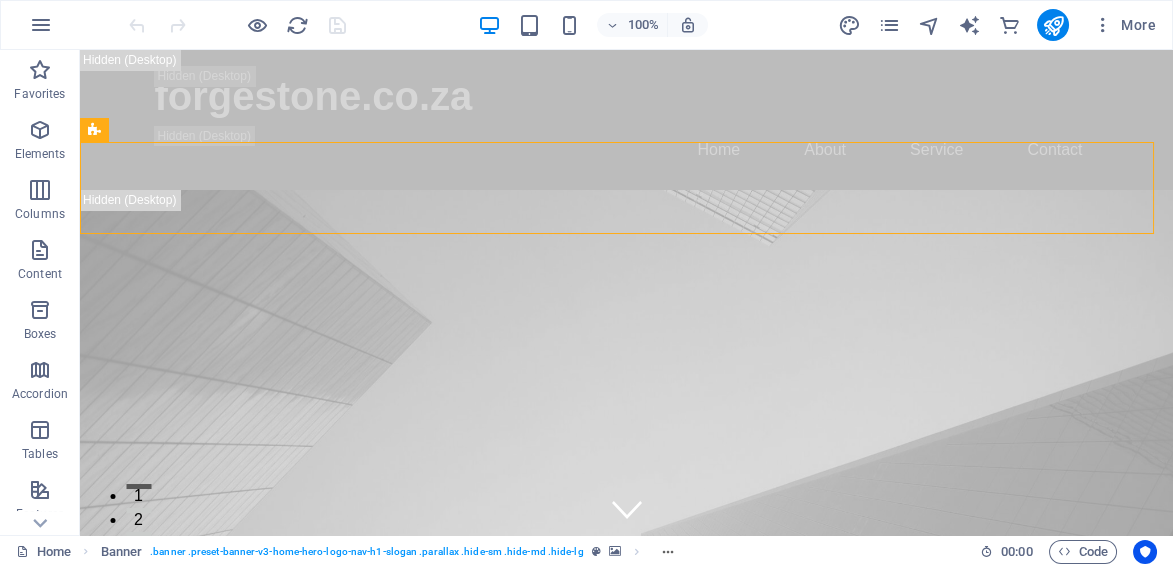 click 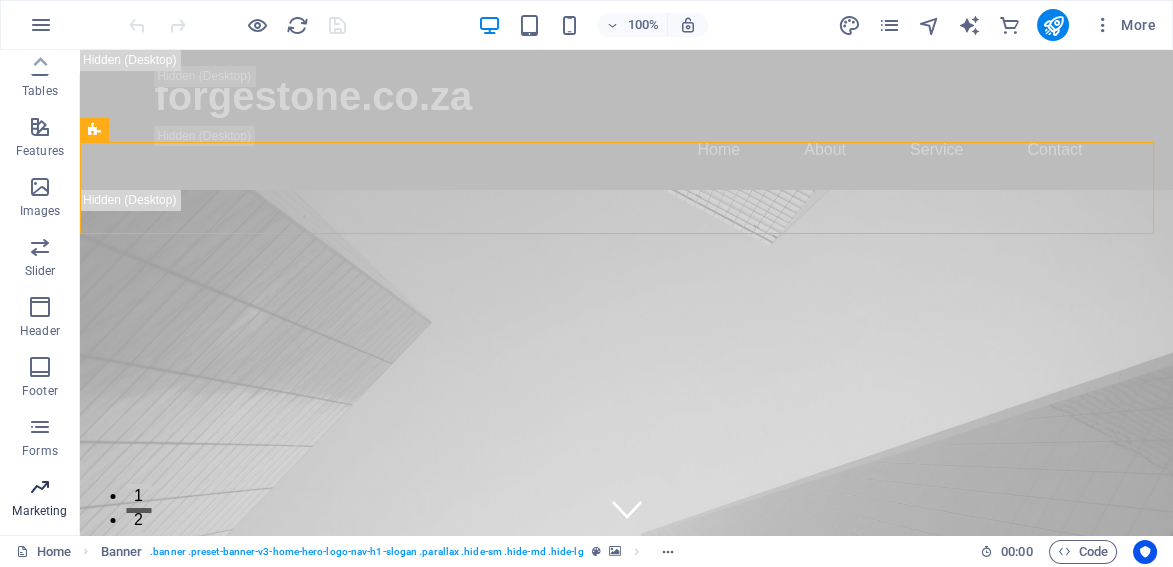 scroll, scrollTop: 350, scrollLeft: 0, axis: vertical 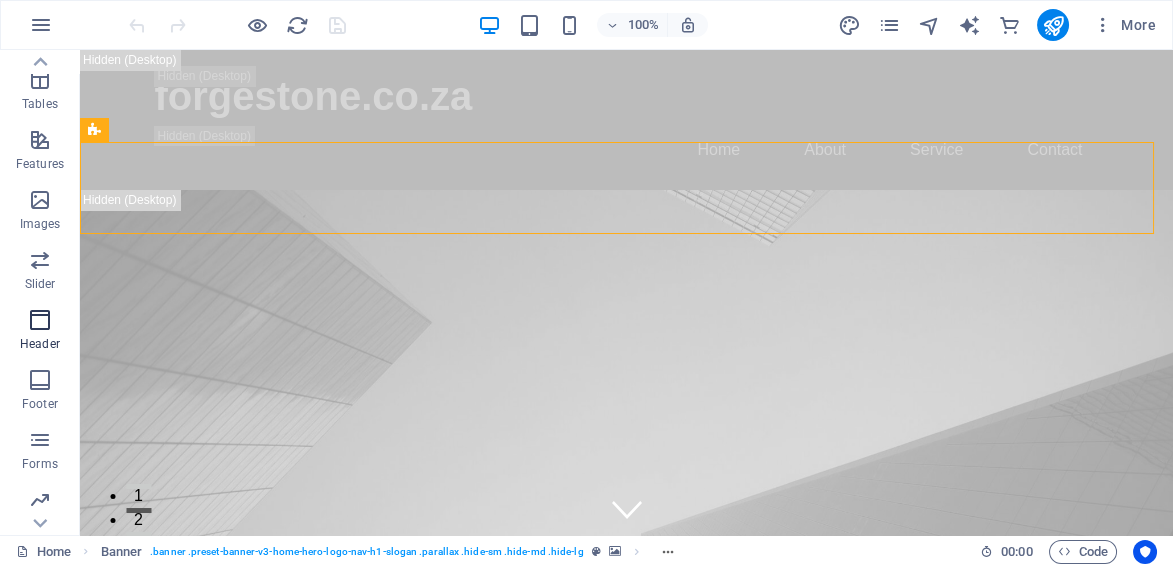click at bounding box center [40, 320] 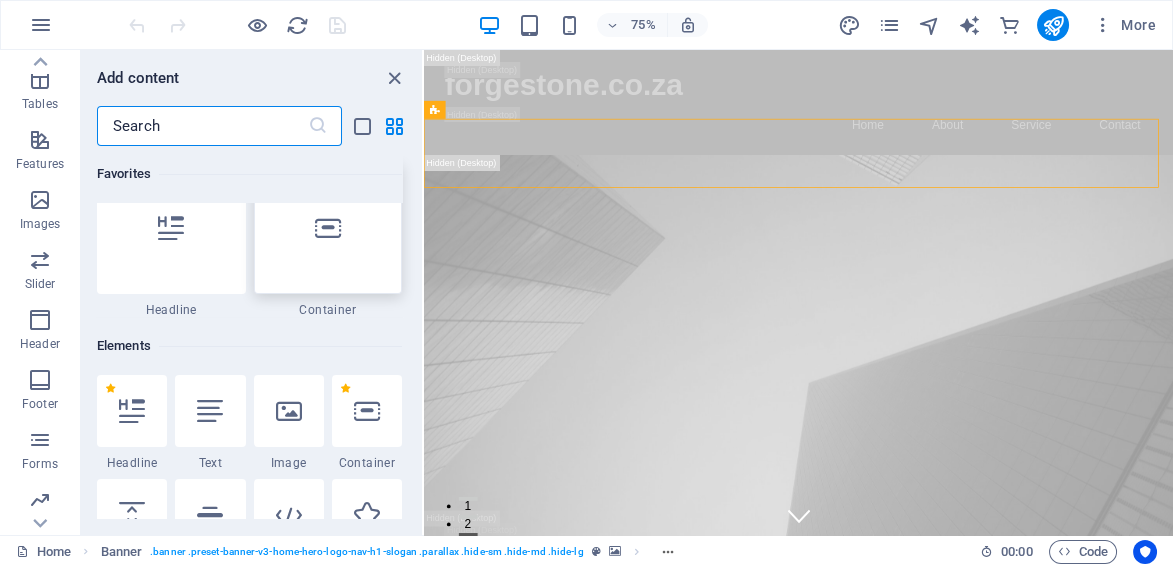 scroll, scrollTop: 0, scrollLeft: 0, axis: both 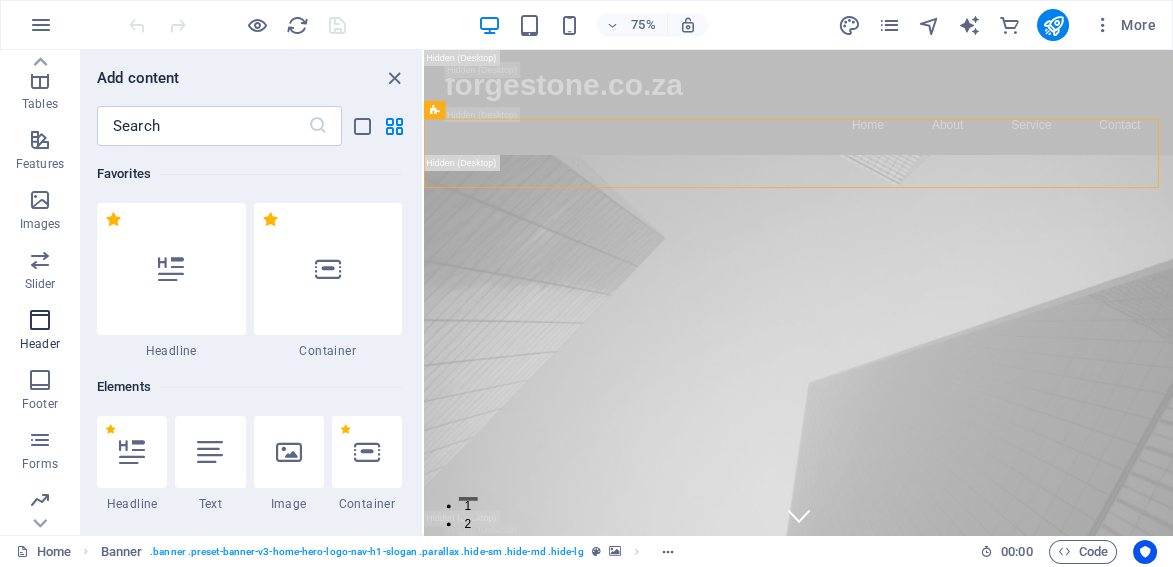 click on "Header" at bounding box center [40, 332] 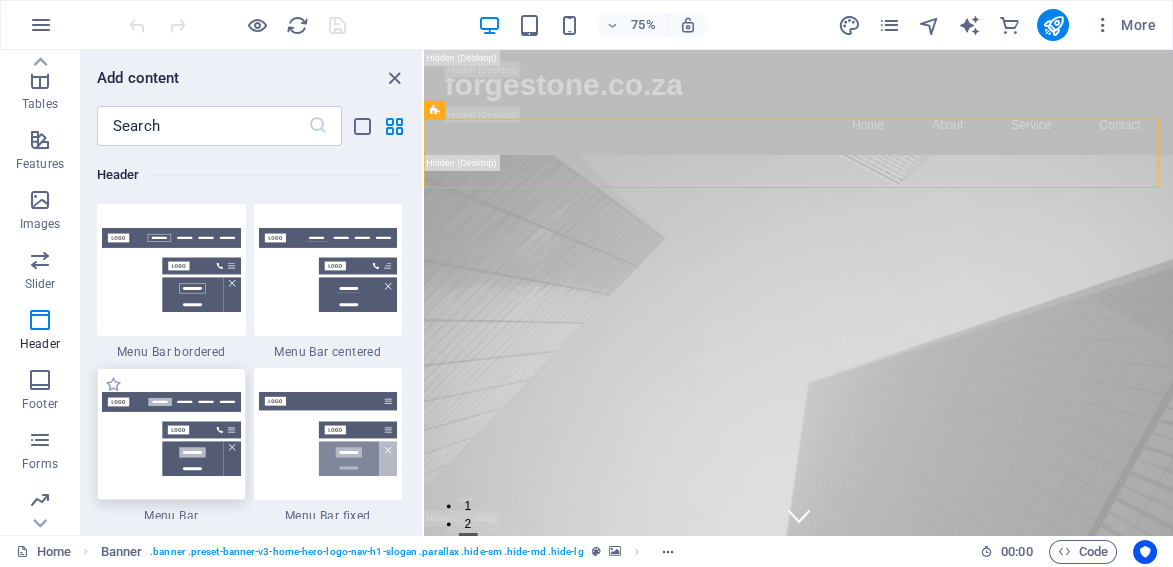 scroll, scrollTop: 12166, scrollLeft: 0, axis: vertical 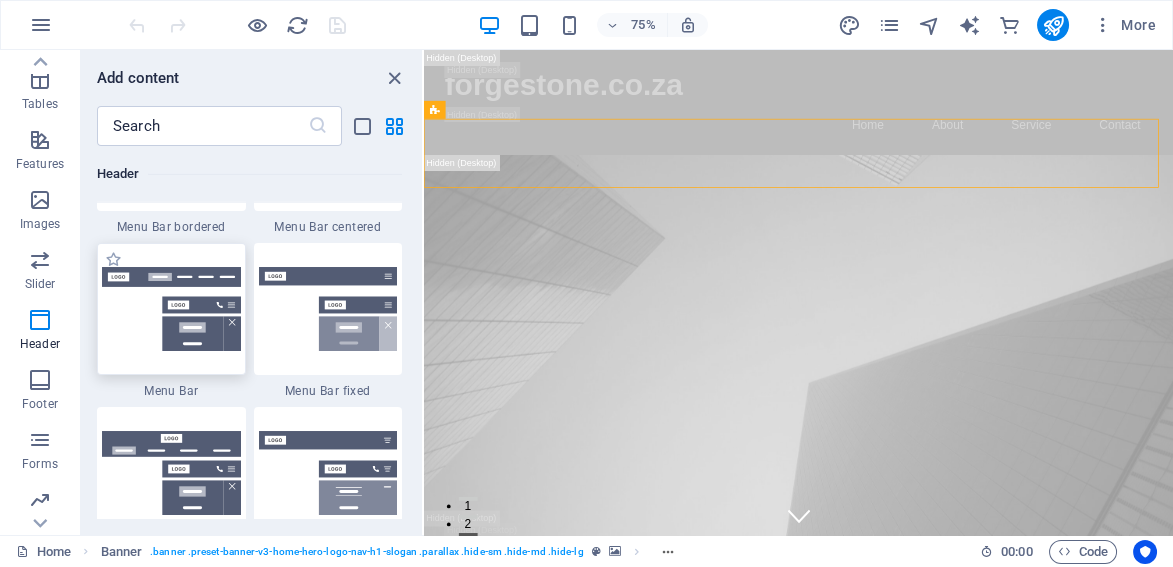 click at bounding box center [171, 309] 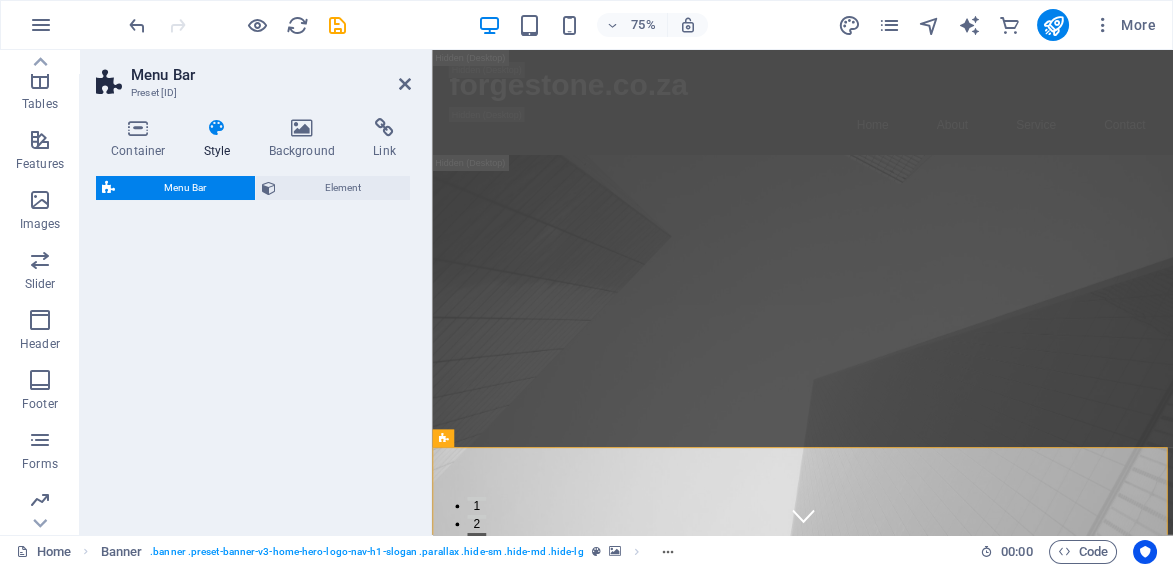 select on "rem" 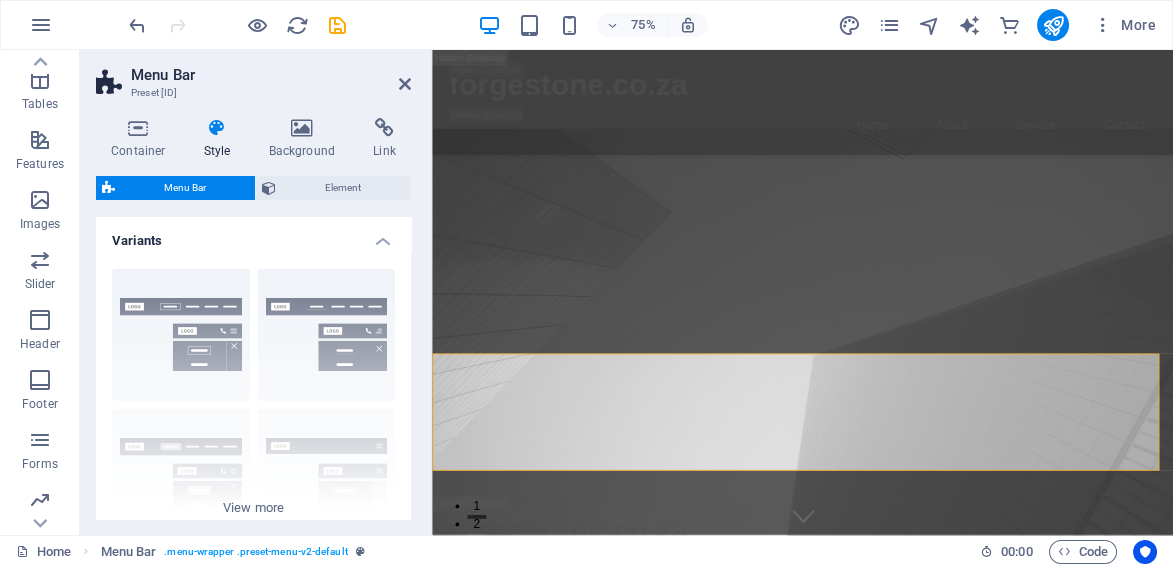 scroll, scrollTop: 124, scrollLeft: 0, axis: vertical 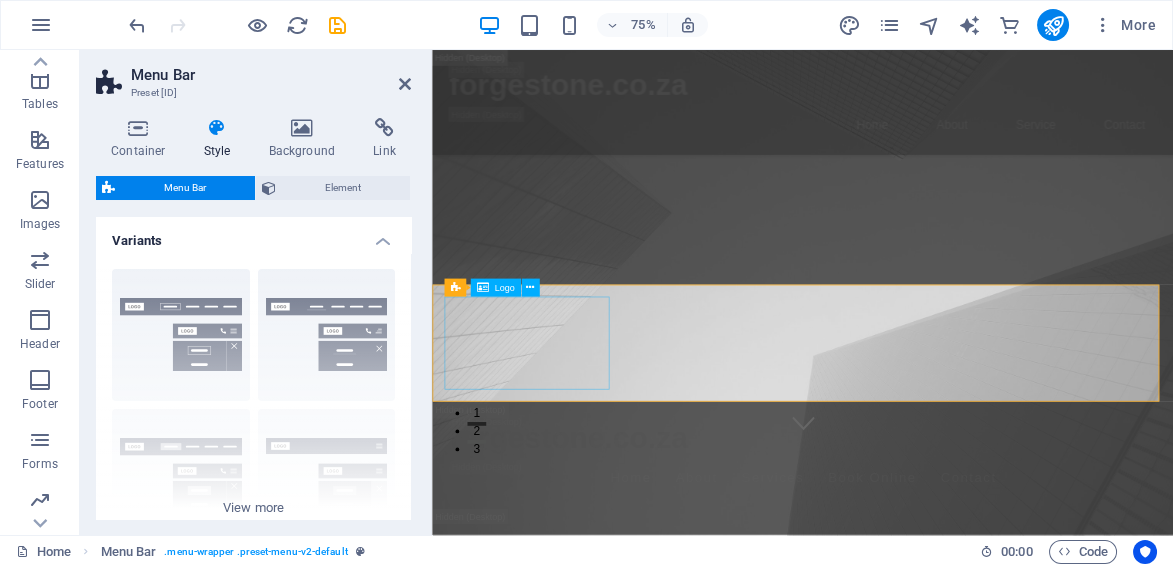 click at bounding box center (926, 1086) 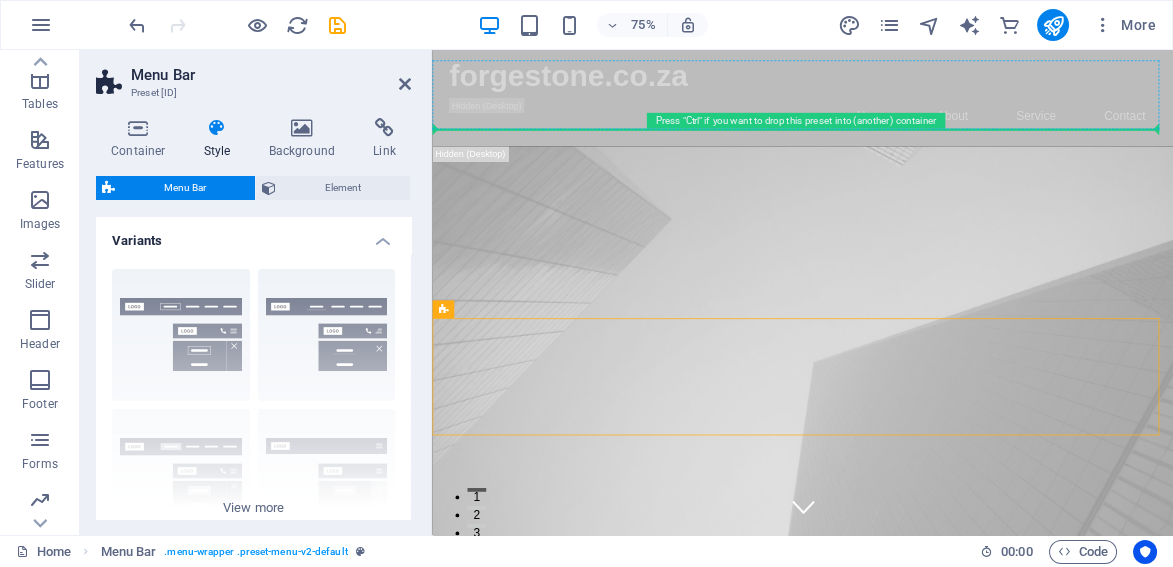 scroll, scrollTop: 0, scrollLeft: 0, axis: both 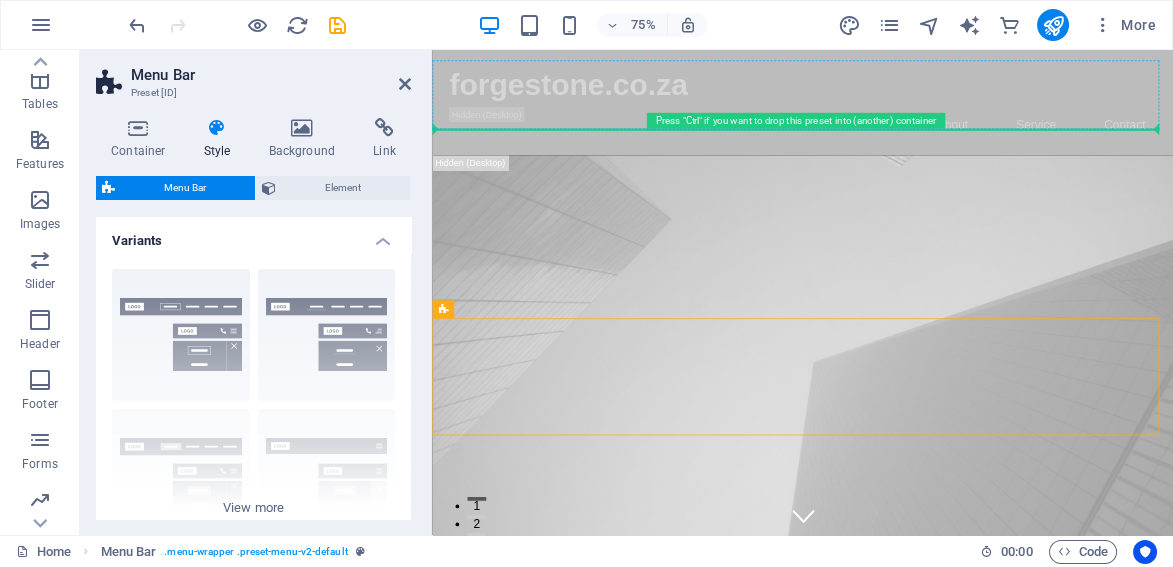 drag, startPoint x: 799, startPoint y: 401, endPoint x: 707, endPoint y: 102, distance: 312.83383 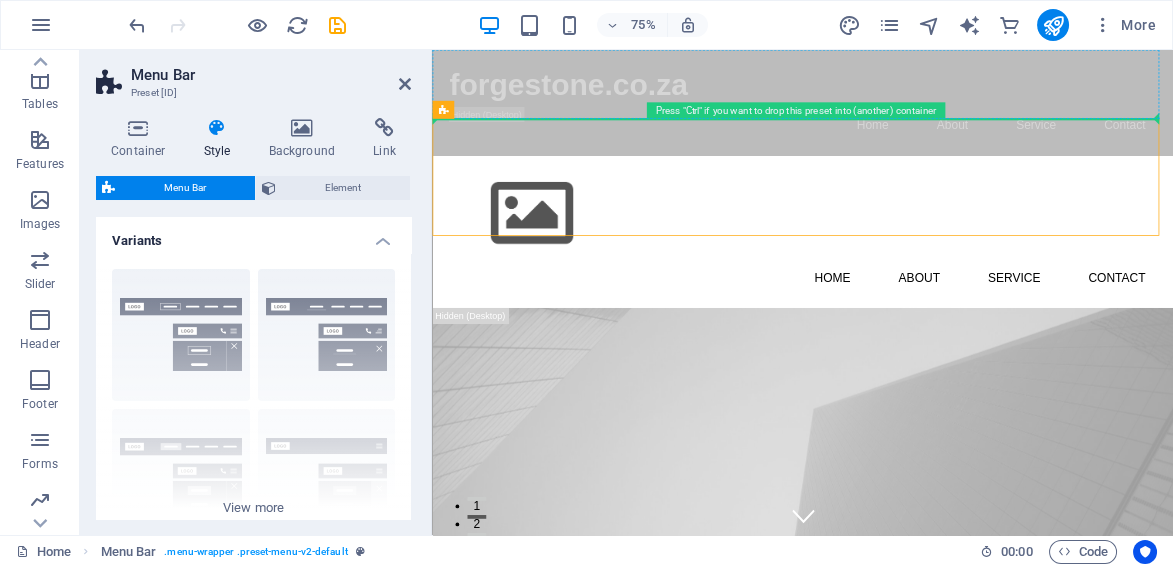 drag, startPoint x: 719, startPoint y: 166, endPoint x: 714, endPoint y: 105, distance: 61.204575 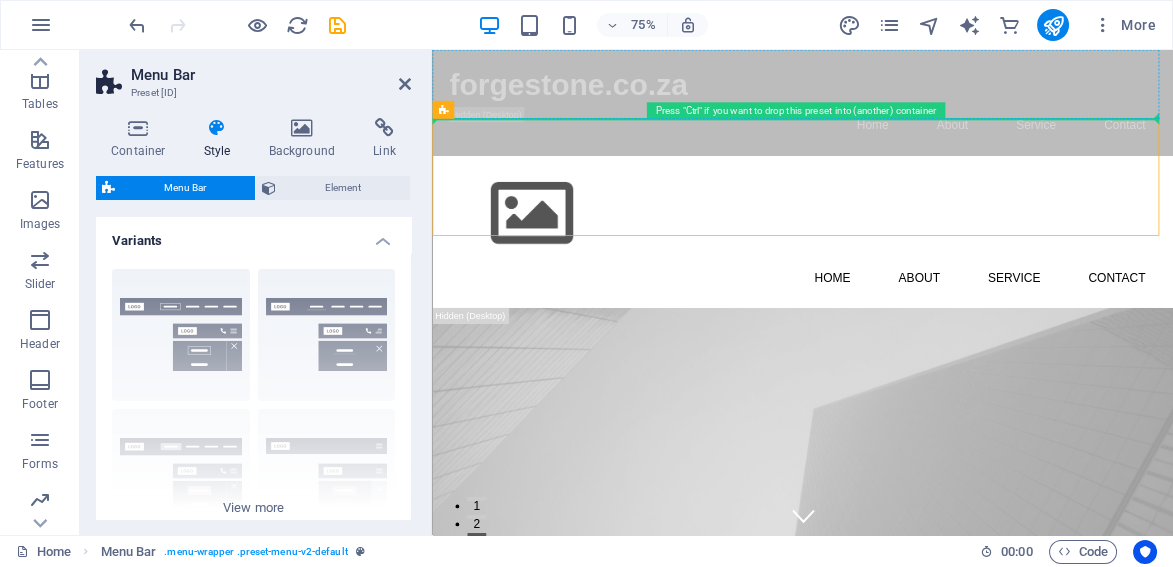 drag, startPoint x: 711, startPoint y: 280, endPoint x: 674, endPoint y: 106, distance: 177.89041 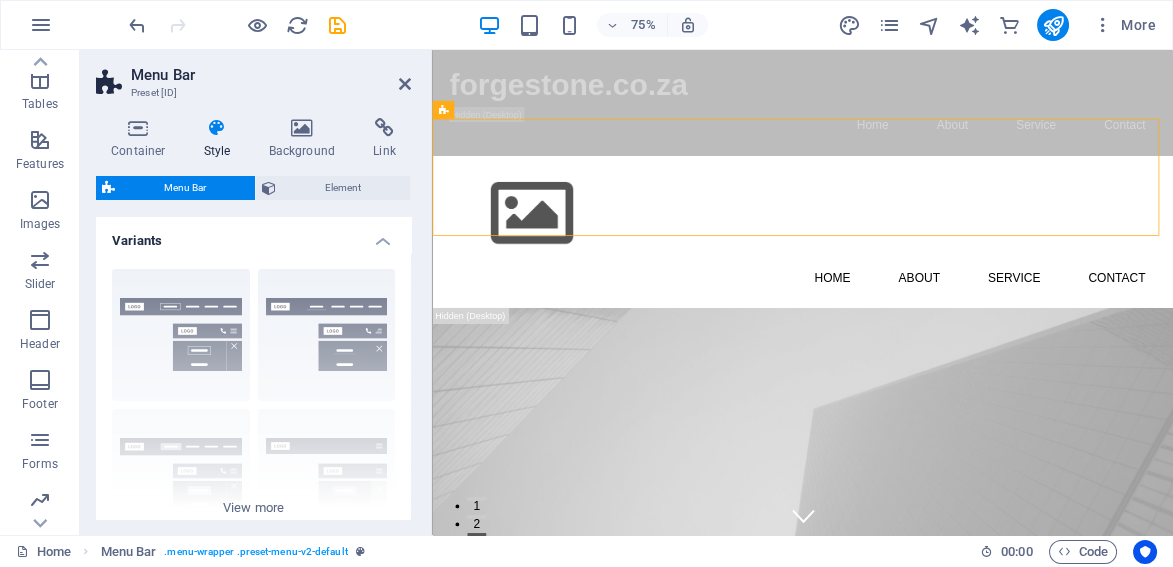 click on "forgestone.co.za" at bounding box center [926, 96] 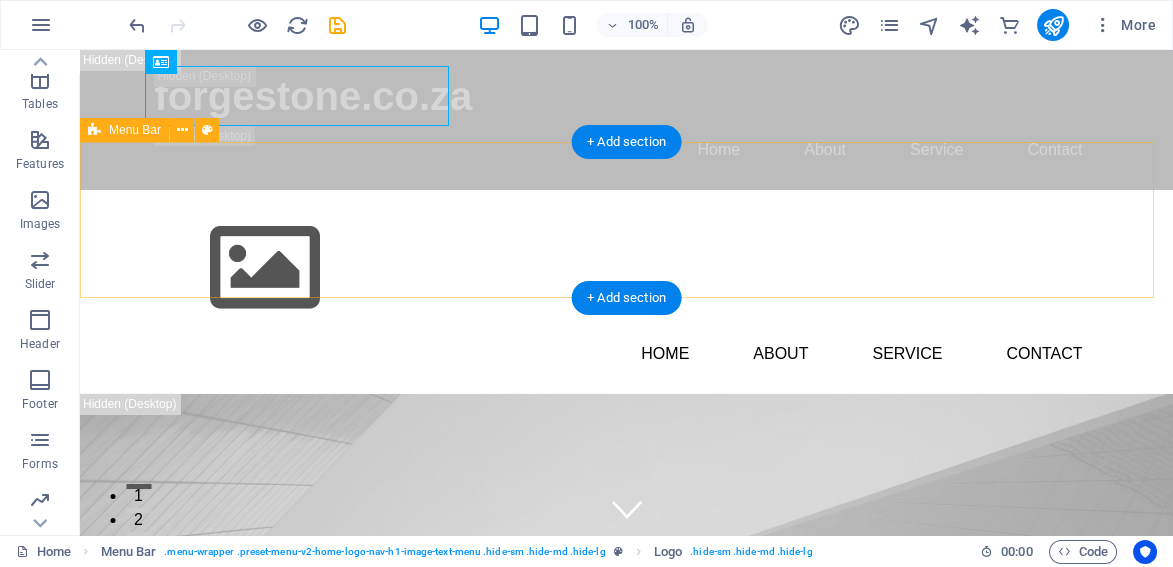 click on "Menu Home About Service Contact" at bounding box center [626, 292] 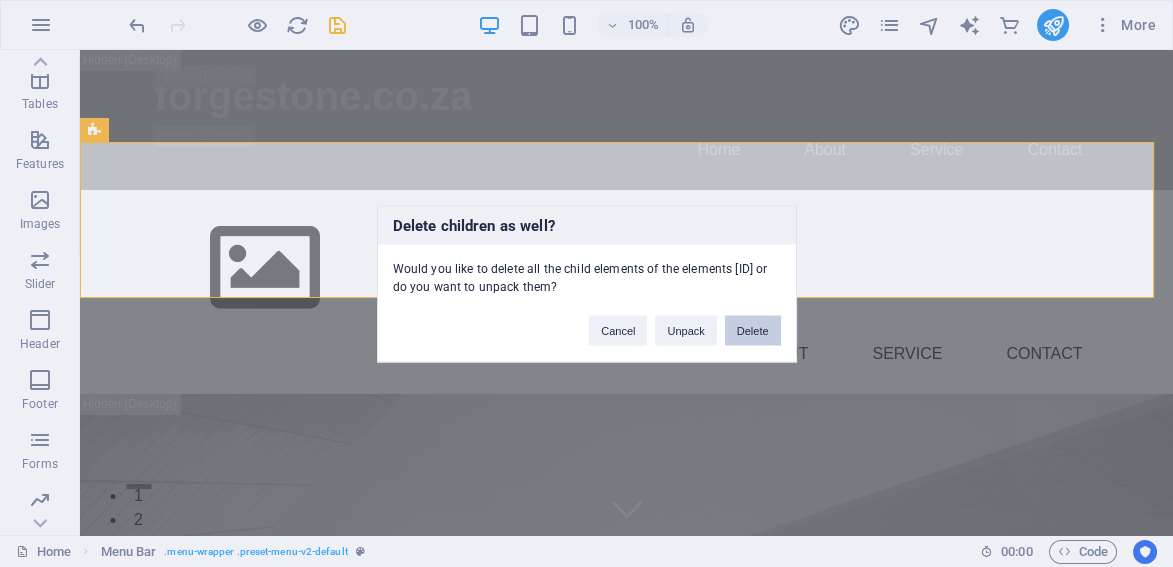 type 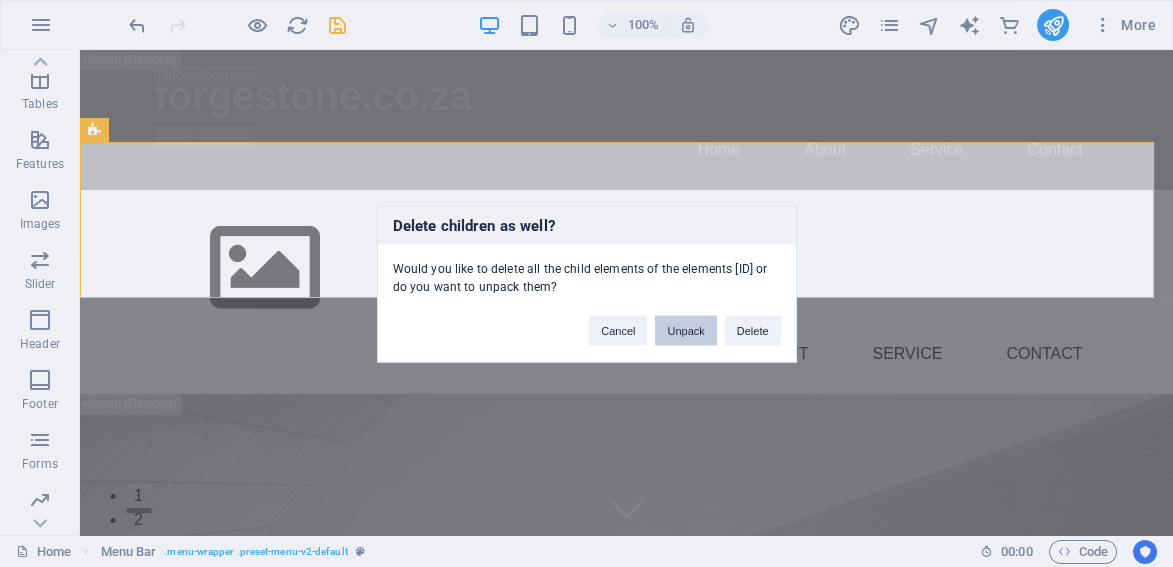 click on "Unpack" at bounding box center (685, 330) 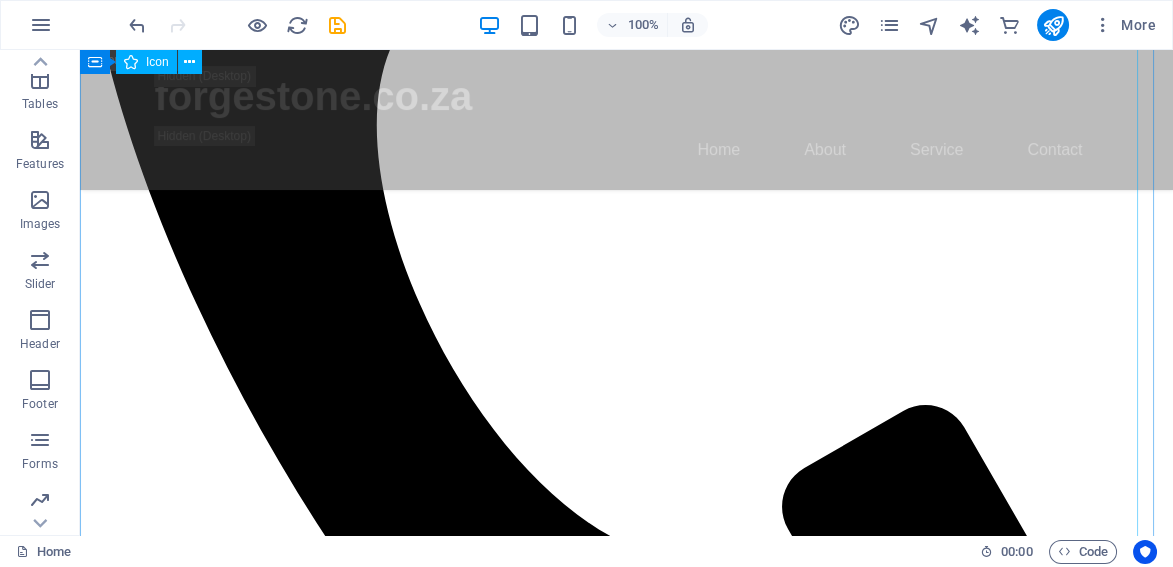 scroll, scrollTop: 388, scrollLeft: 0, axis: vertical 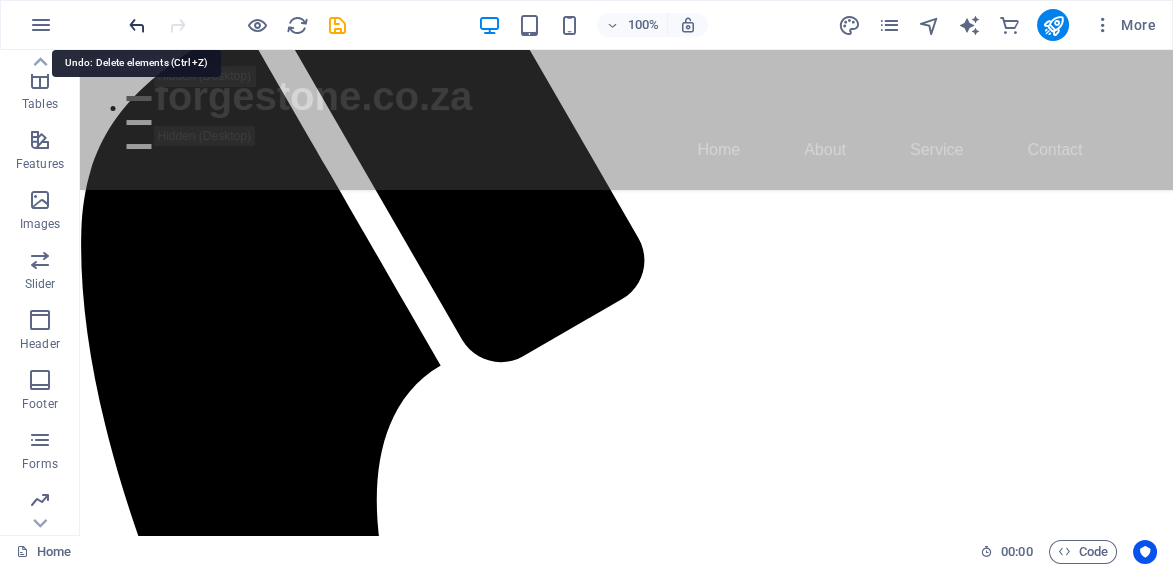click at bounding box center [137, 25] 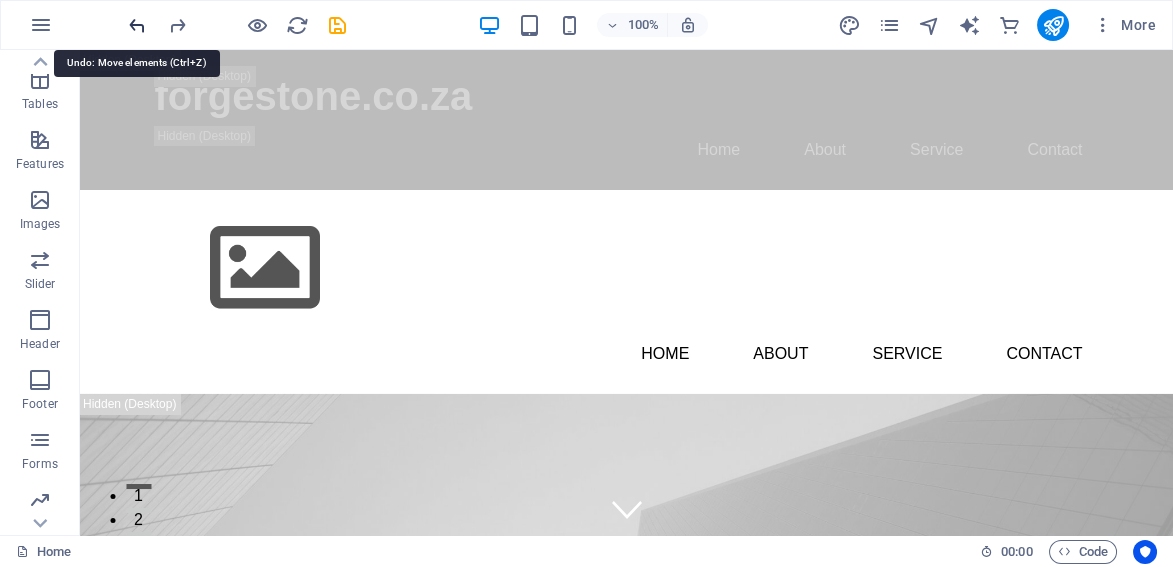 scroll, scrollTop: 0, scrollLeft: 0, axis: both 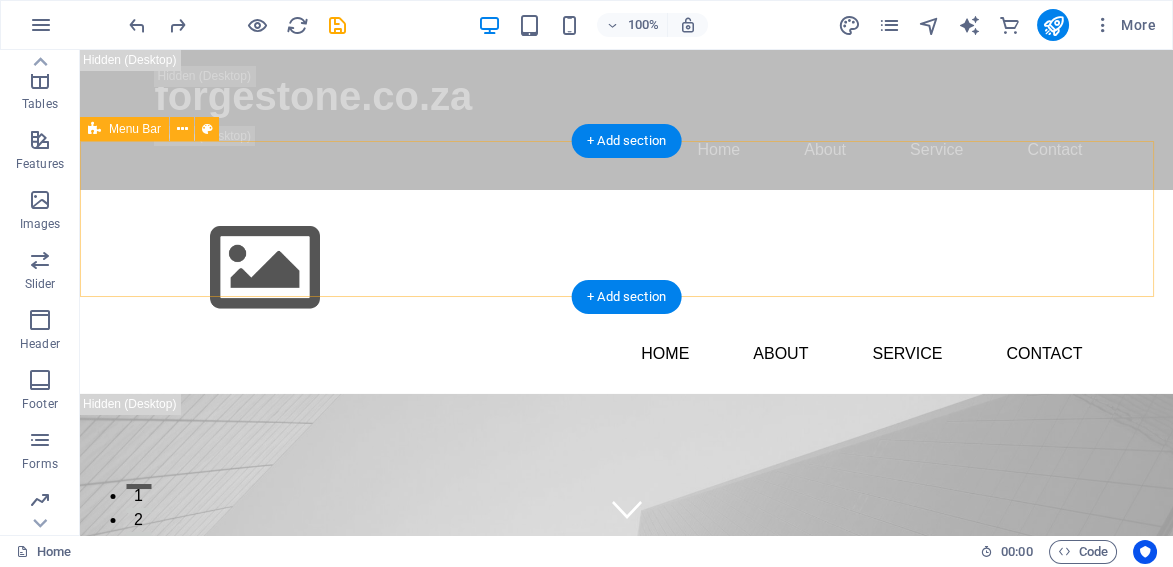 click on "Menu Home About Service Contact" at bounding box center [626, 292] 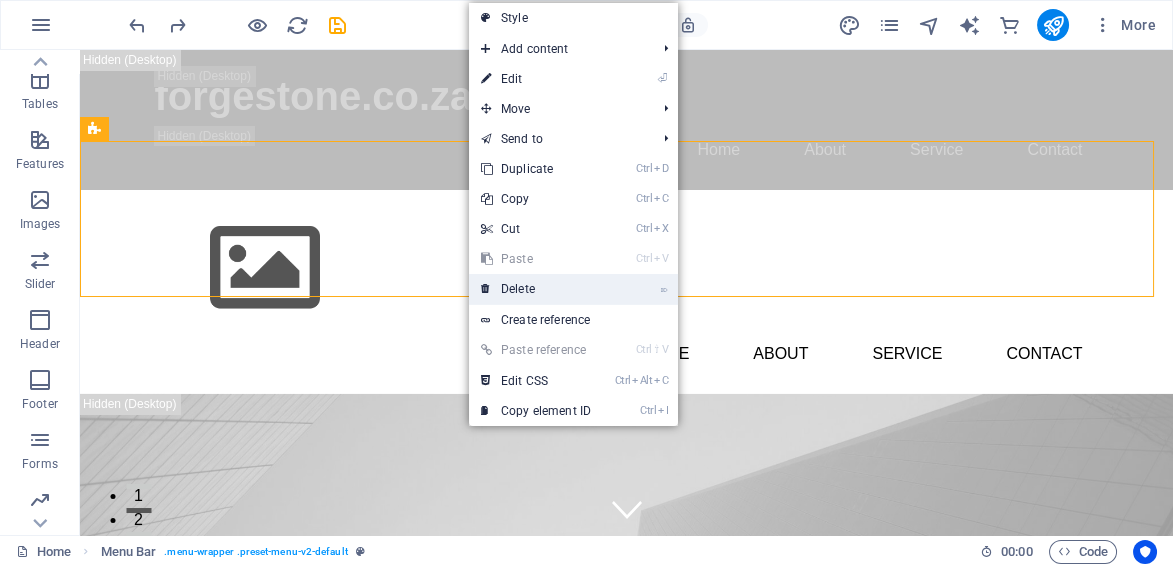 click on "⌦  Delete" at bounding box center (536, 289) 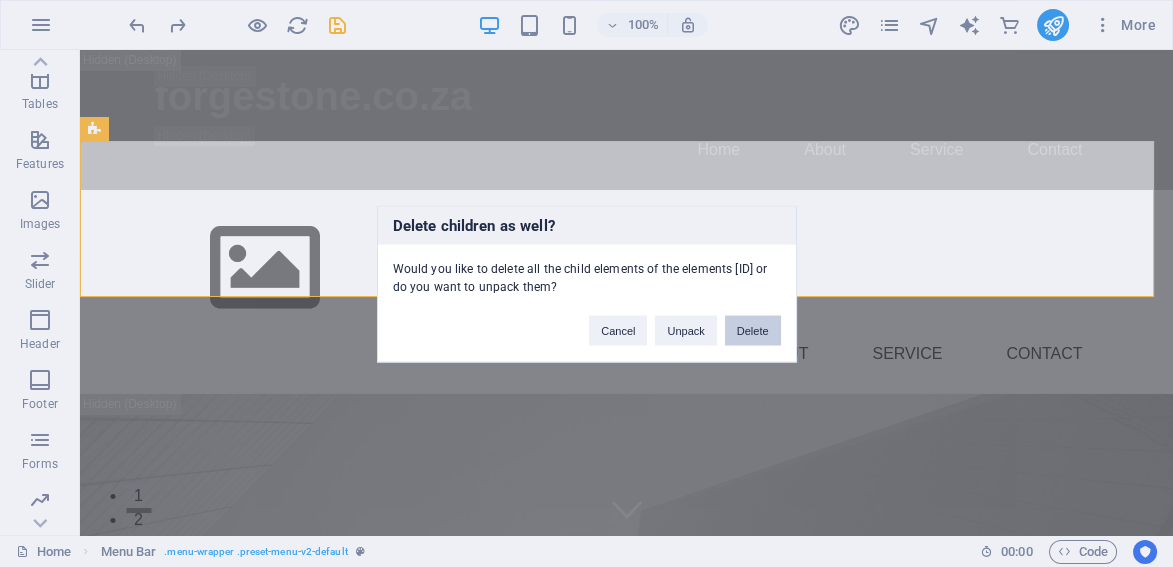click on "Delete" at bounding box center (753, 330) 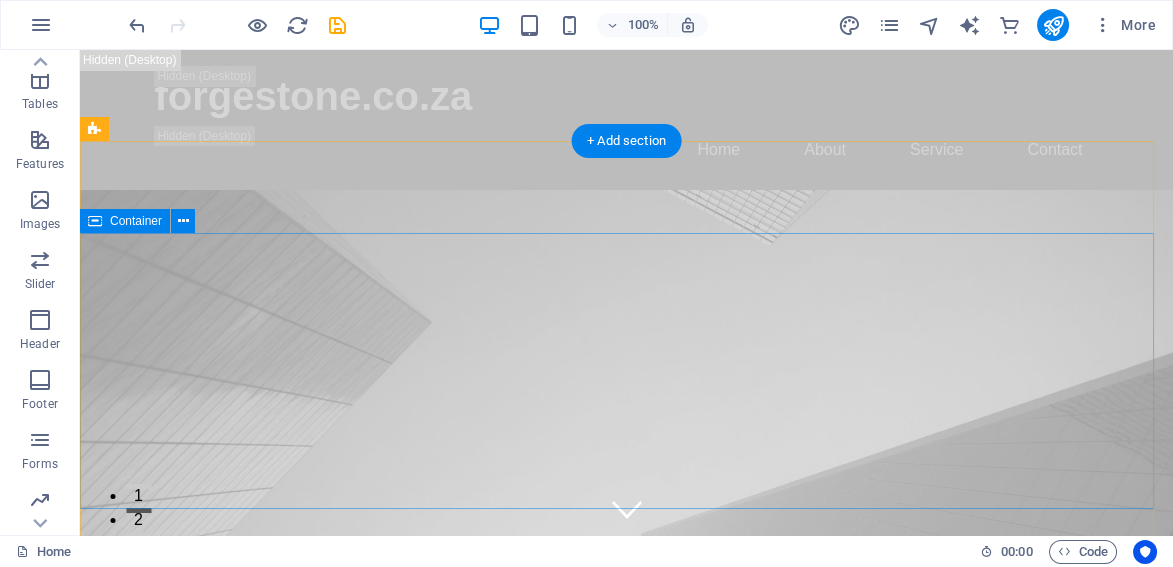 scroll, scrollTop: 0, scrollLeft: 0, axis: both 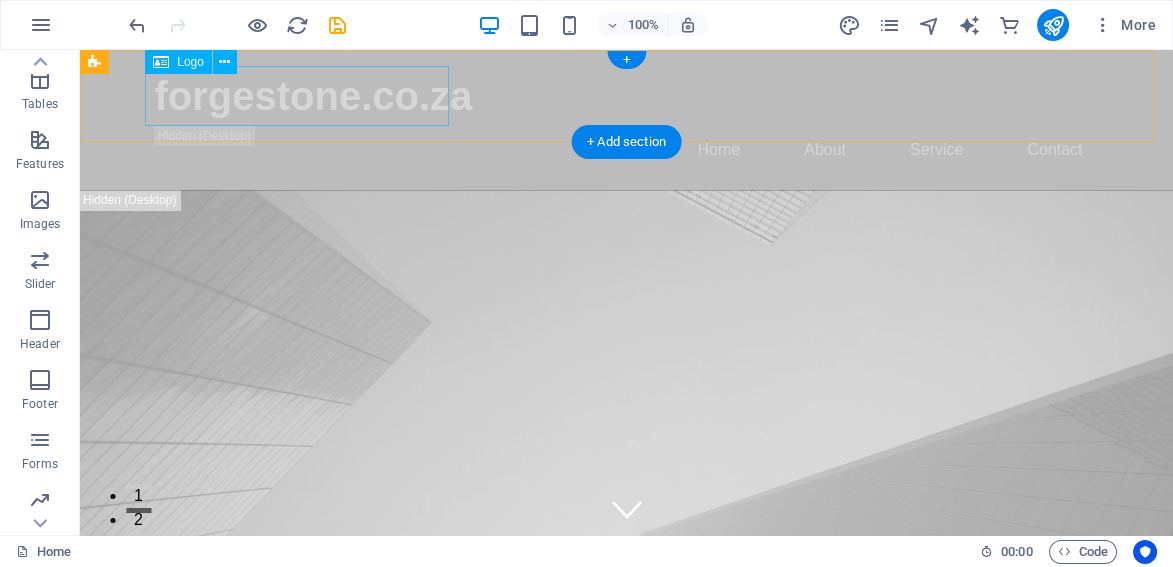 click on "forgestone.co.za" at bounding box center [627, 96] 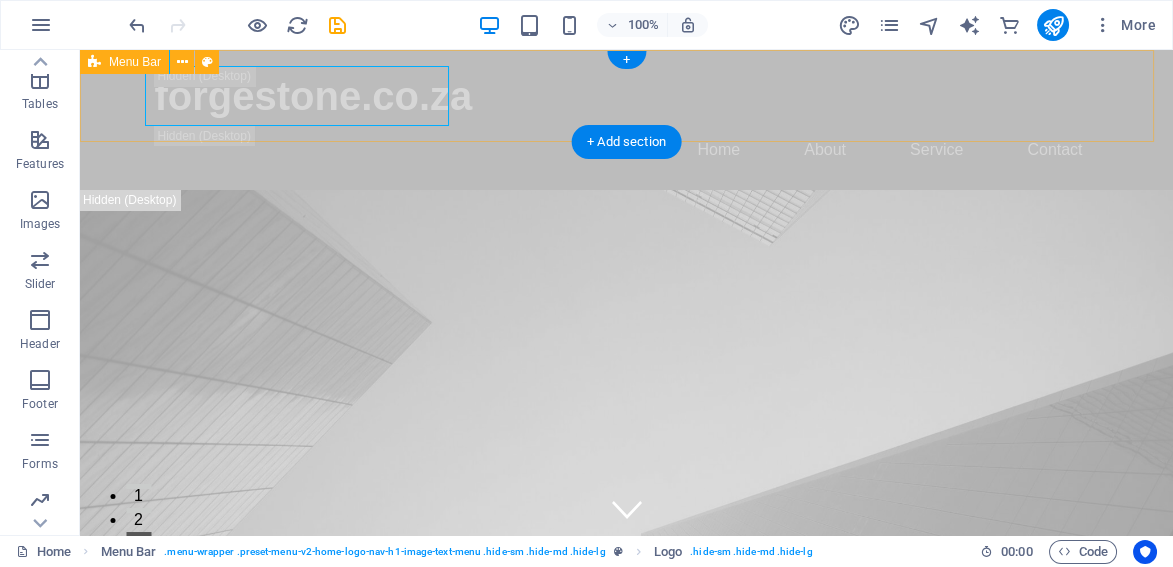 click on "forgestone.co.za Home About Service Contact" at bounding box center (626, 120) 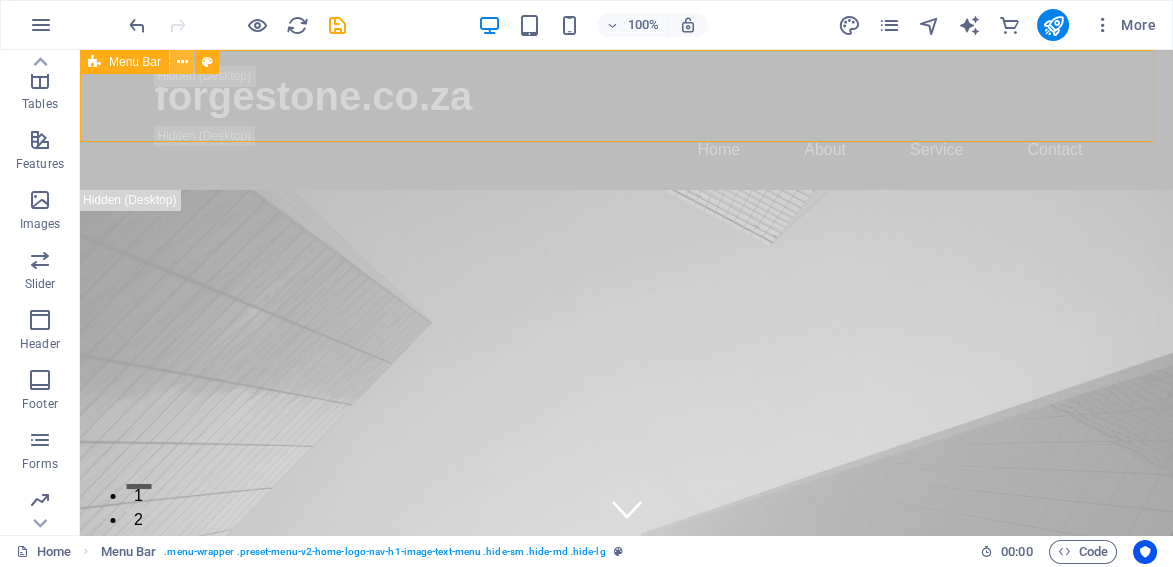 click at bounding box center [182, 62] 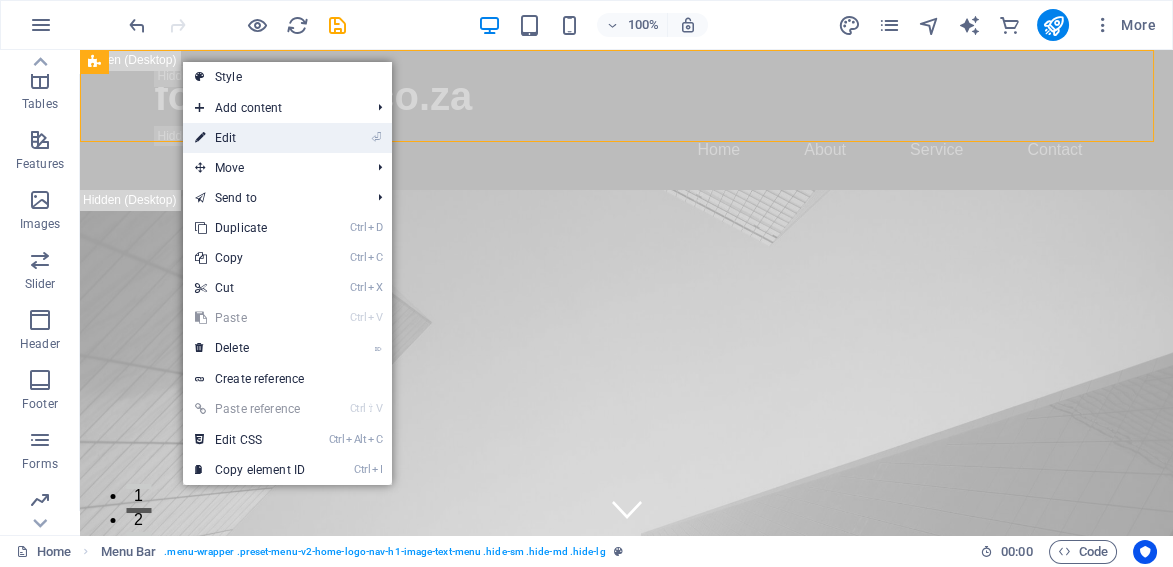 click on "⏎  Edit" at bounding box center [250, 138] 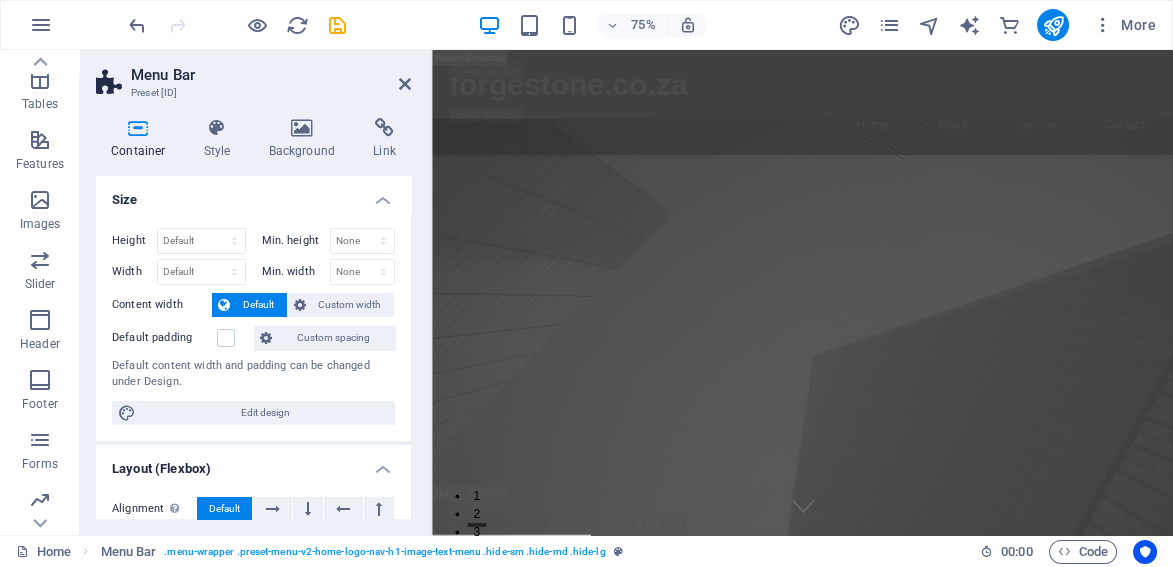 scroll, scrollTop: 124, scrollLeft: 0, axis: vertical 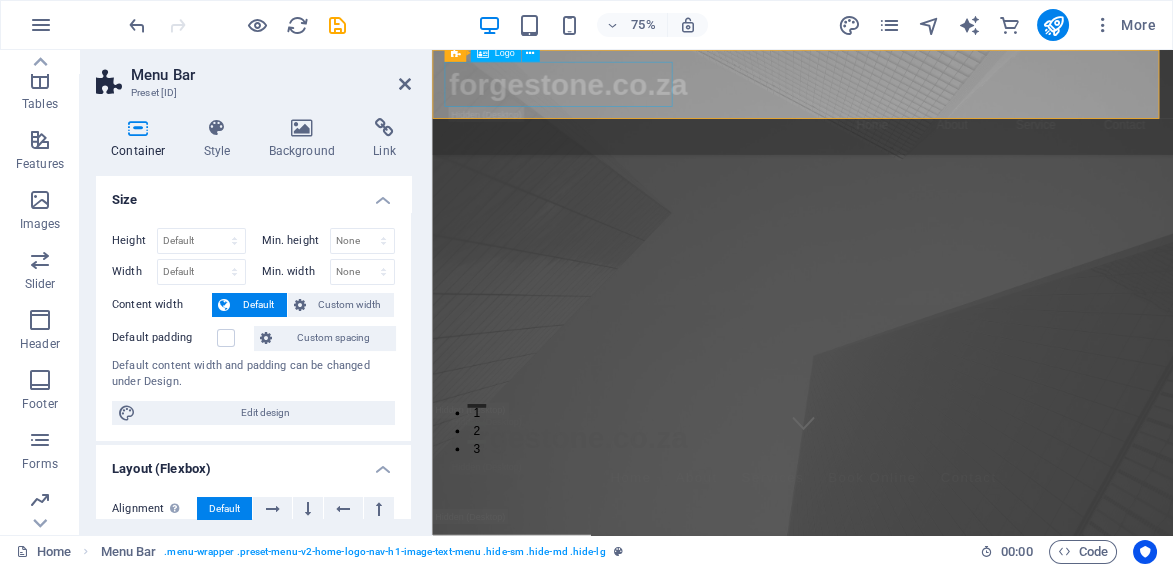 click on "forgestone.co.za" at bounding box center [926, 96] 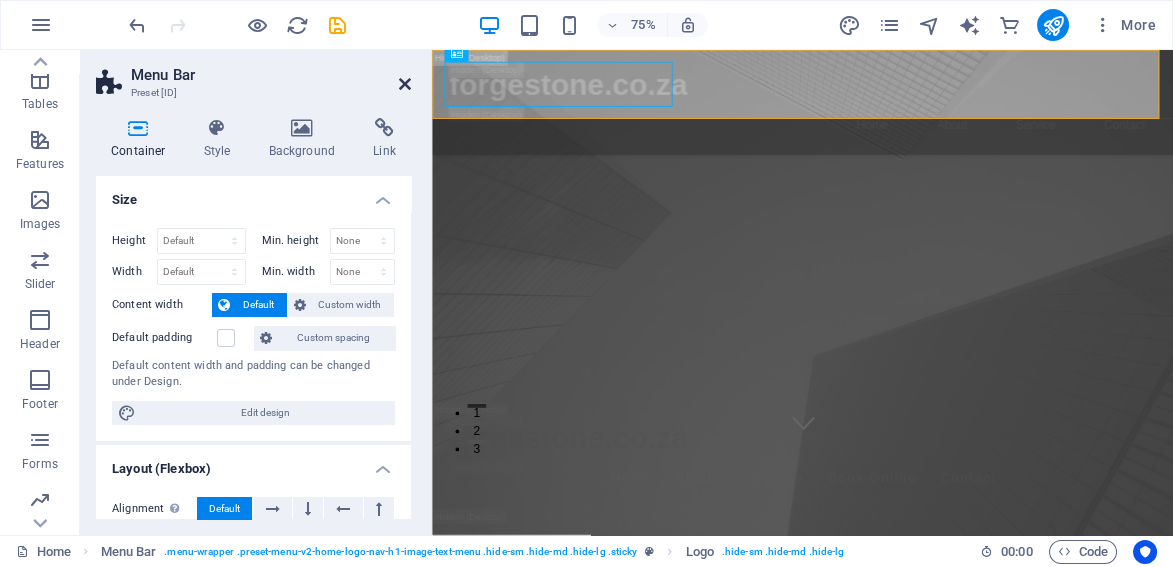 drag, startPoint x: 411, startPoint y: 80, endPoint x: 326, endPoint y: 31, distance: 98.11218 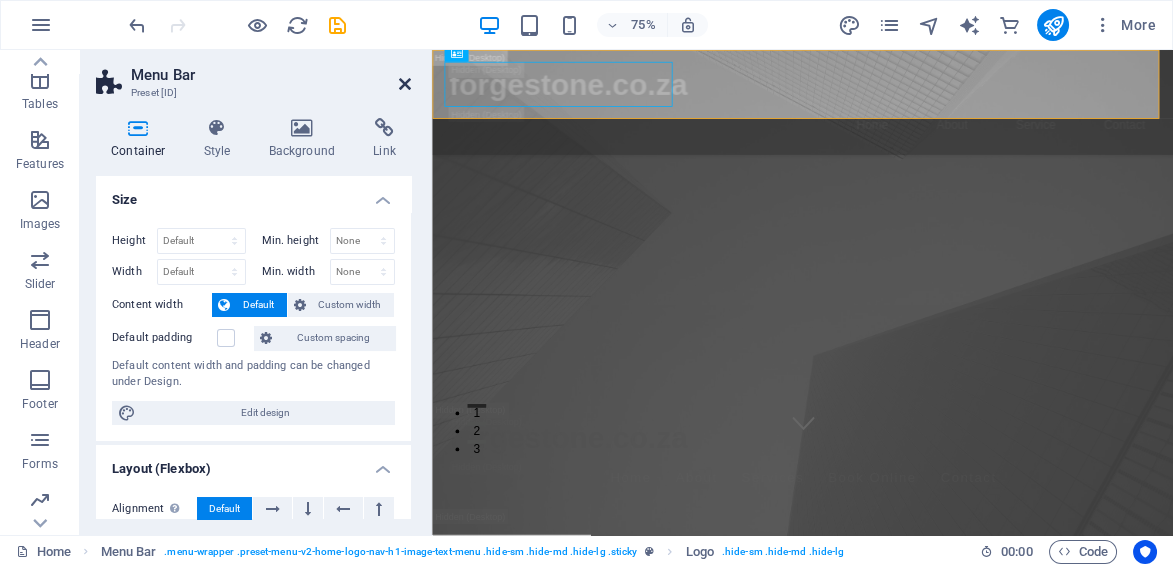 click at bounding box center (405, 84) 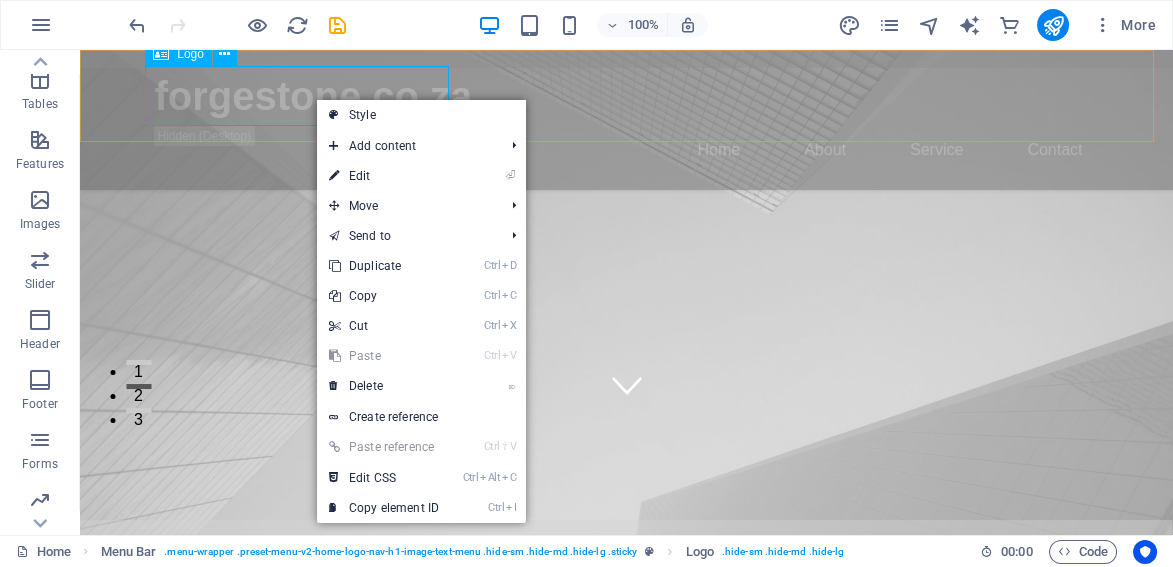 click on "forgestone.co.za" at bounding box center (627, 96) 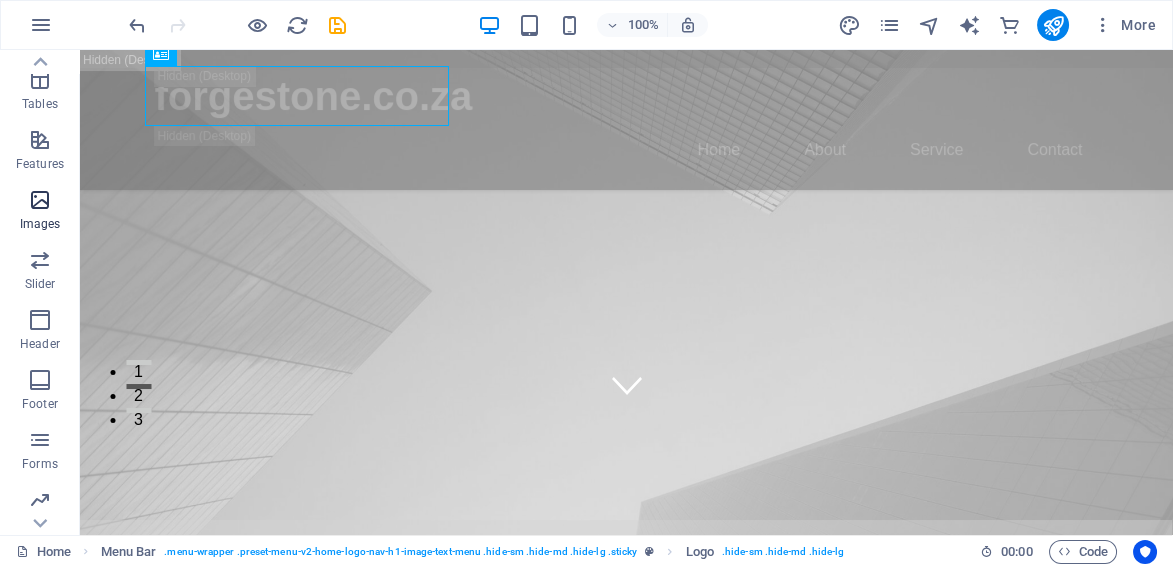 click at bounding box center (40, 200) 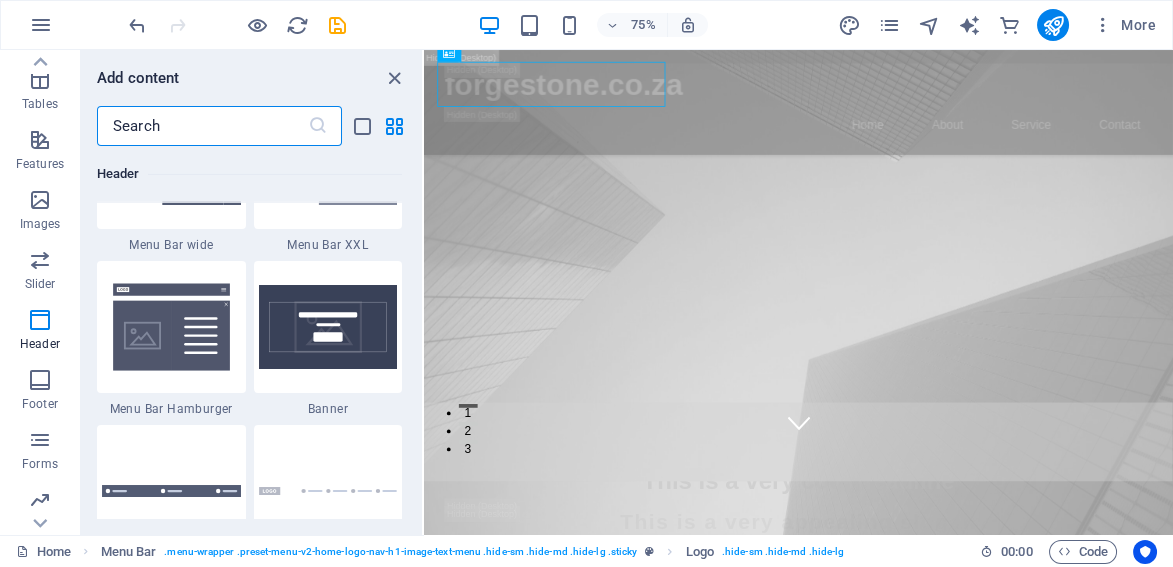 scroll, scrollTop: 12890, scrollLeft: 0, axis: vertical 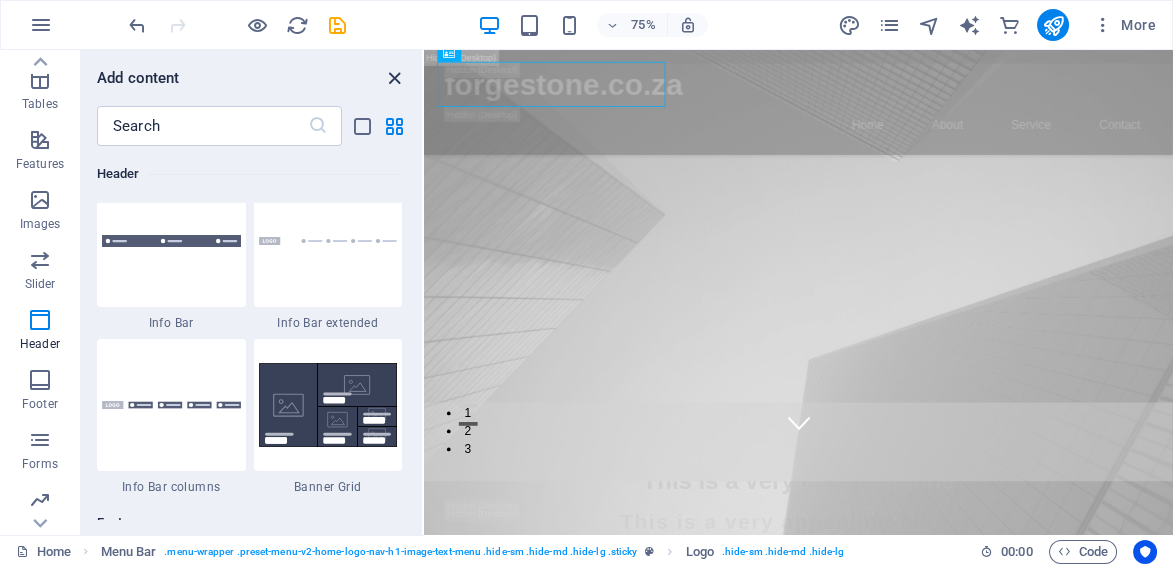 click at bounding box center [394, 78] 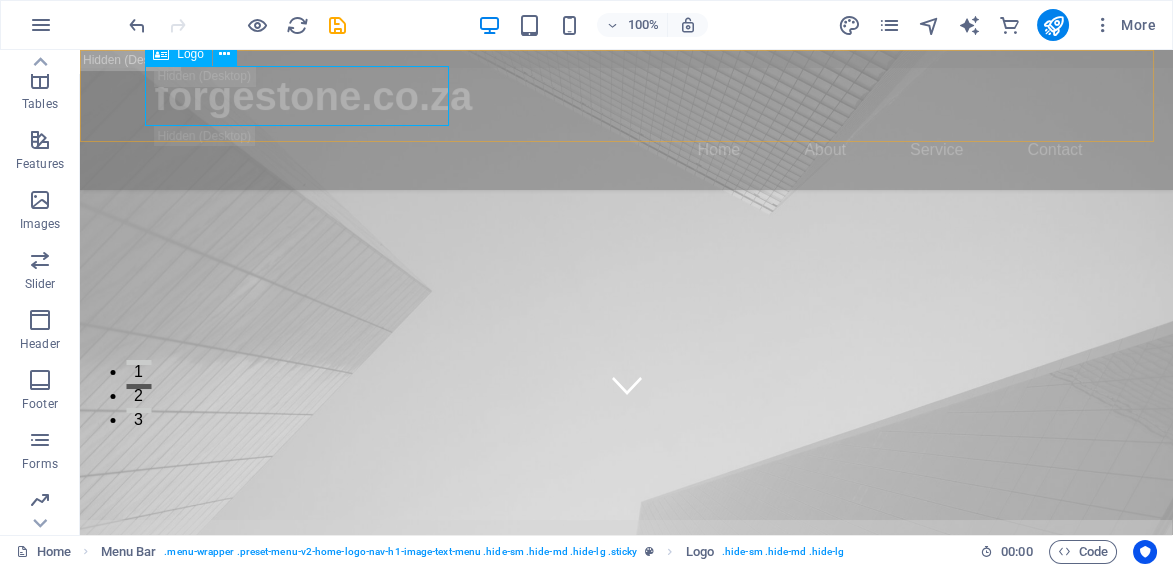 click on "Logo" at bounding box center [190, 54] 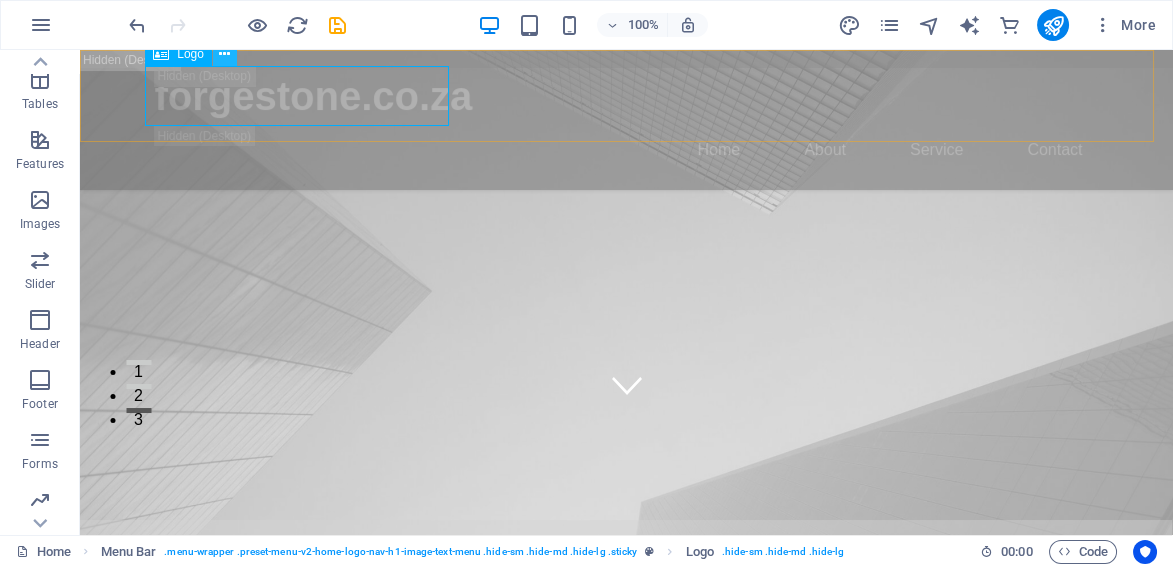 click at bounding box center (224, 54) 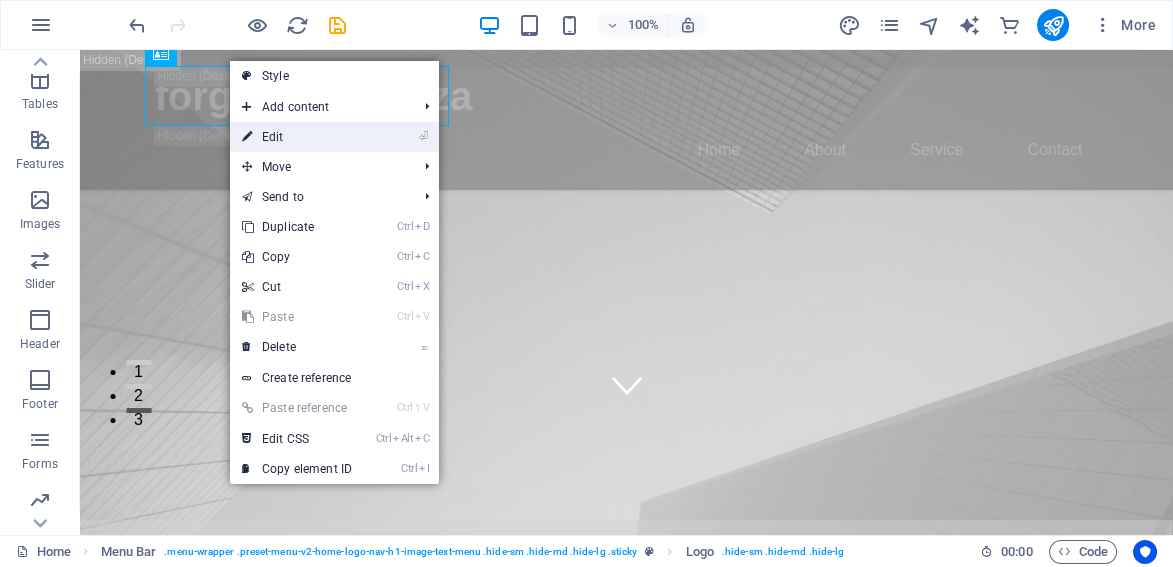 click on "⏎  Edit" at bounding box center (297, 137) 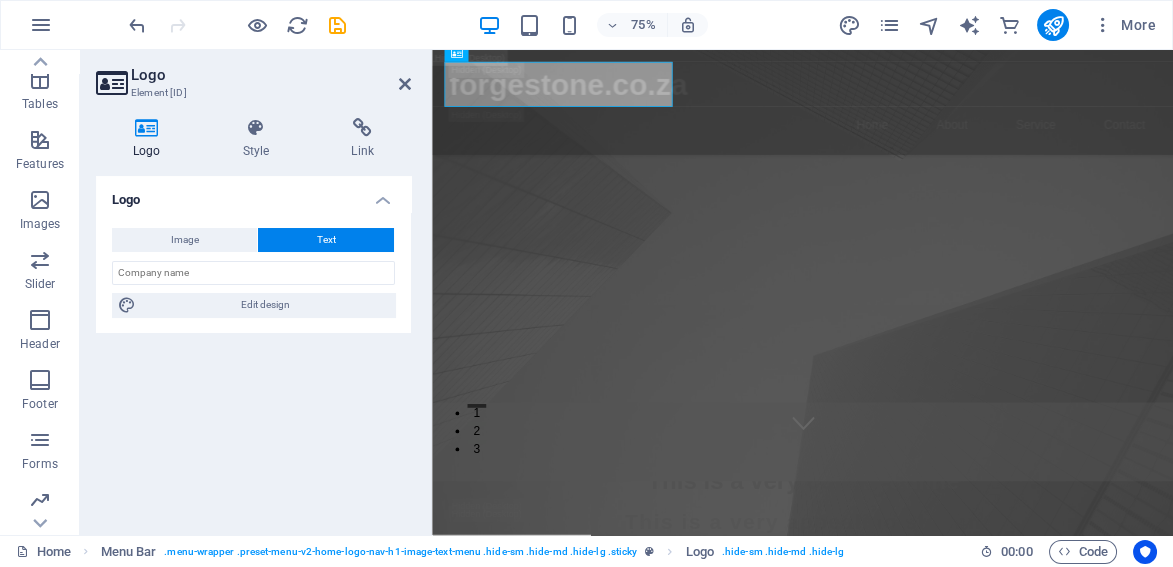 click at bounding box center (147, 128) 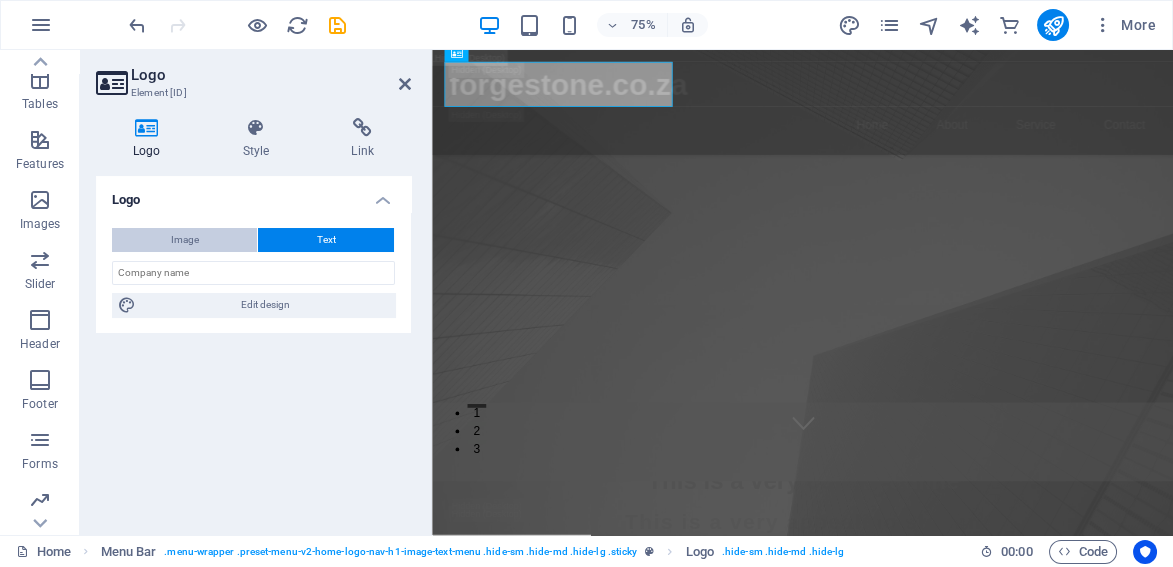 click on "Image" at bounding box center (185, 240) 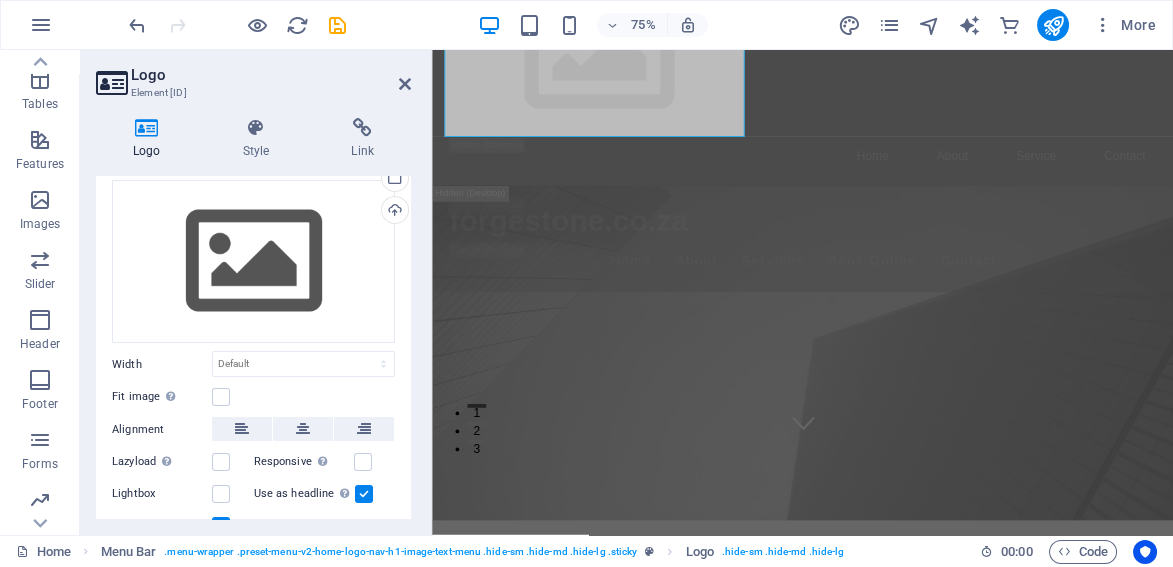 scroll, scrollTop: 124, scrollLeft: 0, axis: vertical 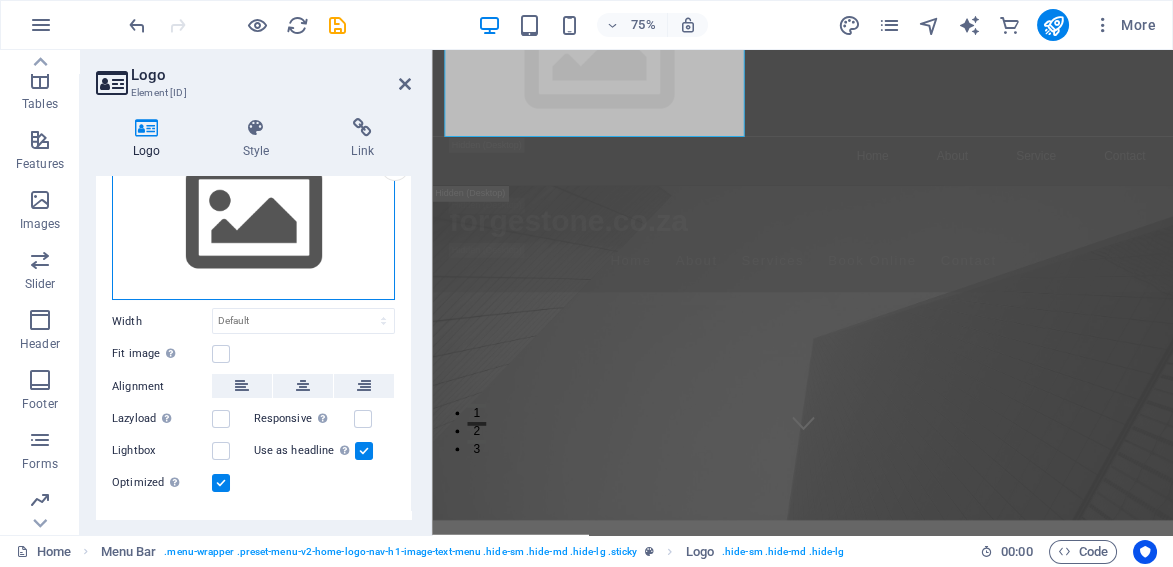 click on "Drag files here, click to choose files or select files from Files or our free stock photos & videos" at bounding box center [253, 219] 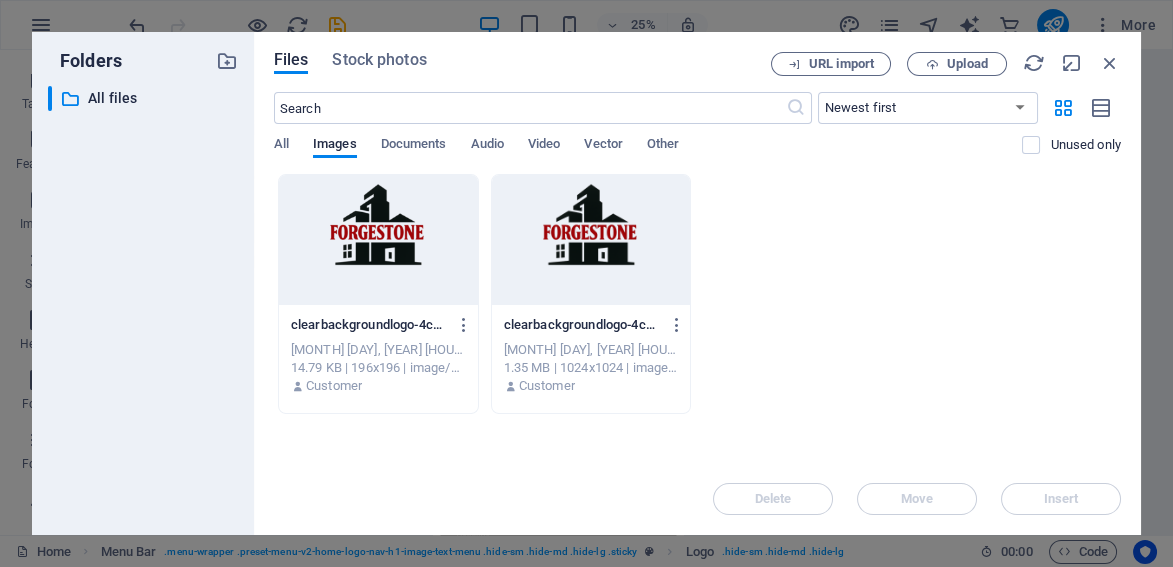 click at bounding box center (591, 240) 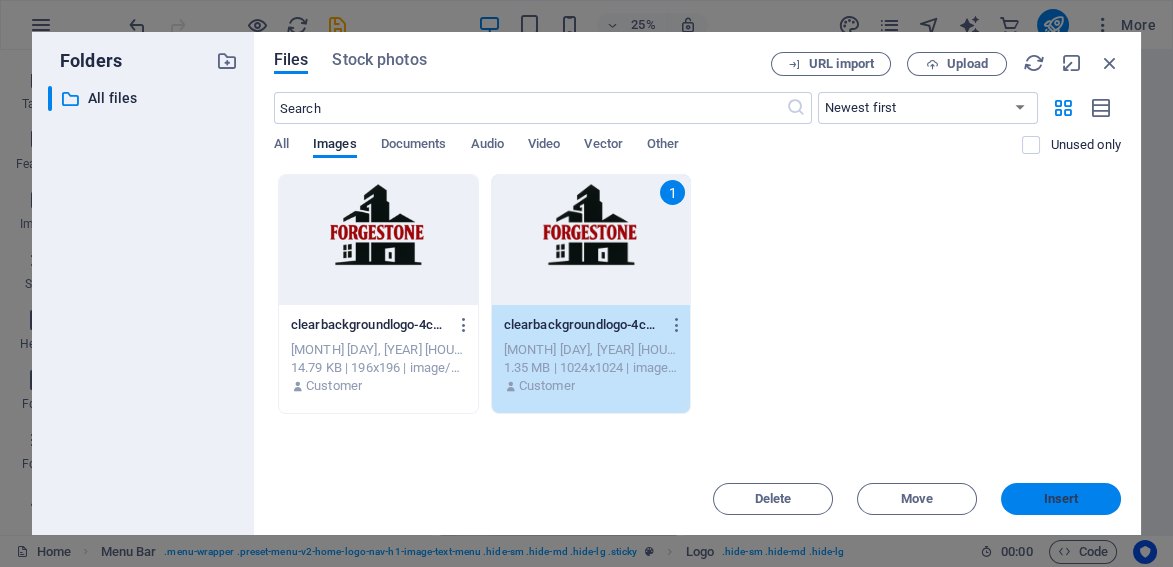 click on "Insert" at bounding box center (1061, 499) 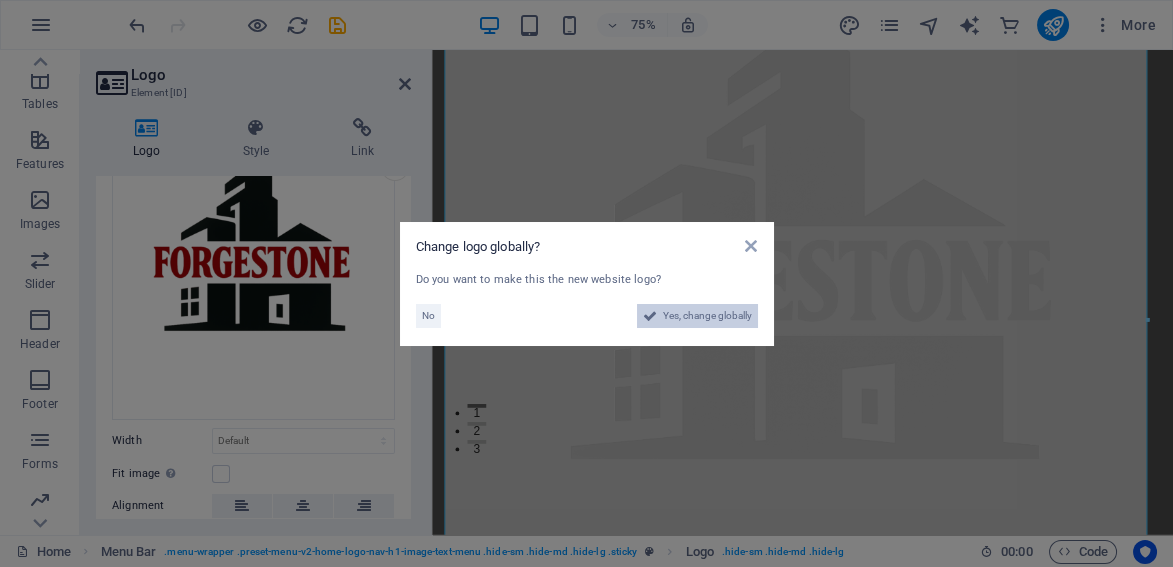 click on "Yes, change globally" at bounding box center (707, 316) 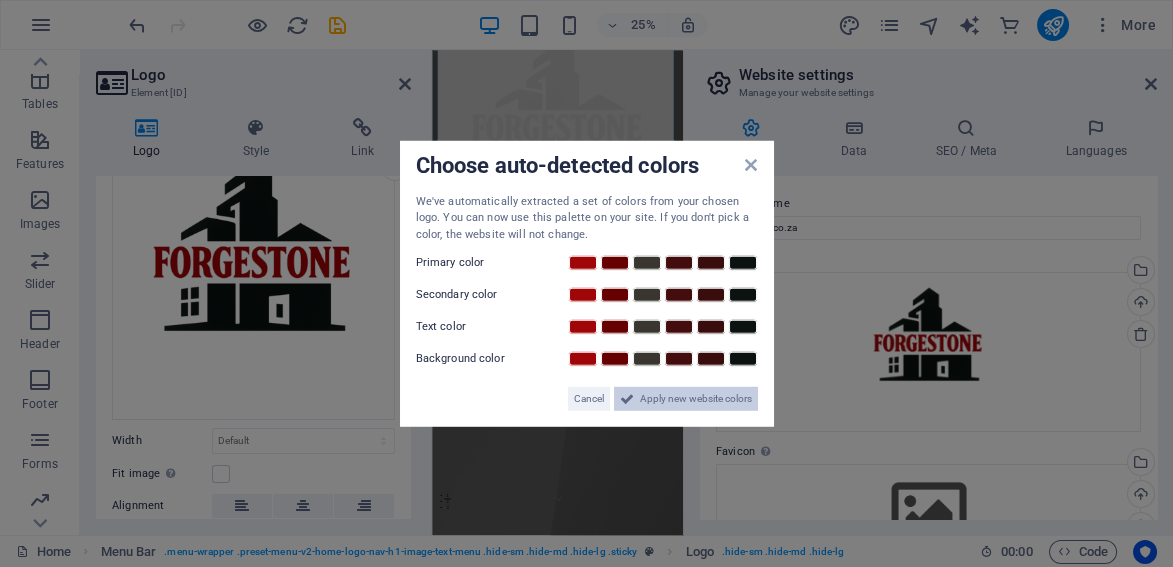 click on "Apply new website colors" at bounding box center [696, 399] 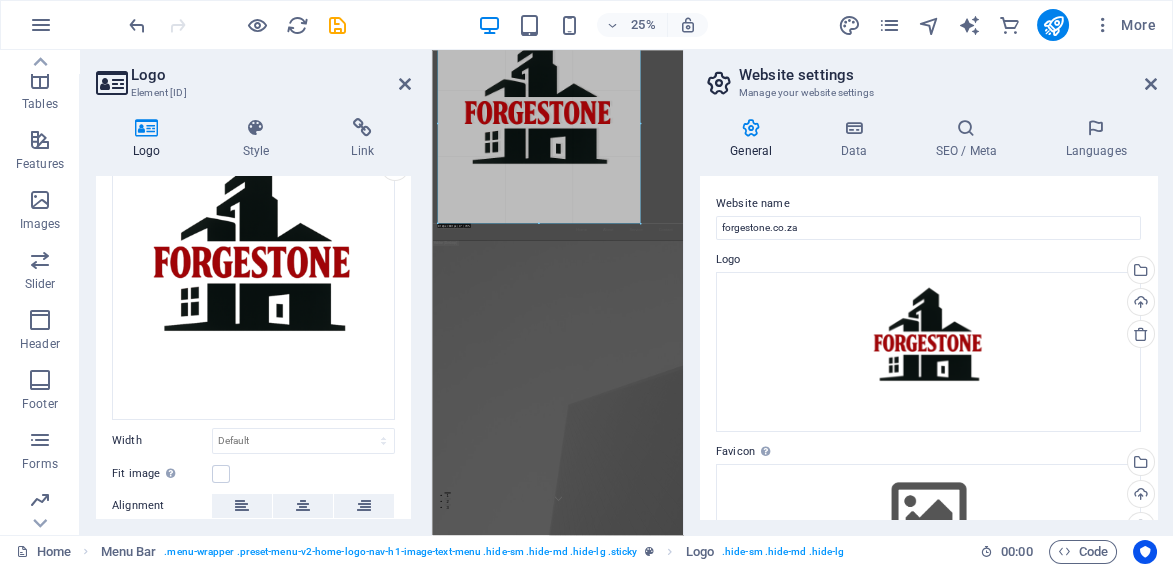 drag, startPoint x: 673, startPoint y: 260, endPoint x: 470, endPoint y: 116, distance: 248.88753 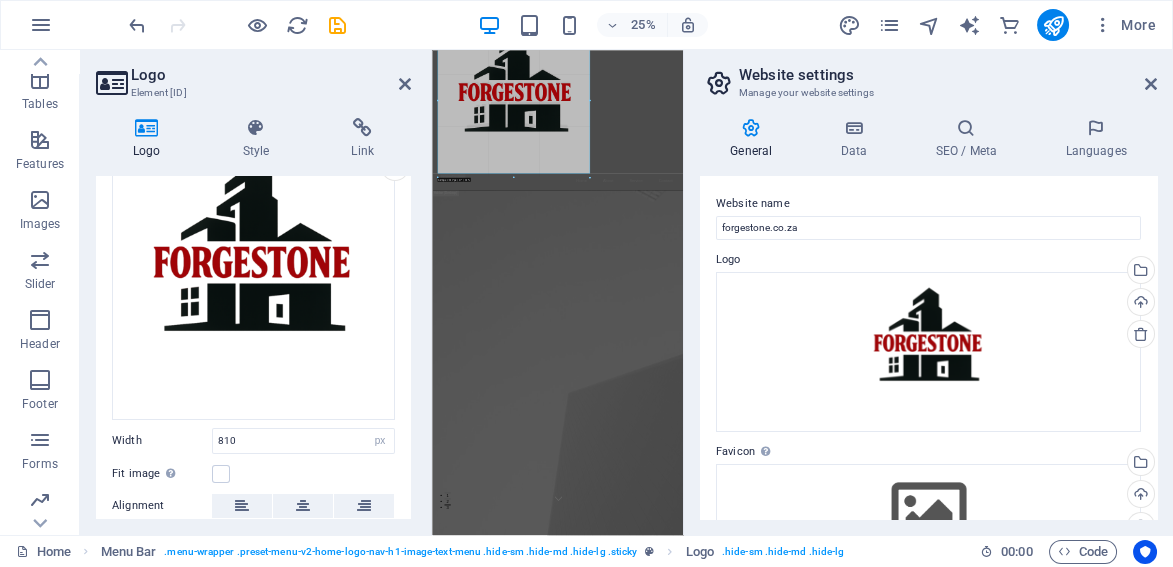 drag, startPoint x: 640, startPoint y: 224, endPoint x: 408, endPoint y: 15, distance: 312.2579 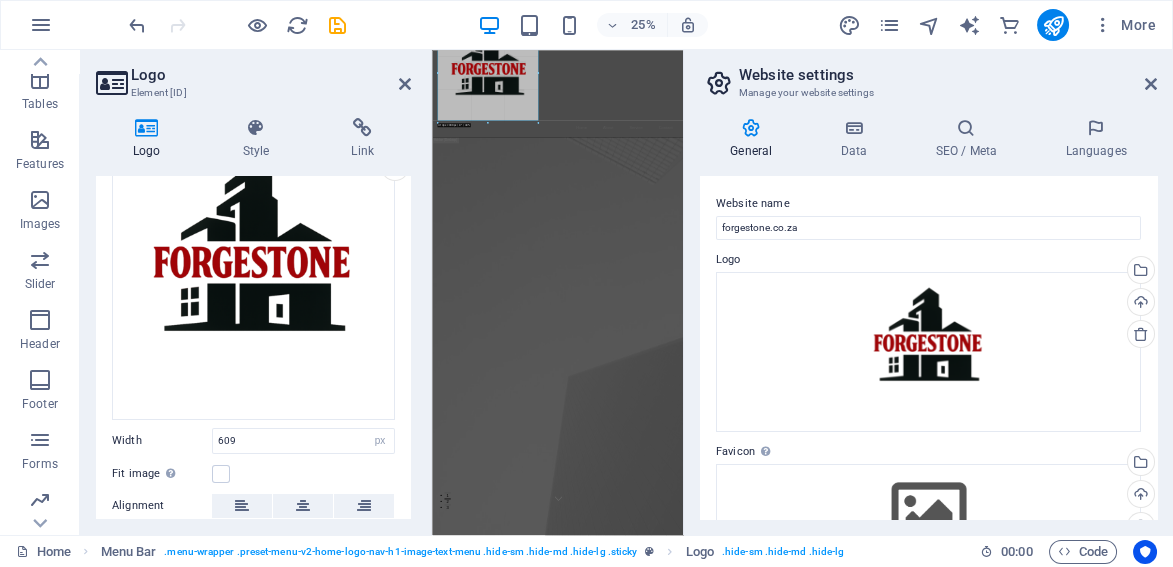 drag, startPoint x: 590, startPoint y: 173, endPoint x: 365, endPoint y: -39, distance: 309.14236 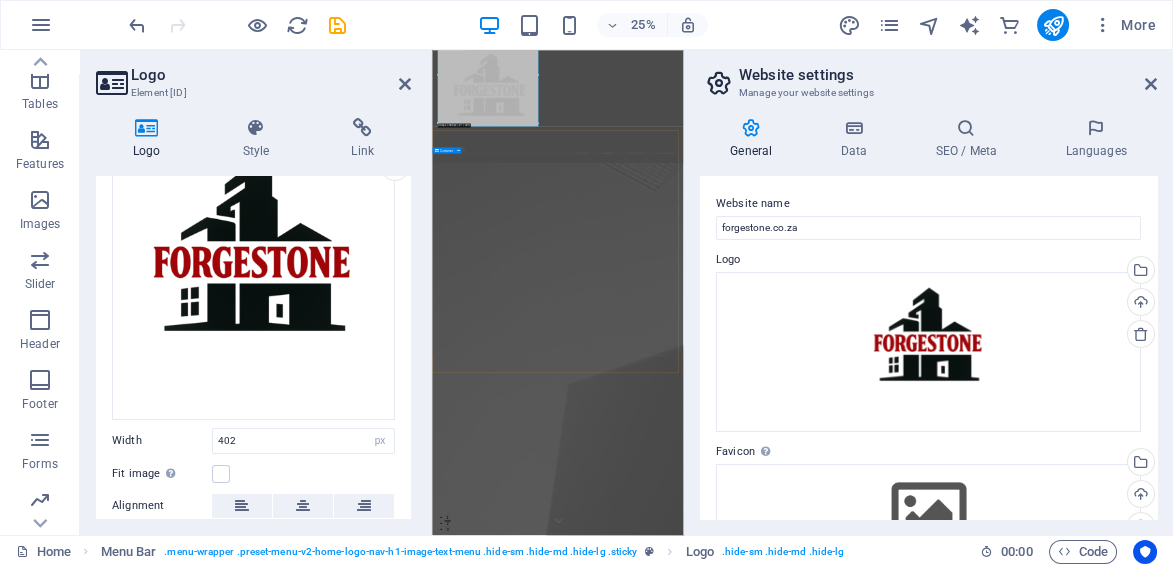 scroll, scrollTop: 0, scrollLeft: 0, axis: both 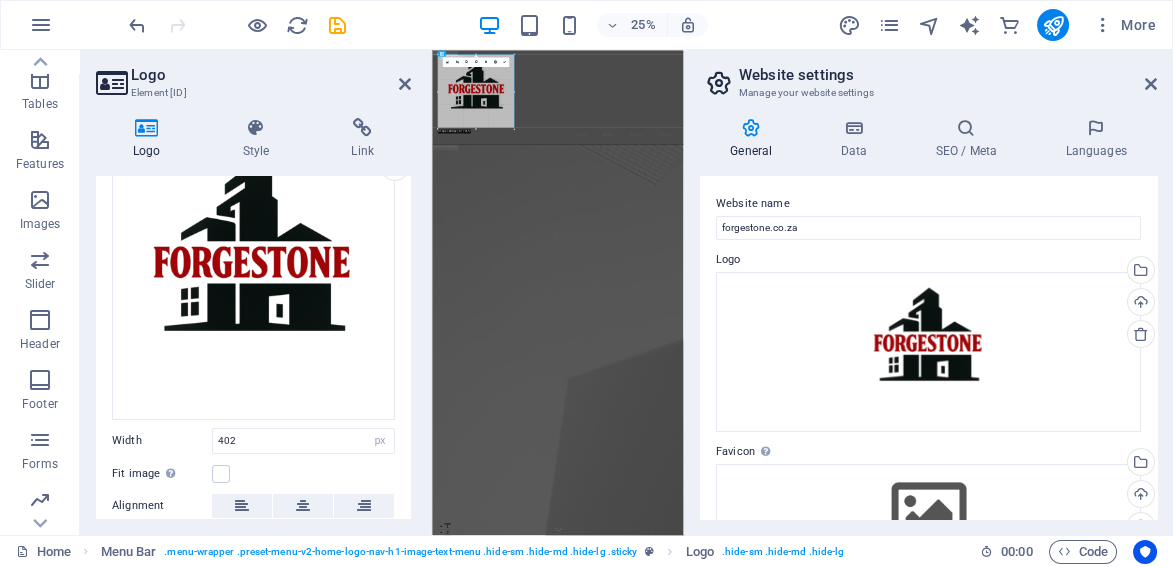 drag, startPoint x: 536, startPoint y: 154, endPoint x: 423, endPoint y: 45, distance: 157.00319 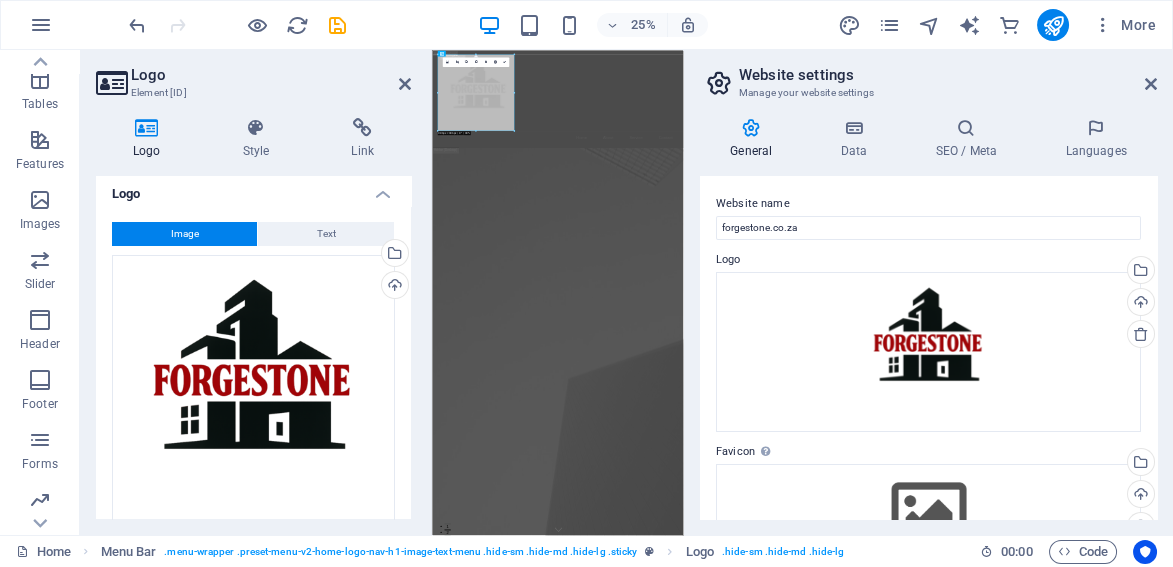 scroll, scrollTop: 0, scrollLeft: 0, axis: both 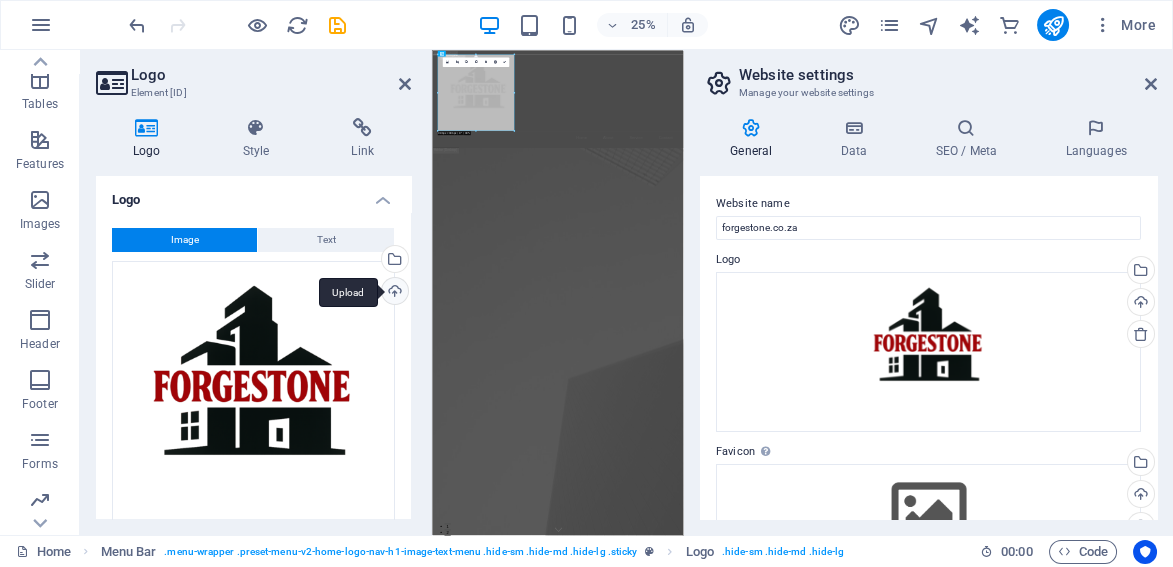 click on "Upload" at bounding box center [393, 293] 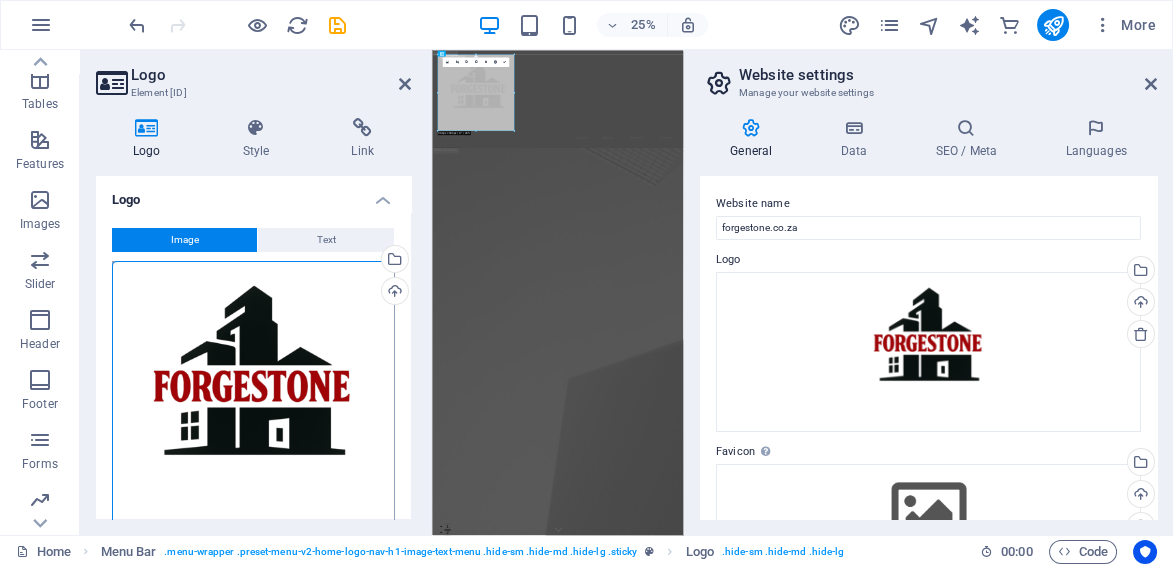 scroll, scrollTop: 124, scrollLeft: 0, axis: vertical 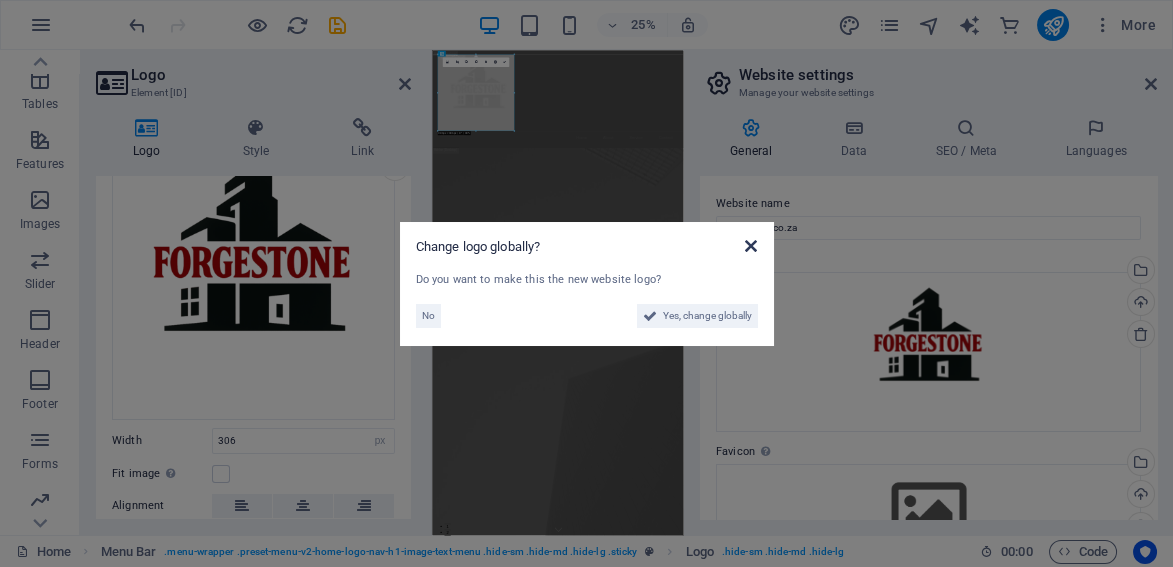 click at bounding box center (751, 246) 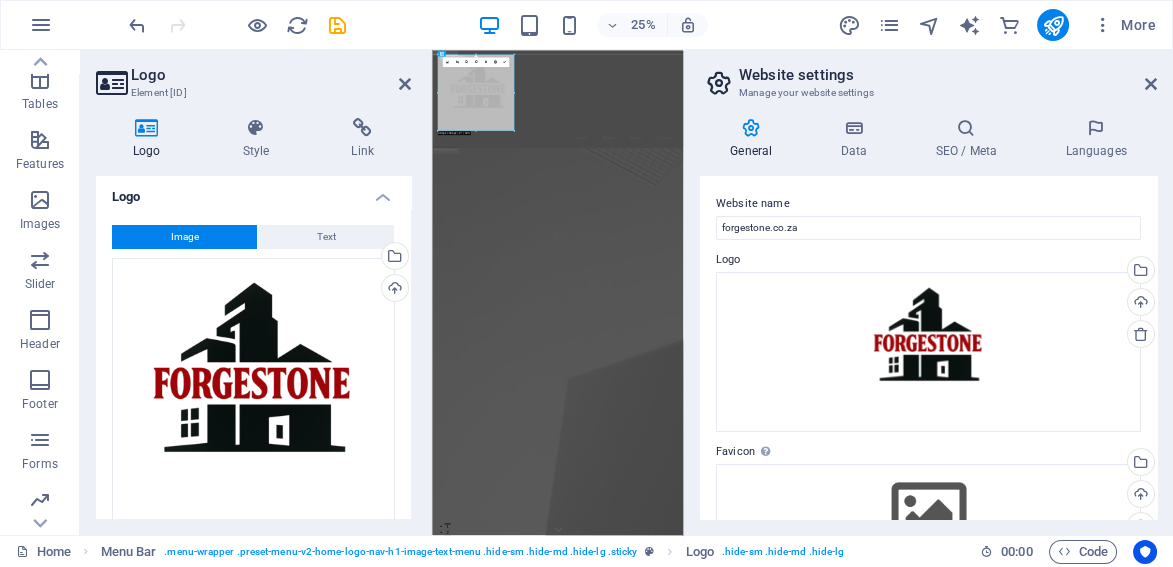 scroll, scrollTop: 0, scrollLeft: 0, axis: both 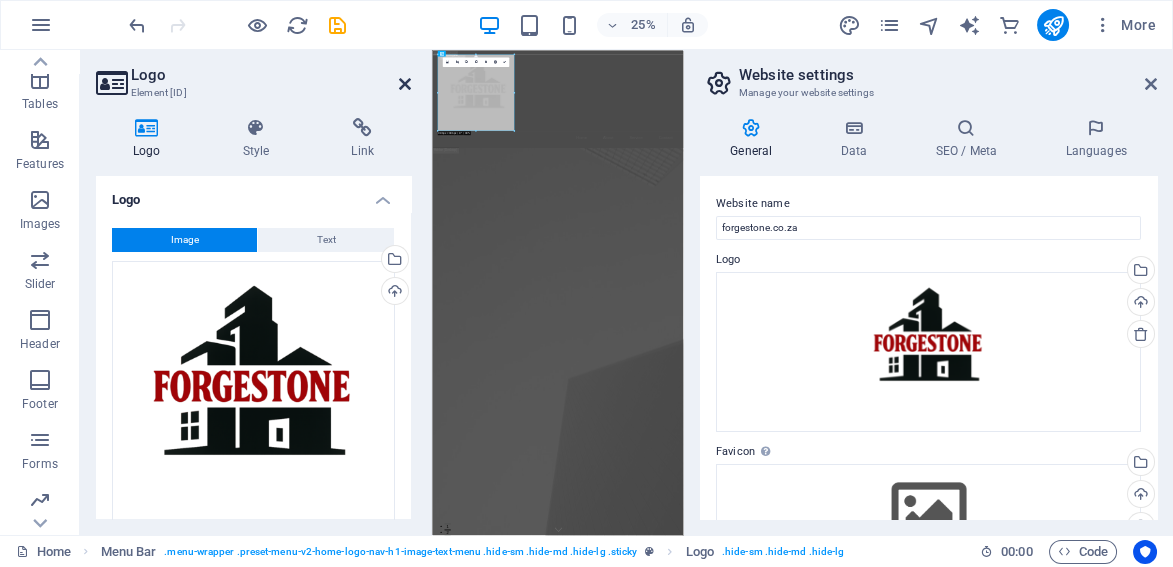 click at bounding box center (405, 84) 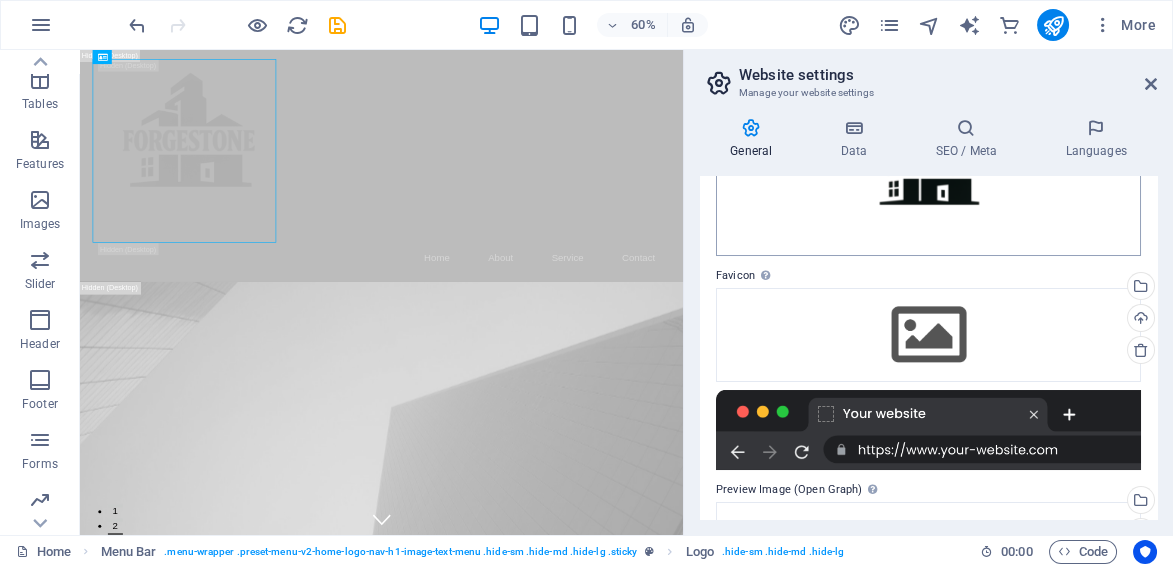 scroll, scrollTop: 154, scrollLeft: 0, axis: vertical 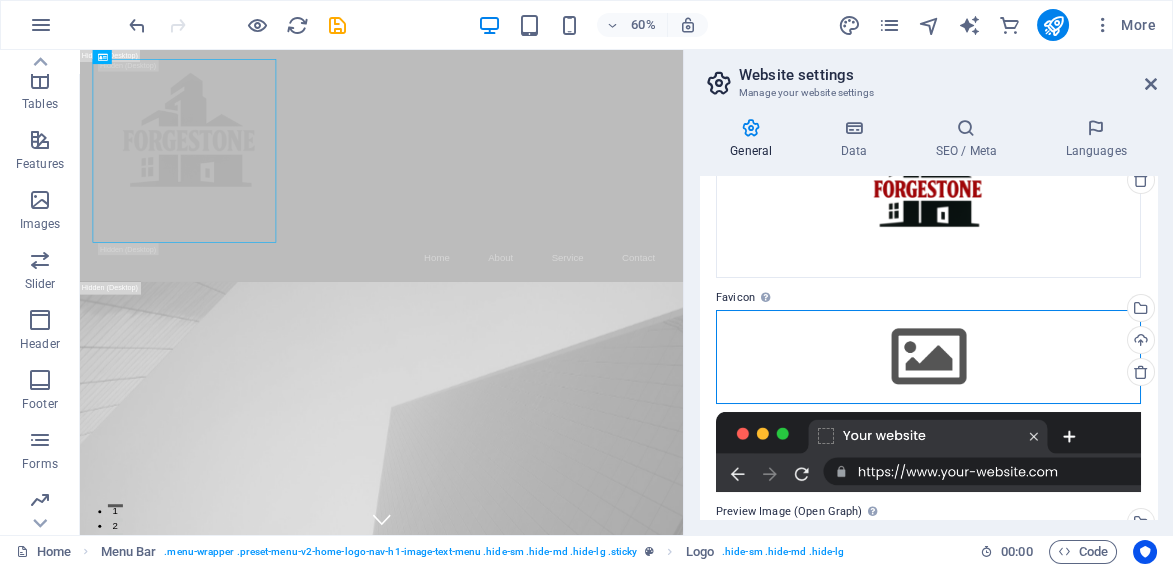 click on "Drag files here, click to choose files or select files from Files or our free stock photos & videos" at bounding box center [928, 357] 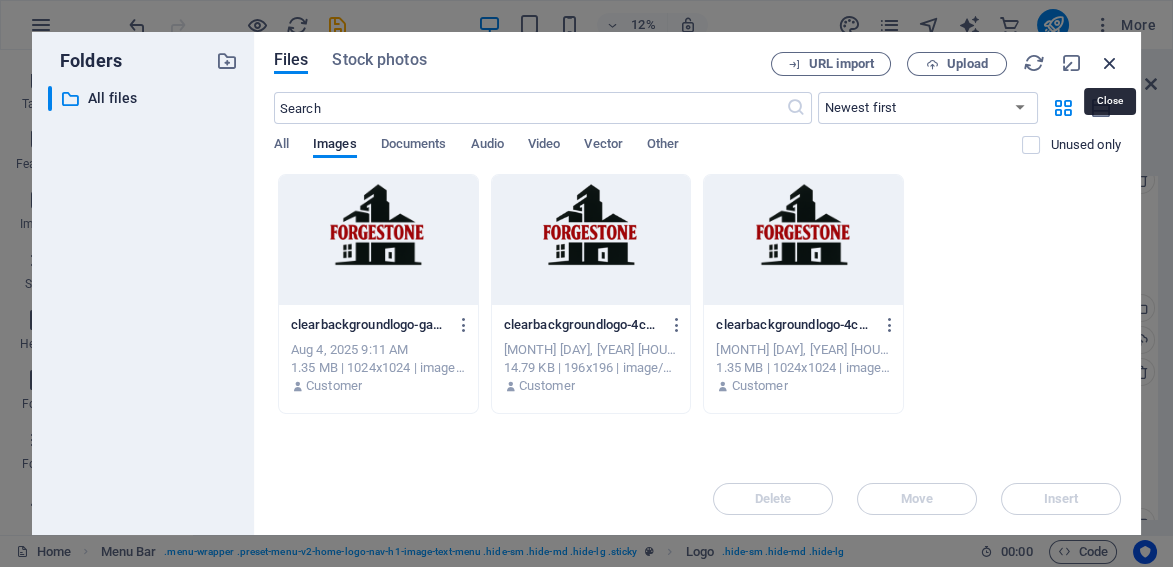 click at bounding box center (1110, 63) 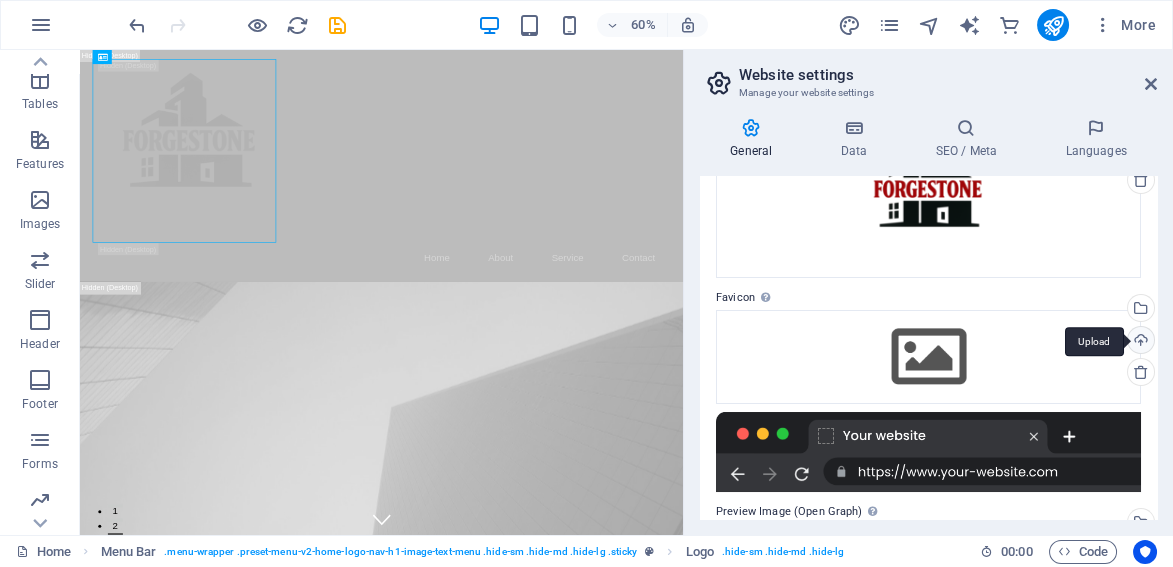 click on "Upload" at bounding box center [1139, 342] 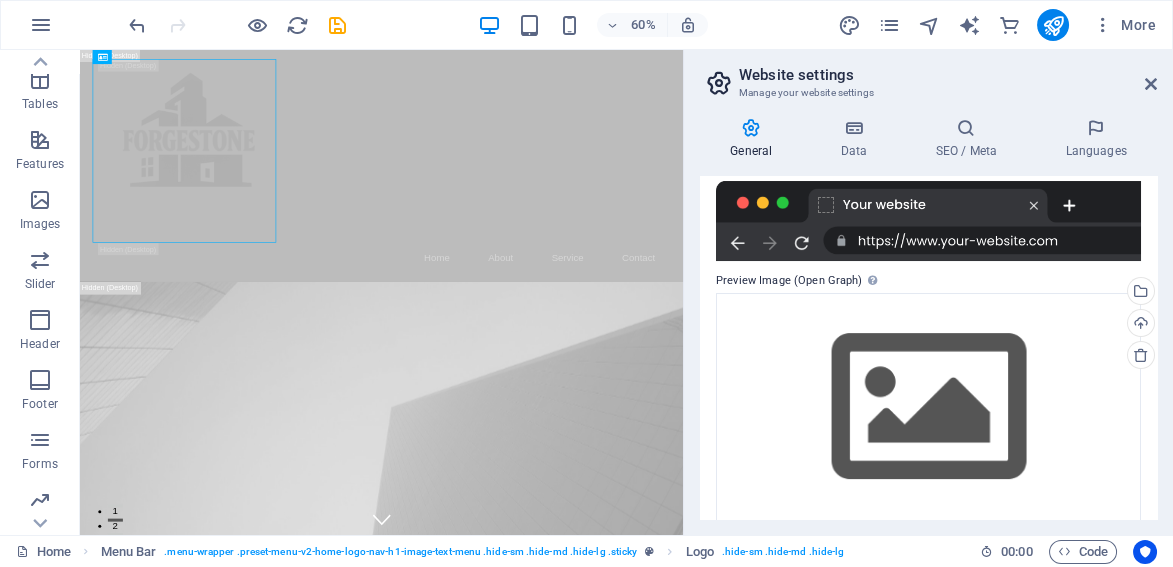 scroll, scrollTop: 470, scrollLeft: 0, axis: vertical 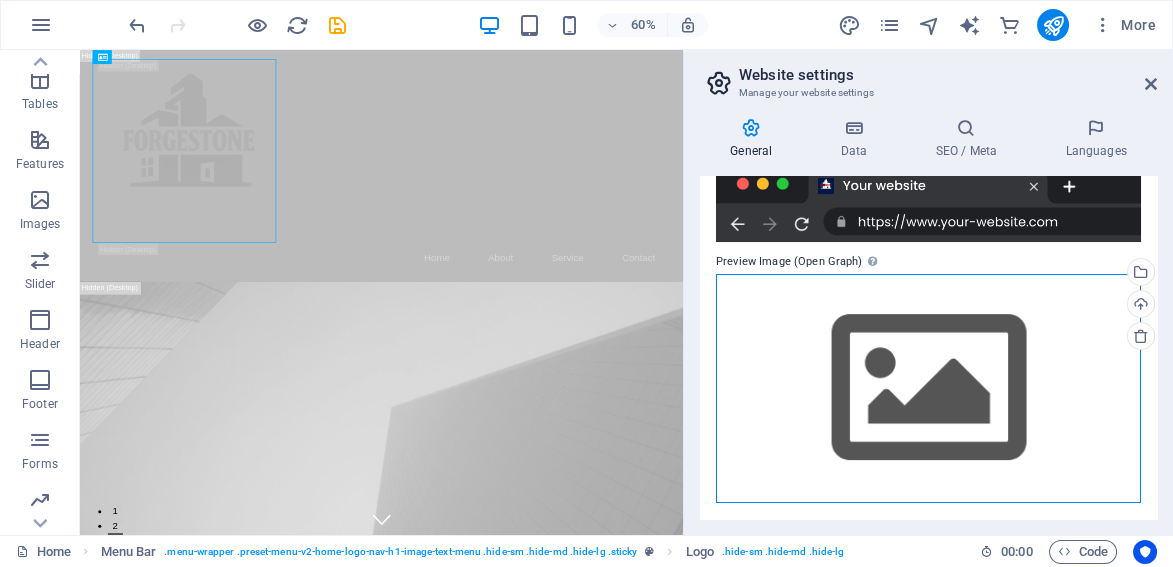 click on "Drag files here, click to choose files or select files from Files or our free stock photos & videos" at bounding box center [928, 388] 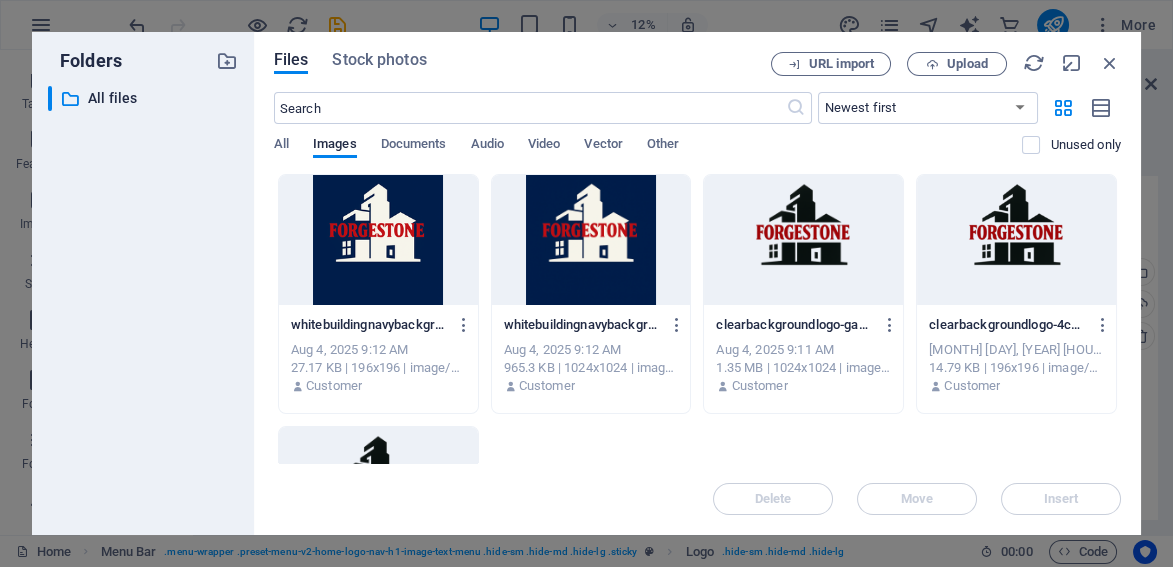 click at bounding box center (803, 240) 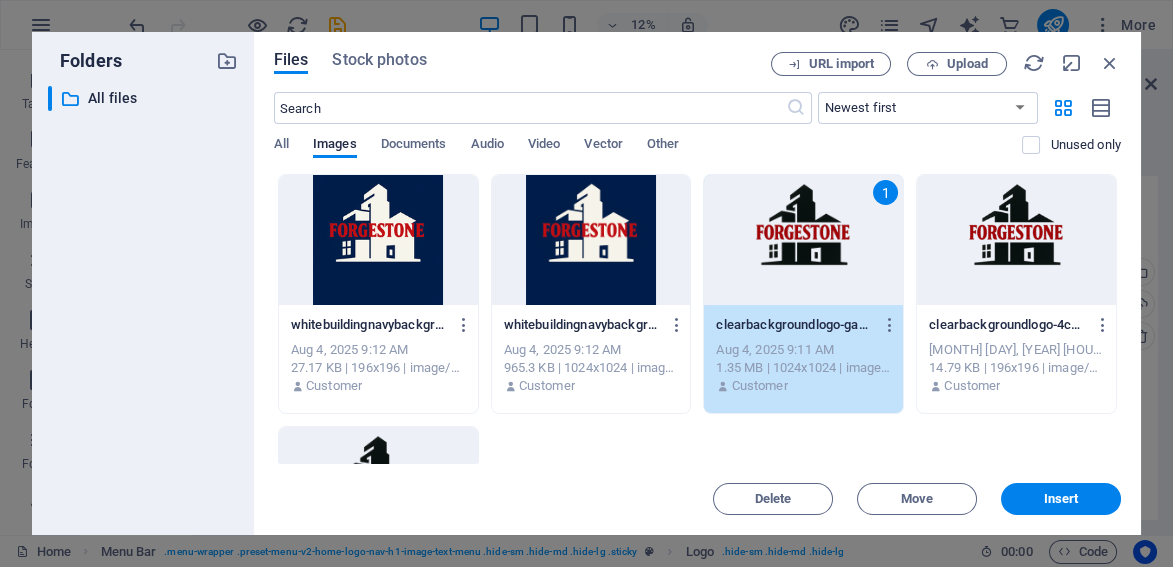 click on "1" at bounding box center (803, 240) 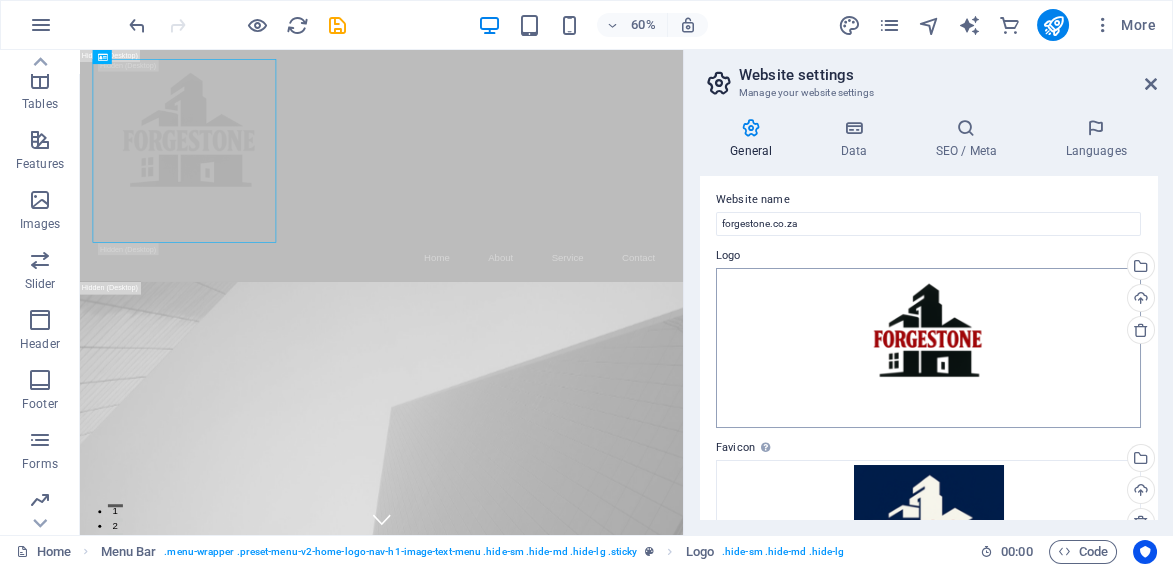 scroll, scrollTop: 0, scrollLeft: 0, axis: both 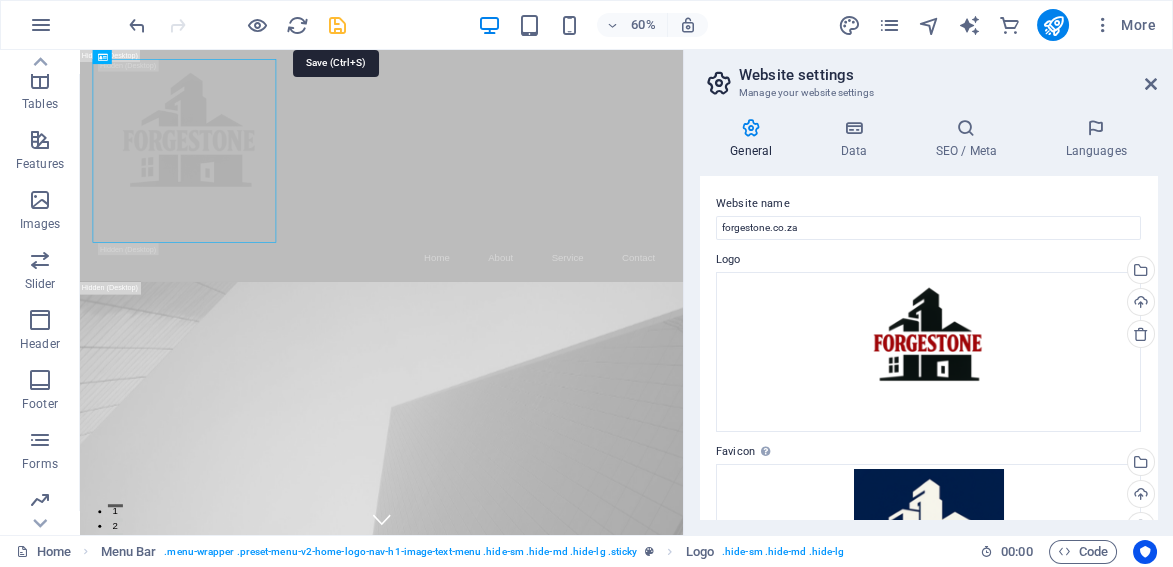 click at bounding box center (337, 25) 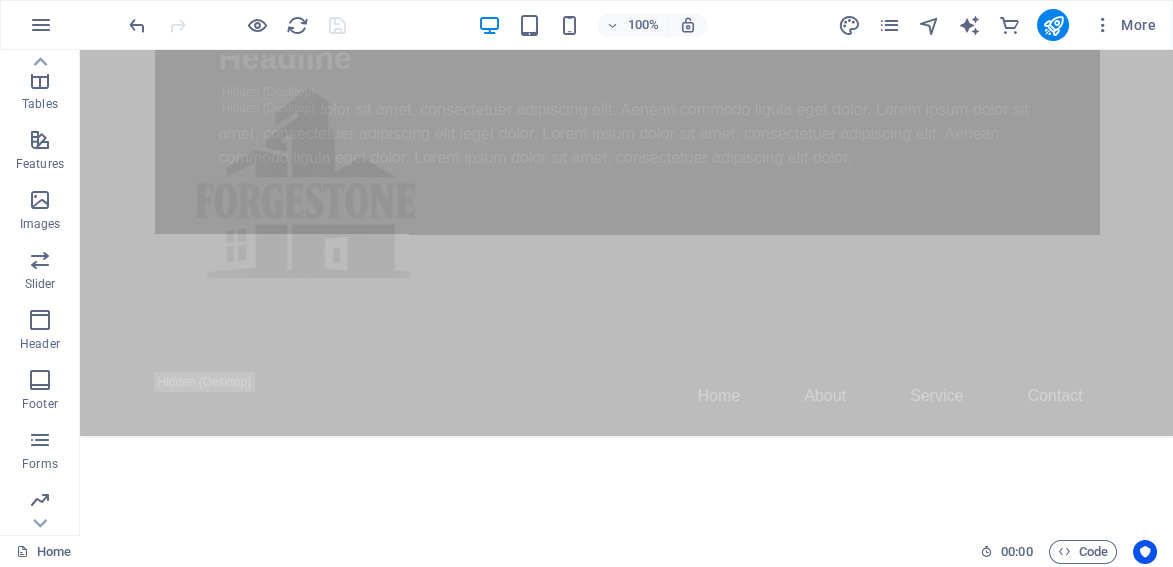 scroll, scrollTop: 0, scrollLeft: 0, axis: both 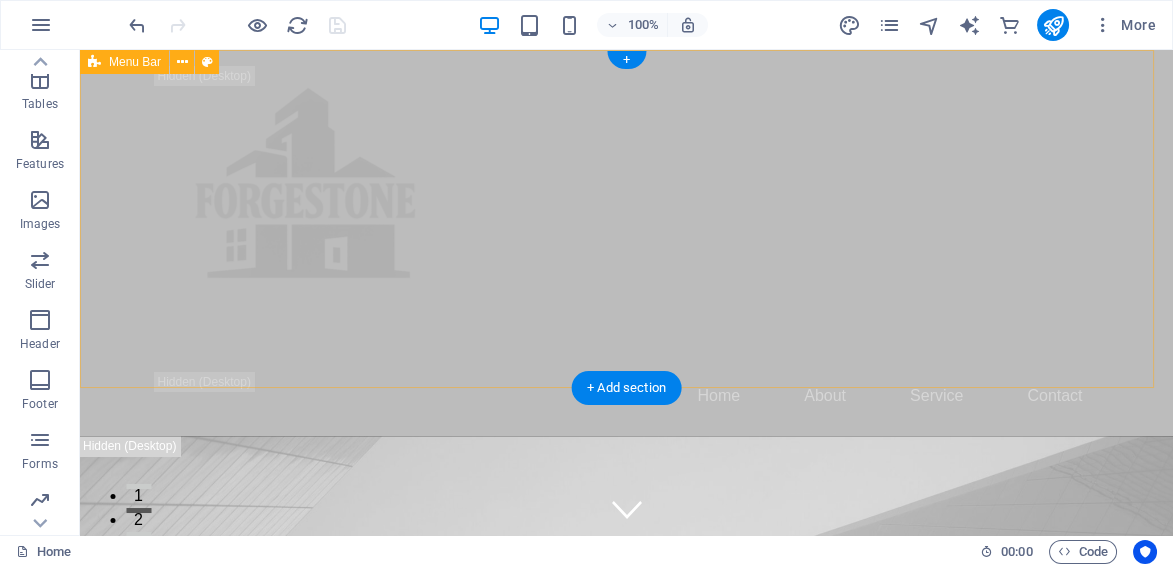 click on "Home About Service Contact" at bounding box center [626, 243] 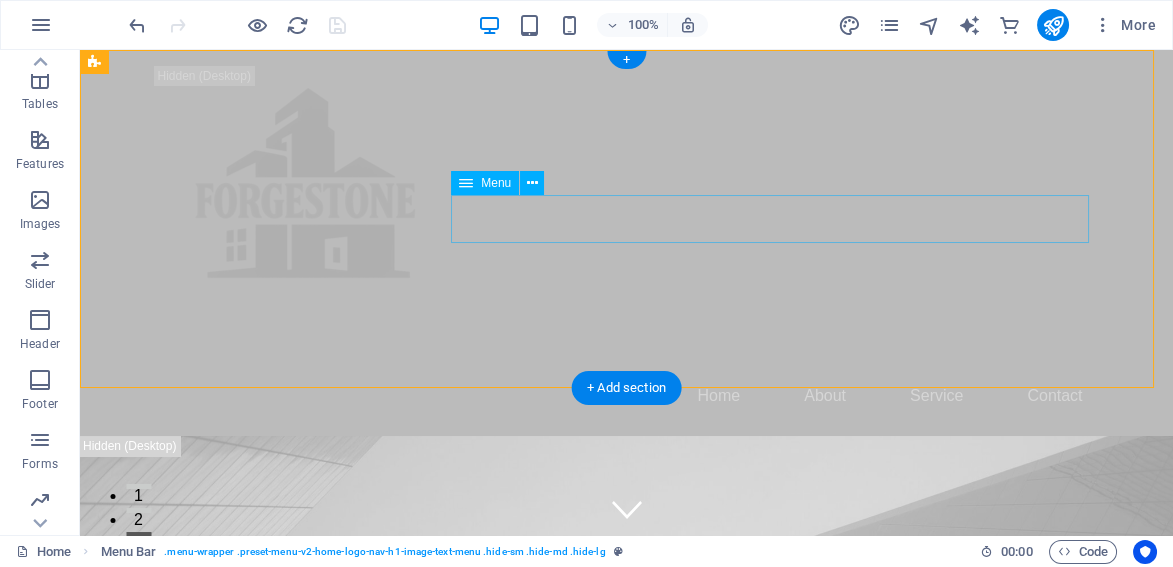 click on "Home About Service Contact" at bounding box center [627, 396] 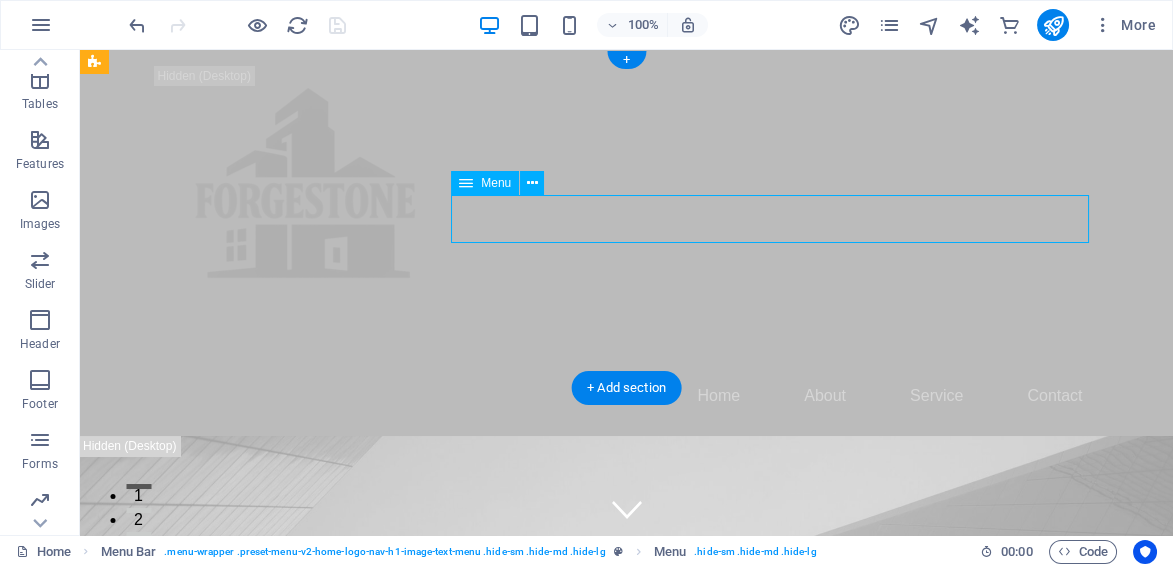 click on "Home About Service Contact" at bounding box center (627, 396) 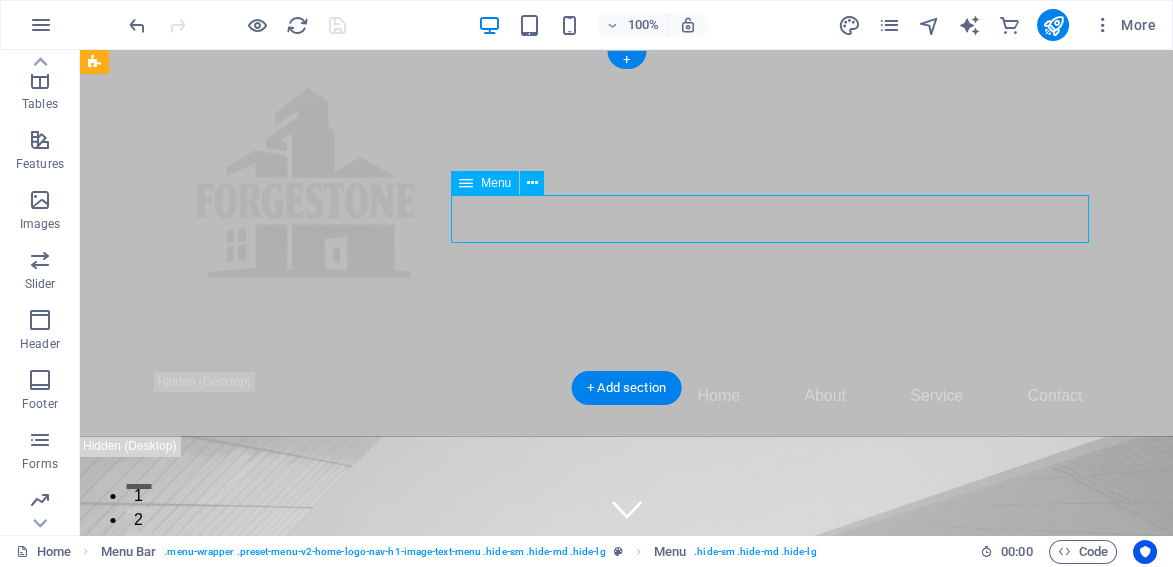 select 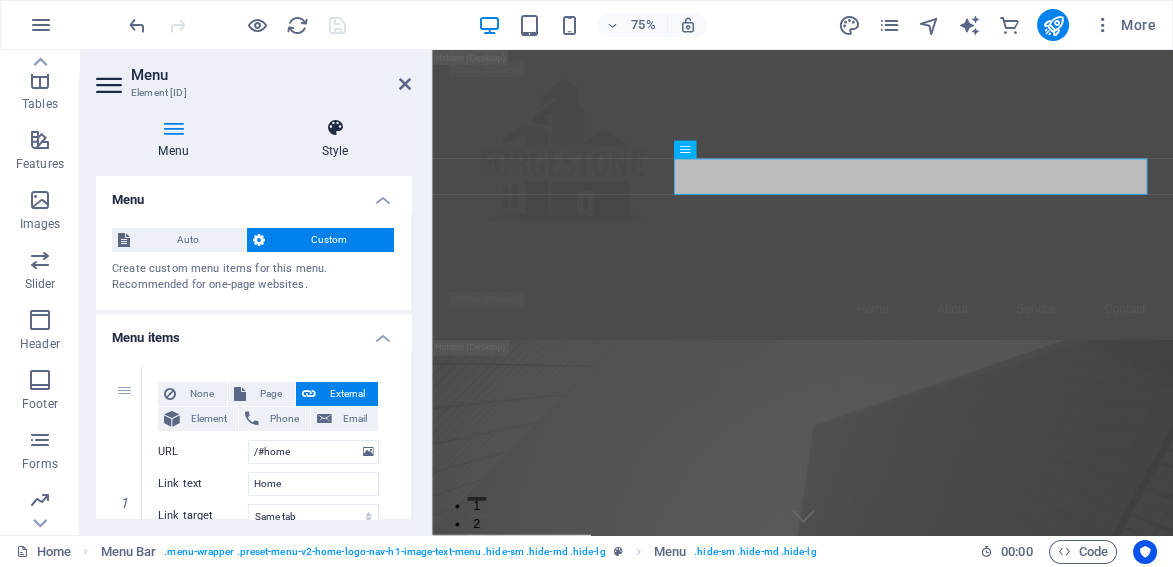 click at bounding box center [335, 128] 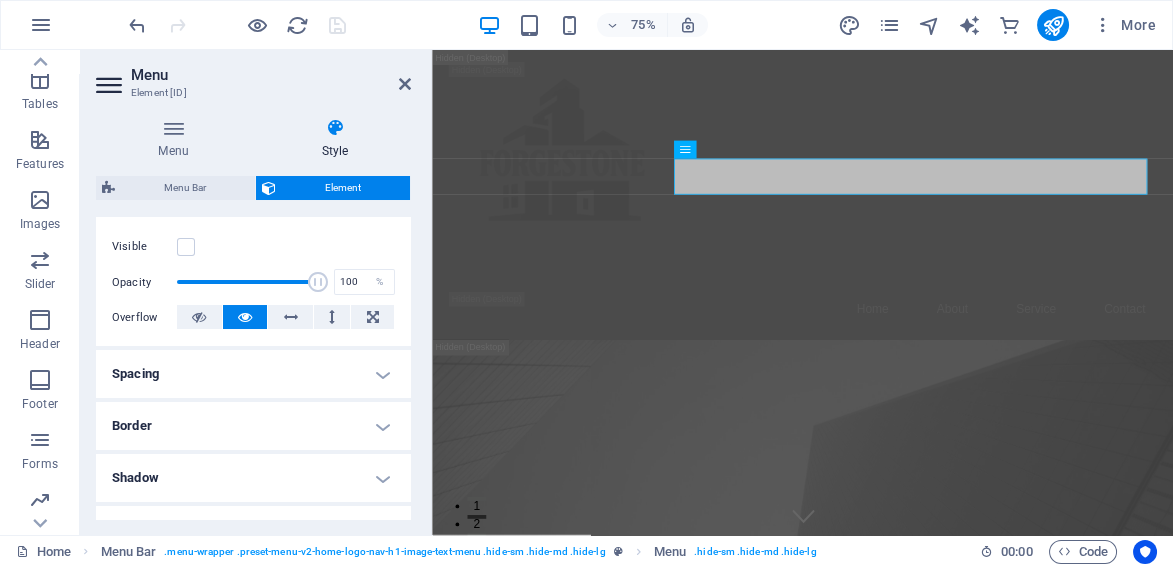 scroll, scrollTop: 249, scrollLeft: 0, axis: vertical 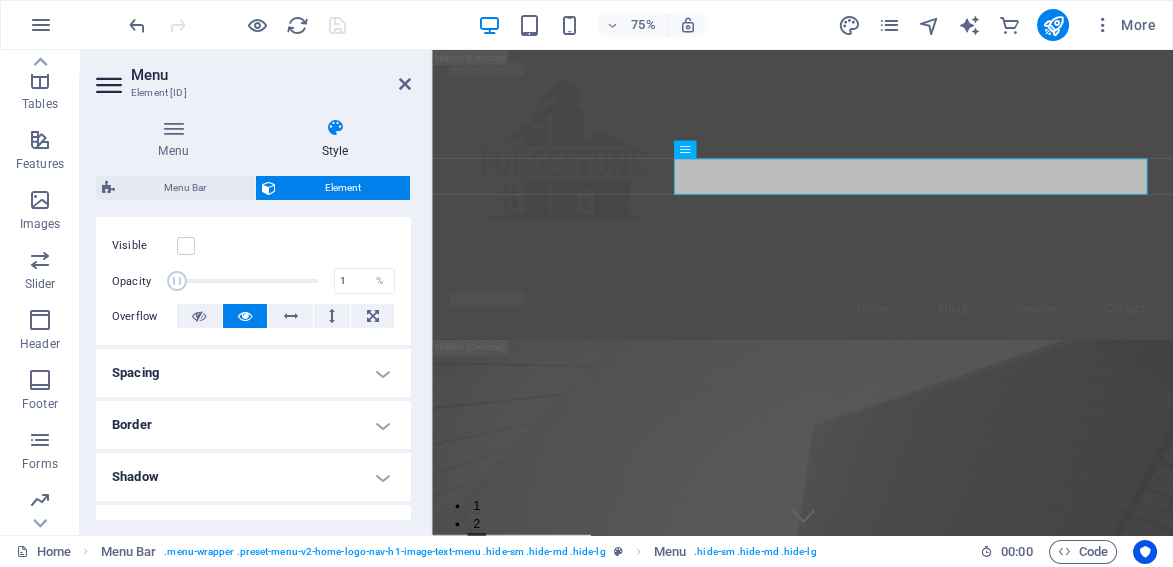 drag, startPoint x: 314, startPoint y: 280, endPoint x: 105, endPoint y: 274, distance: 209.0861 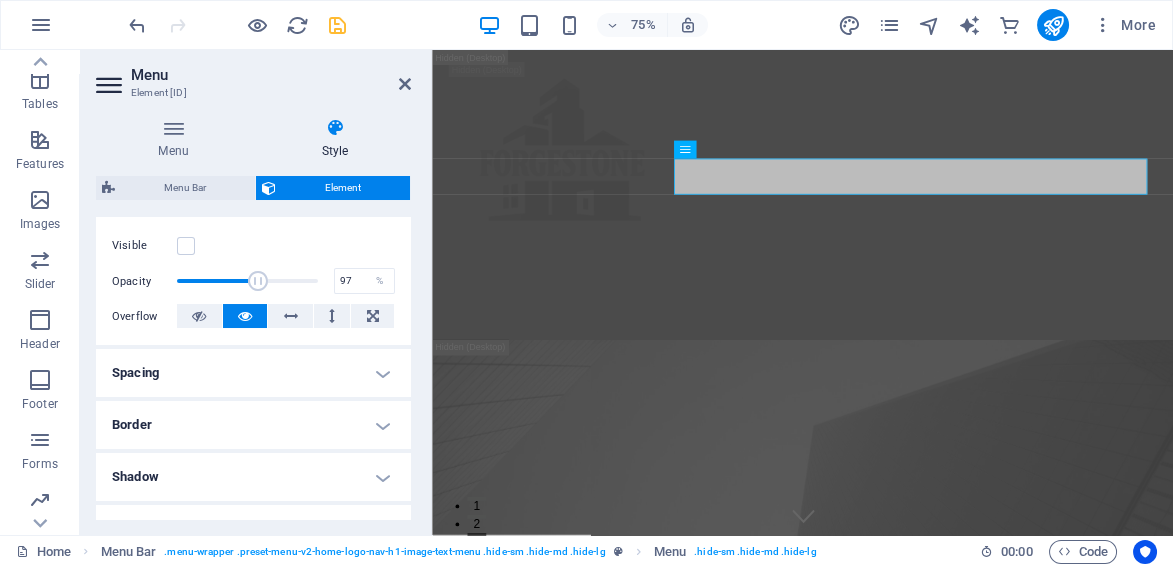 type on "100" 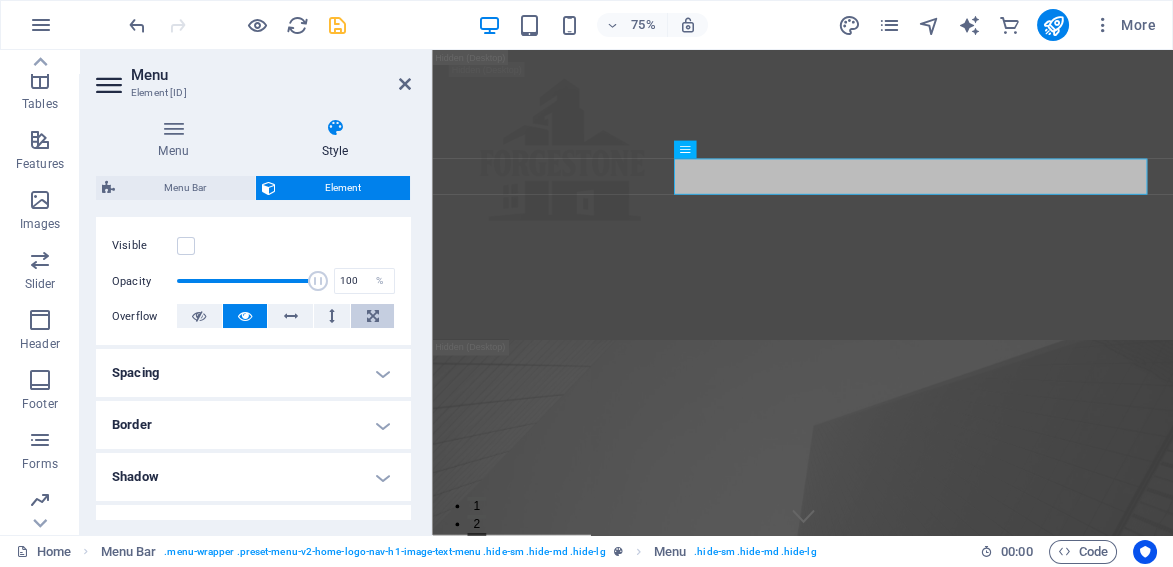 drag, startPoint x: 176, startPoint y: 281, endPoint x: 351, endPoint y: 301, distance: 176.13914 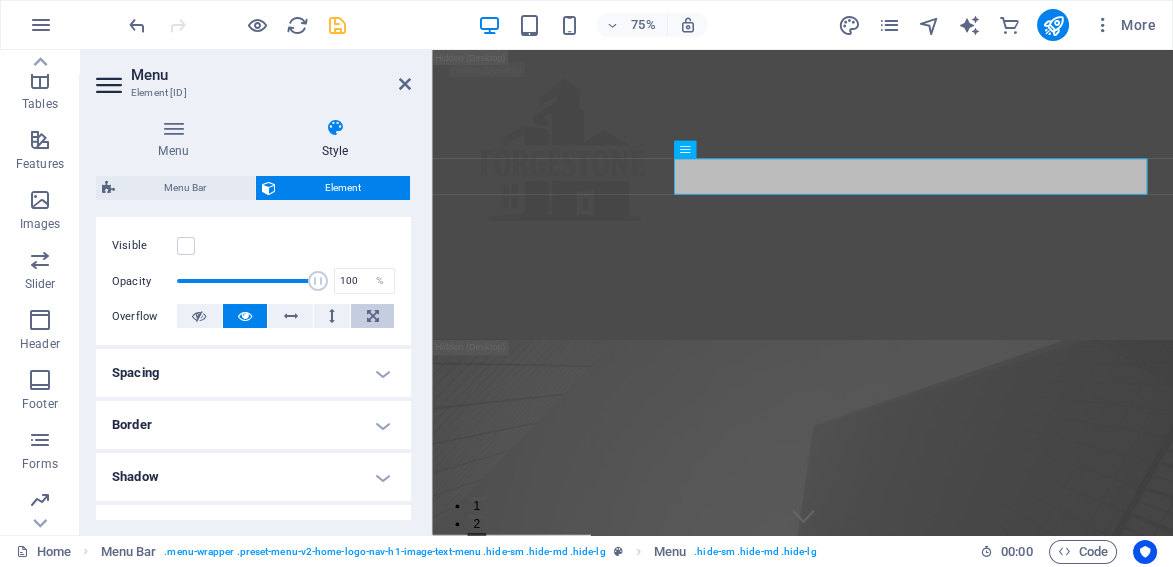 click on "Visible Opacity 100 % Overflow" at bounding box center [253, 281] 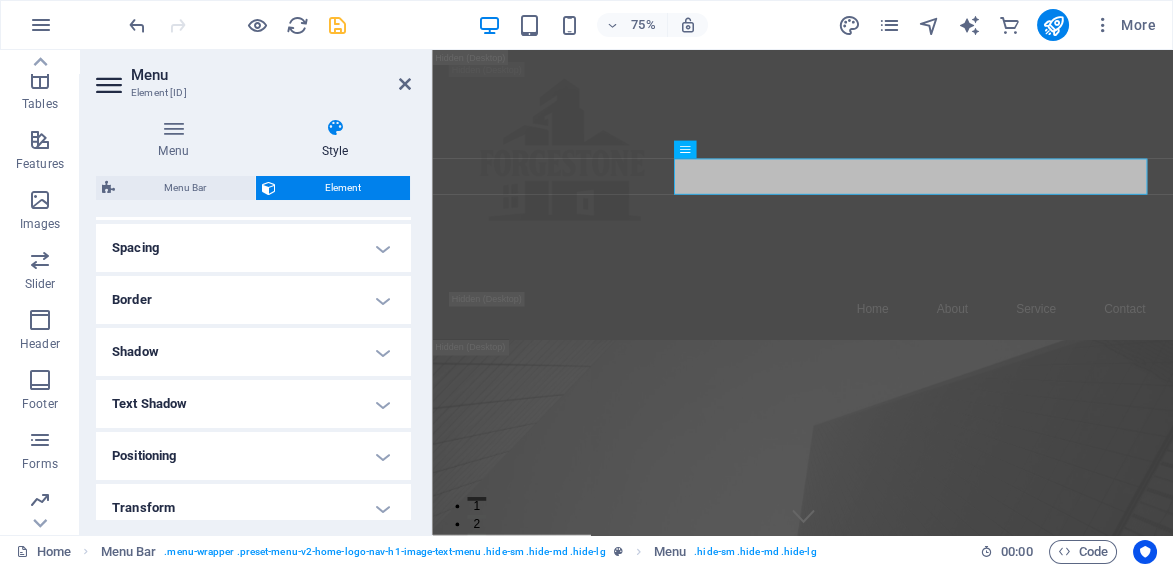 scroll, scrollTop: 500, scrollLeft: 0, axis: vertical 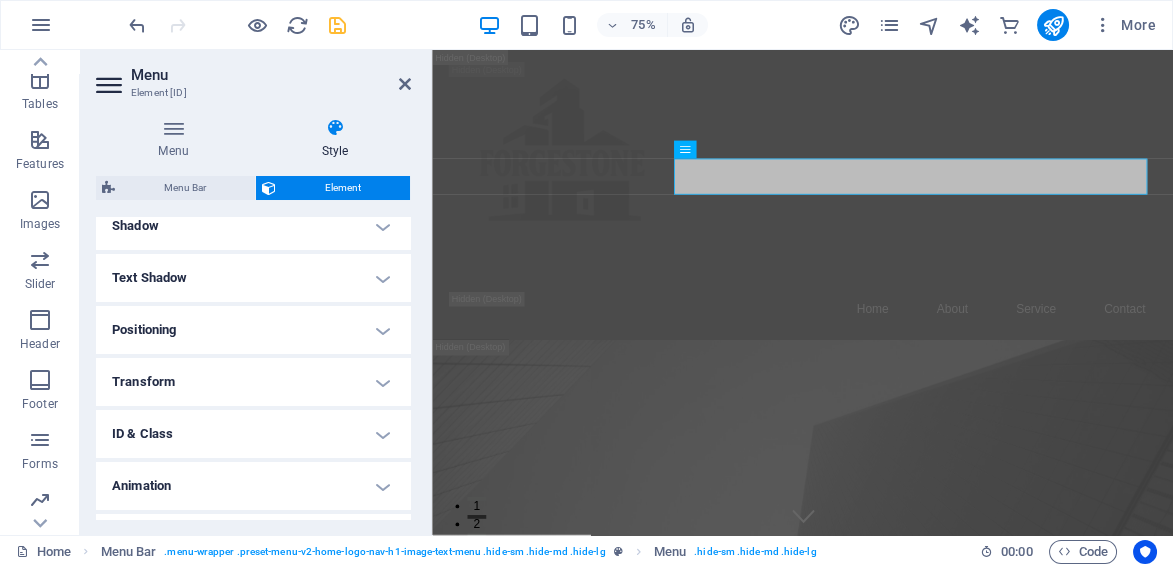 click on "Positioning" at bounding box center (253, 330) 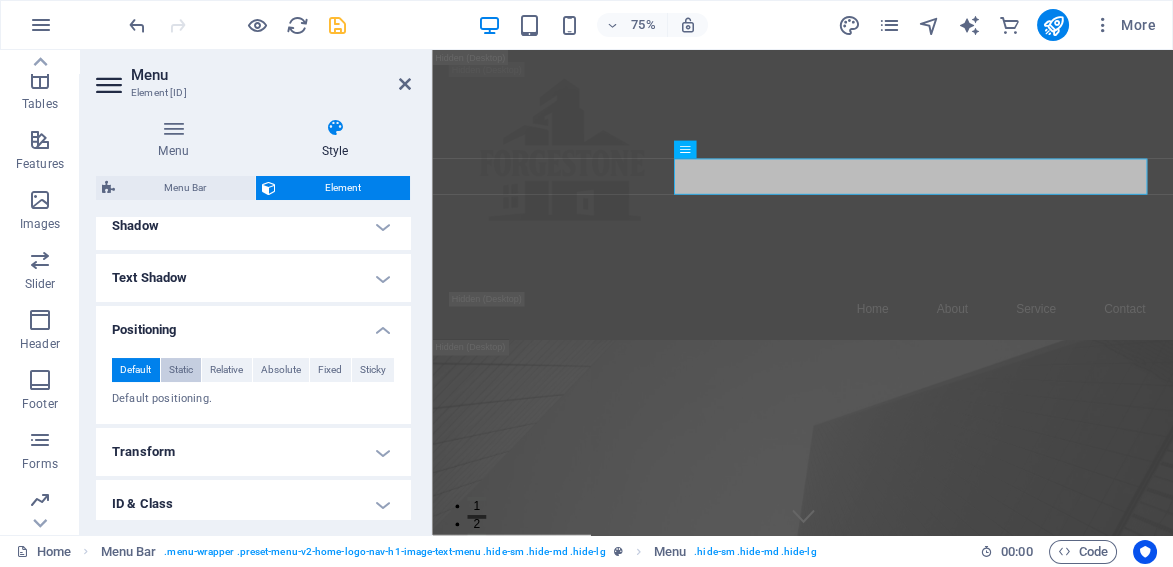 click on "Static" at bounding box center (181, 370) 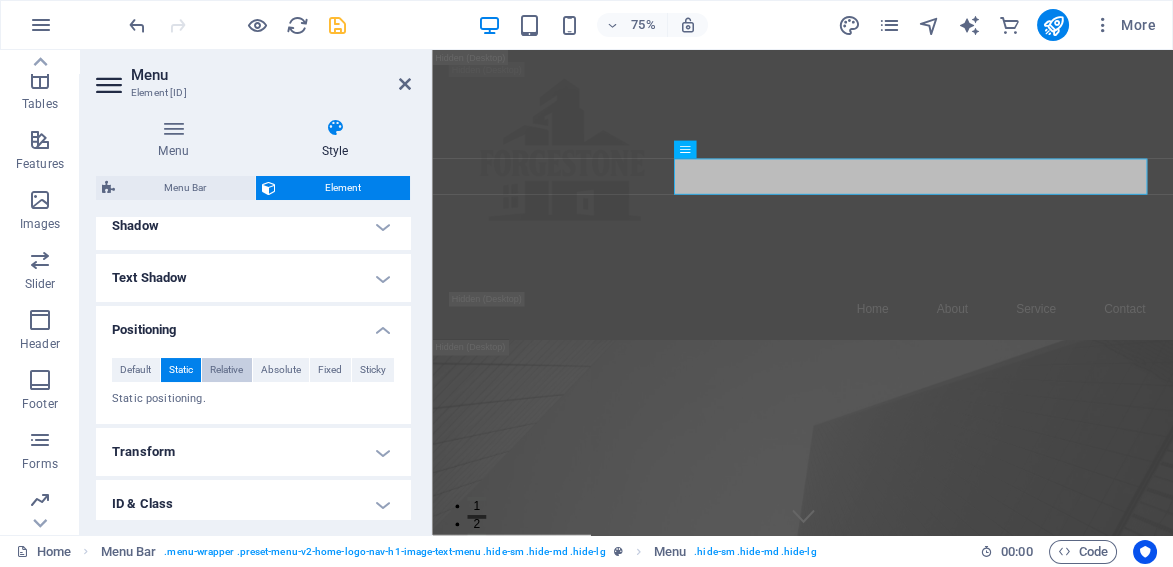 click on "Relative" at bounding box center (226, 370) 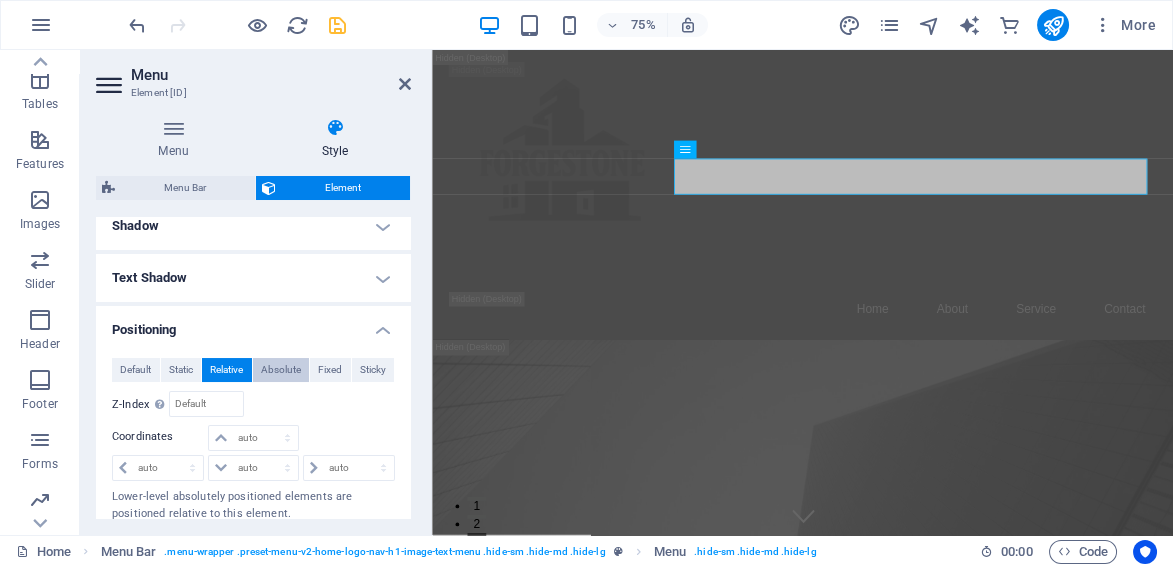 click on "Absolute" at bounding box center (281, 370) 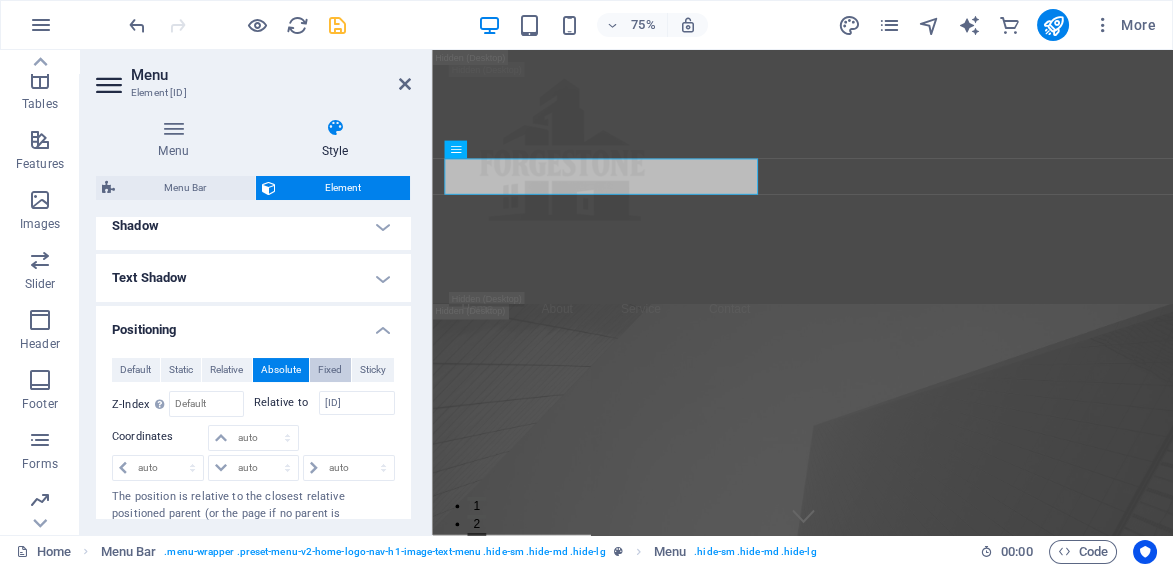click on "Fixed" at bounding box center [330, 370] 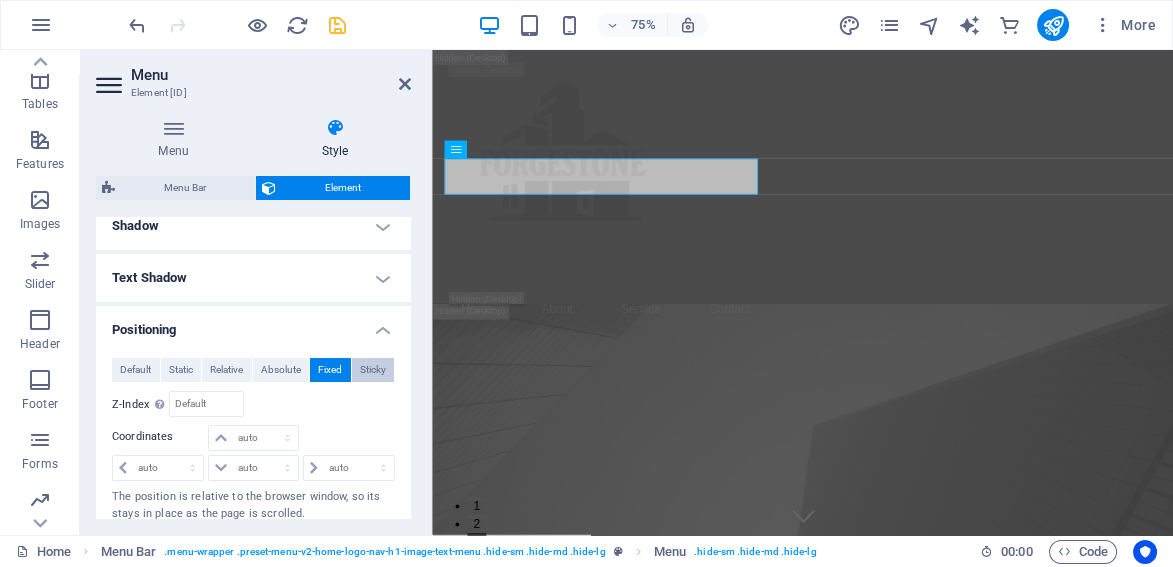 click on "Sticky" at bounding box center [373, 370] 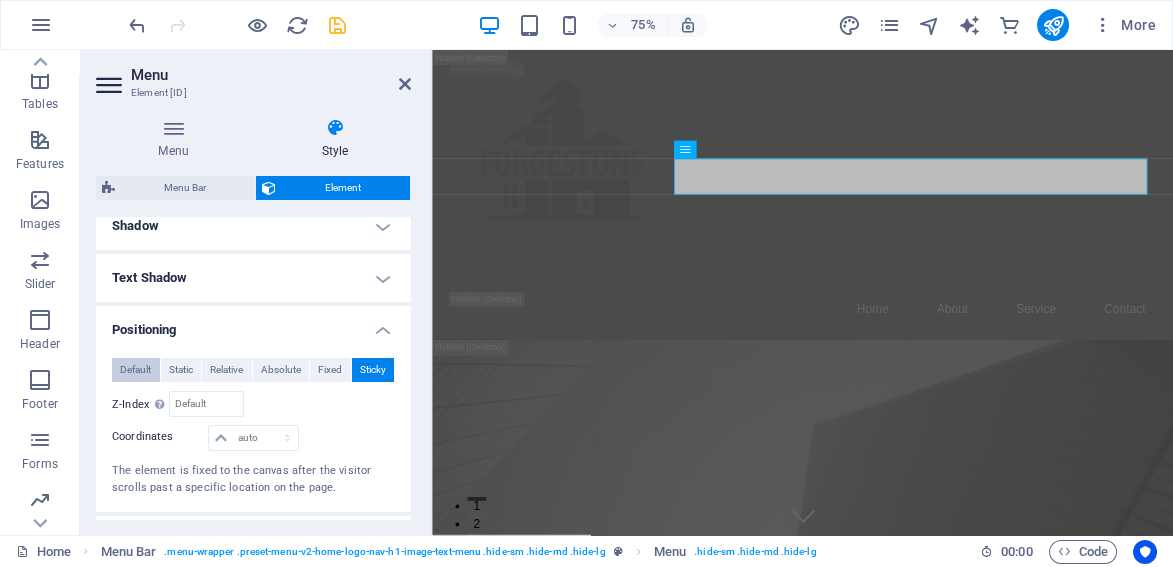 click on "Default" at bounding box center (135, 370) 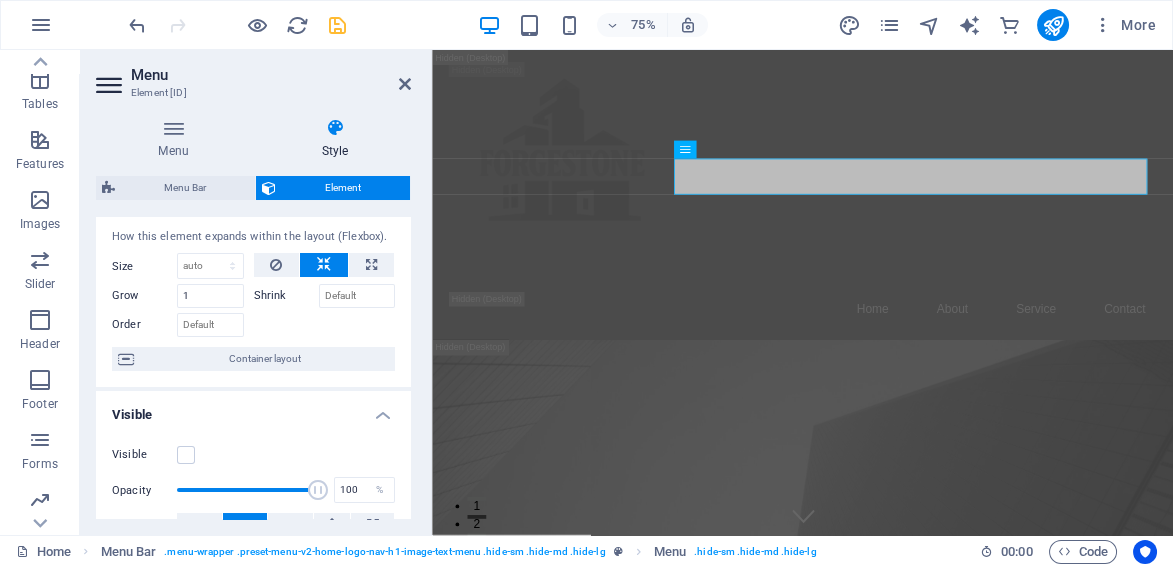 scroll, scrollTop: 0, scrollLeft: 0, axis: both 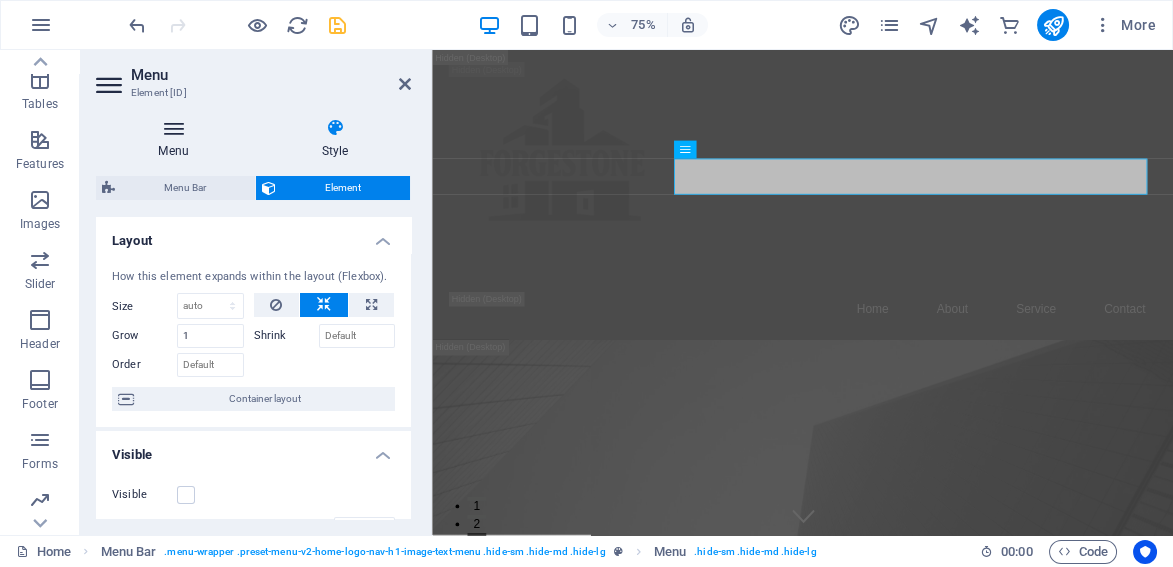click at bounding box center (173, 128) 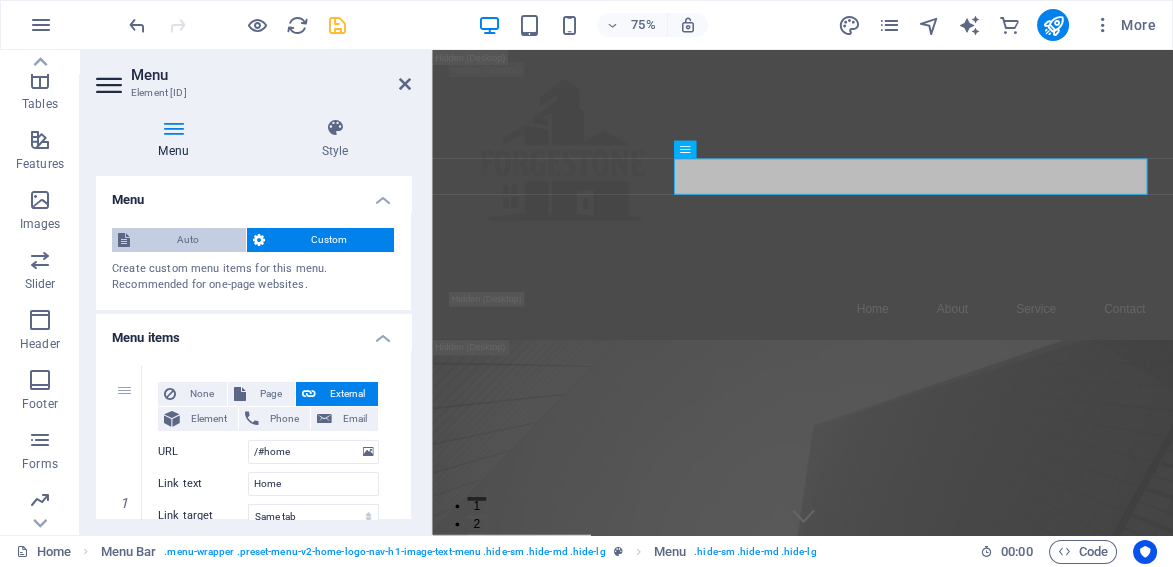 click on "Auto" at bounding box center [188, 240] 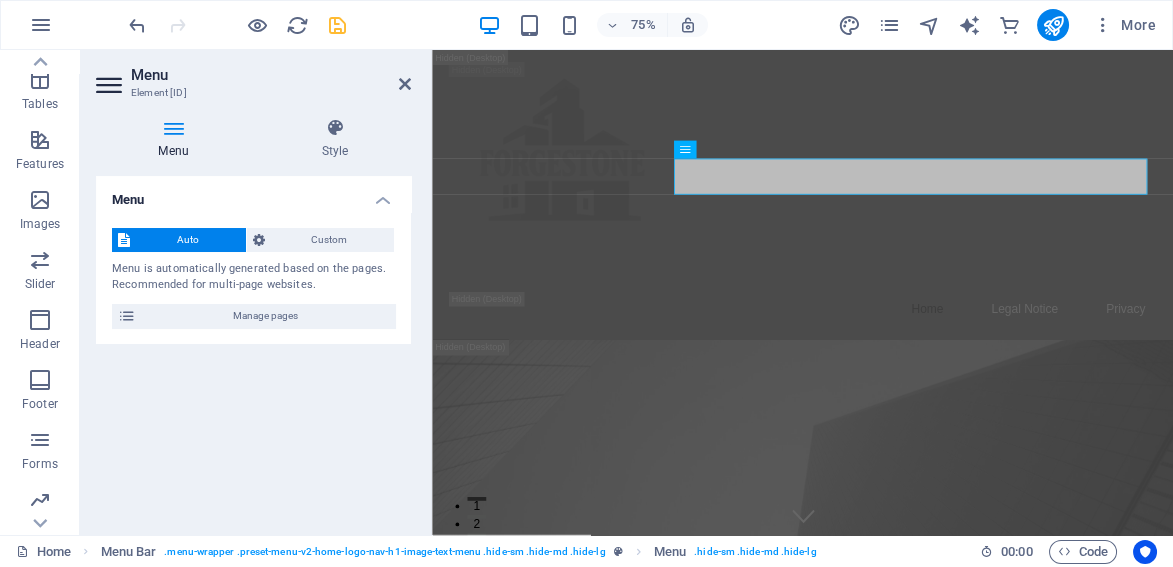 click on "Auto" at bounding box center [188, 240] 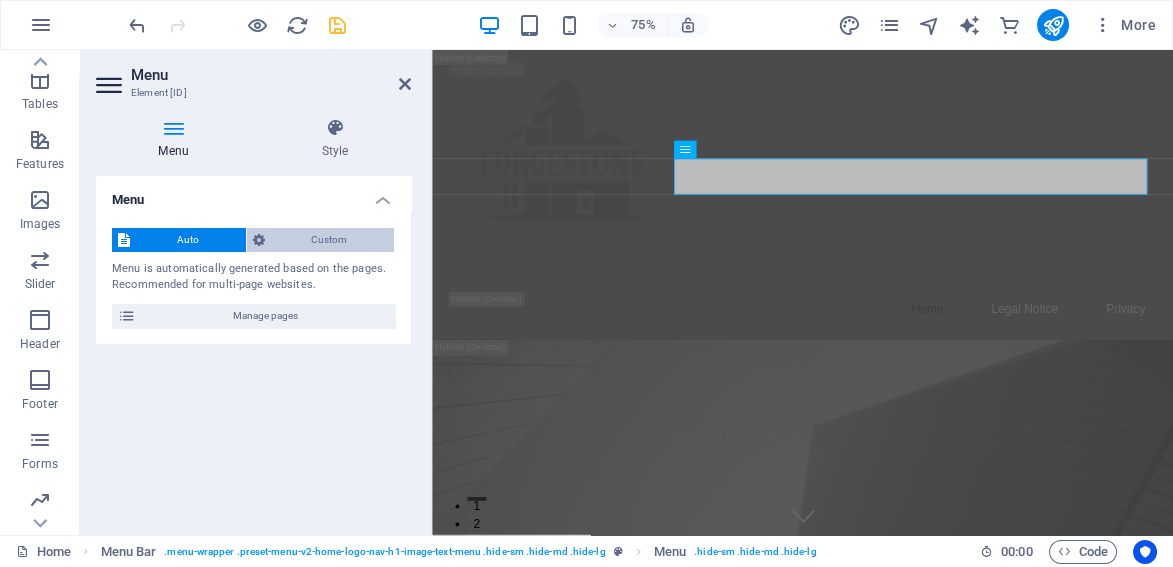 click on "Custom" at bounding box center [330, 240] 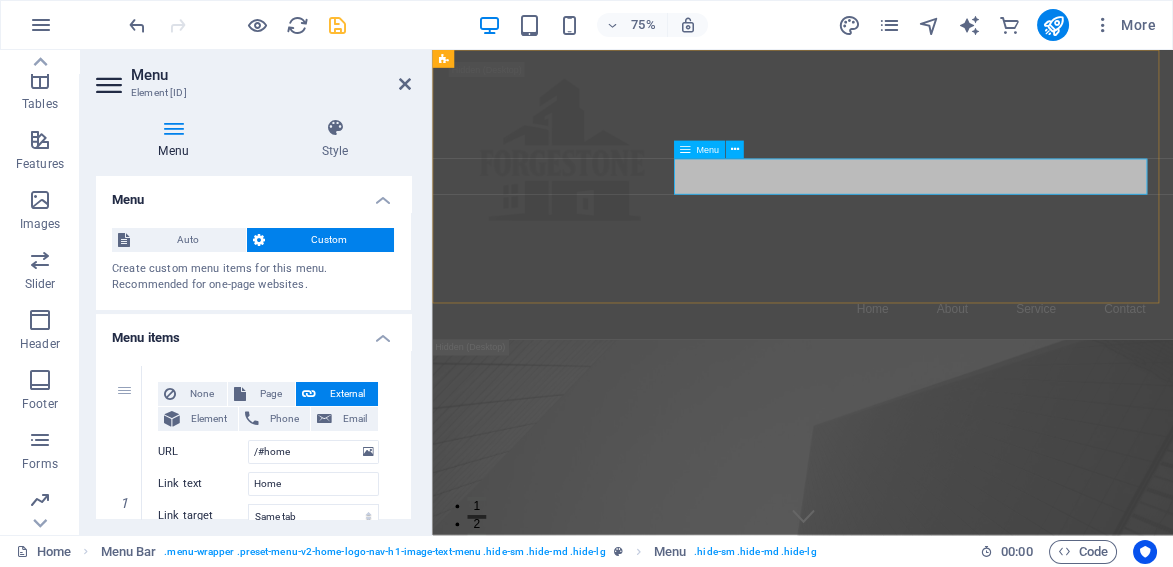 click on "Home About Service Contact" at bounding box center (926, 396) 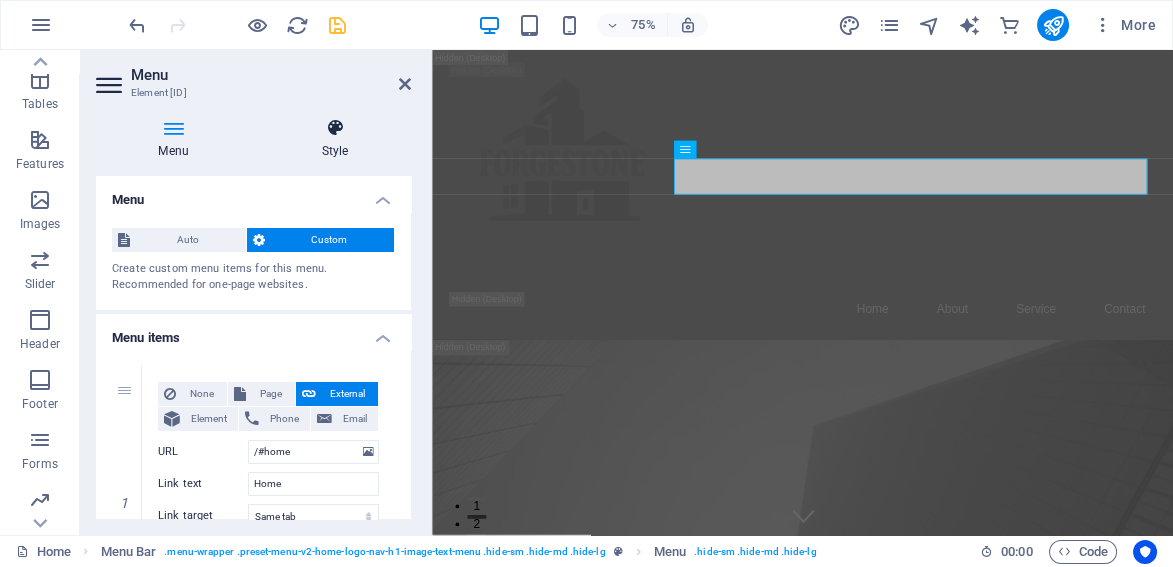 scroll, scrollTop: 0, scrollLeft: 0, axis: both 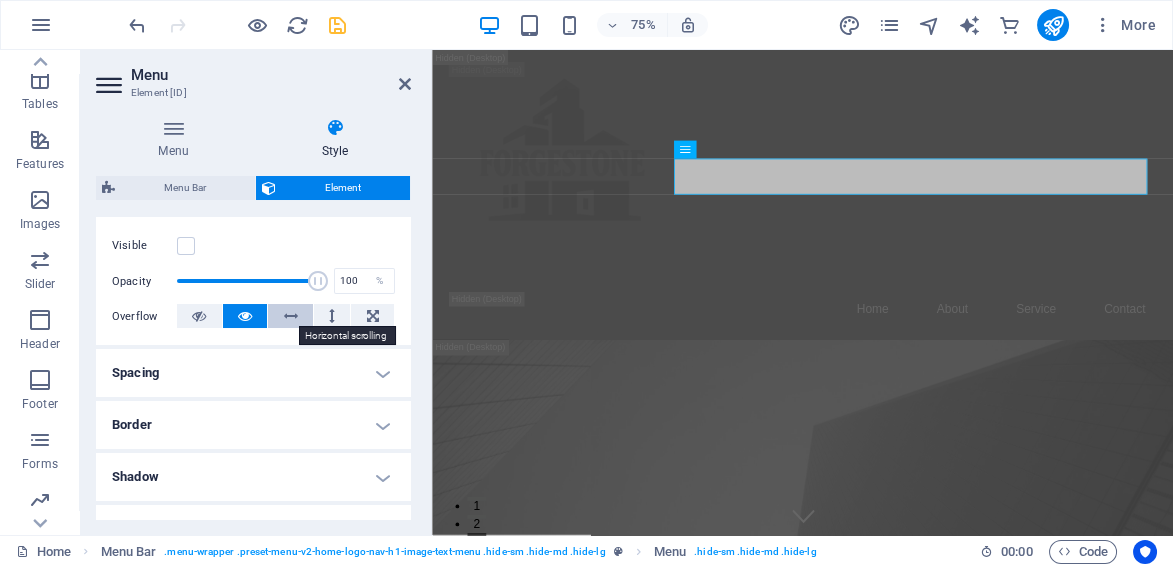 click at bounding box center [291, 316] 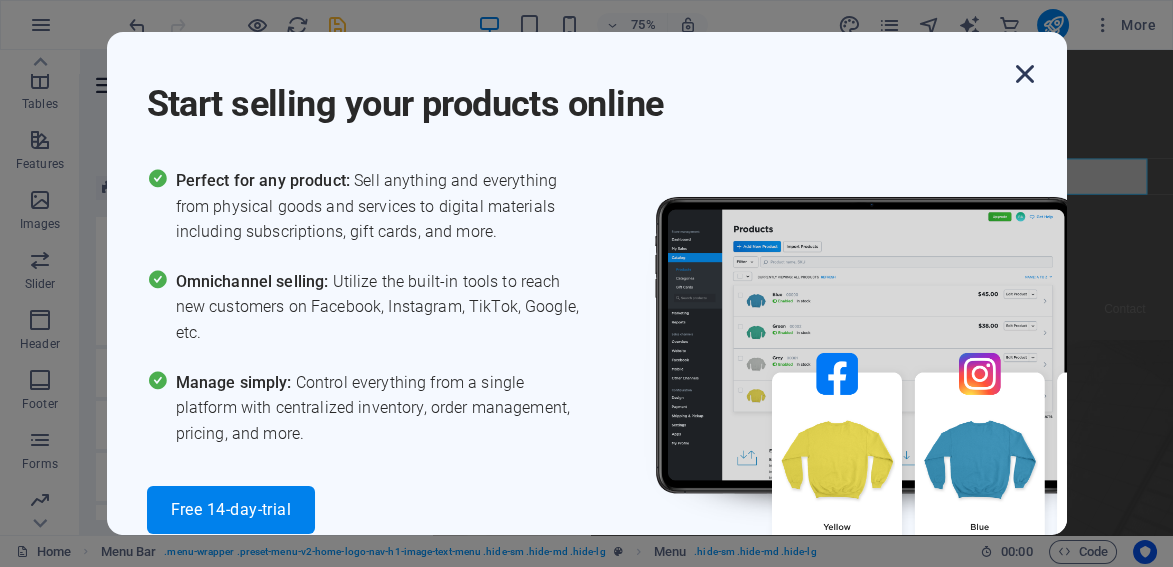 click at bounding box center [1025, 74] 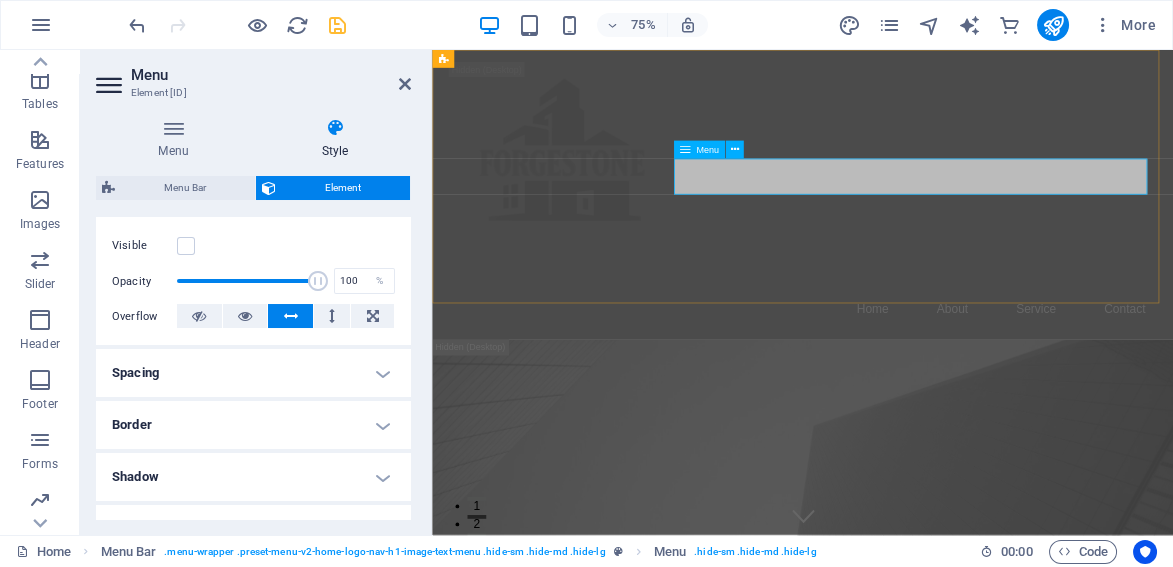 click on "Home About Service Contact" at bounding box center [926, 396] 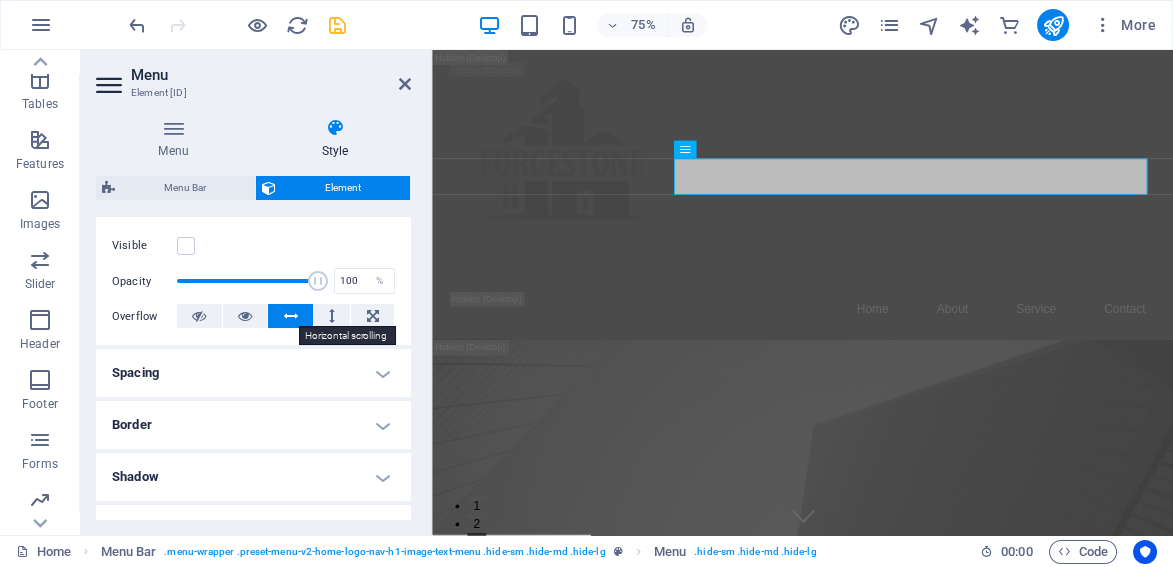 click at bounding box center (291, 316) 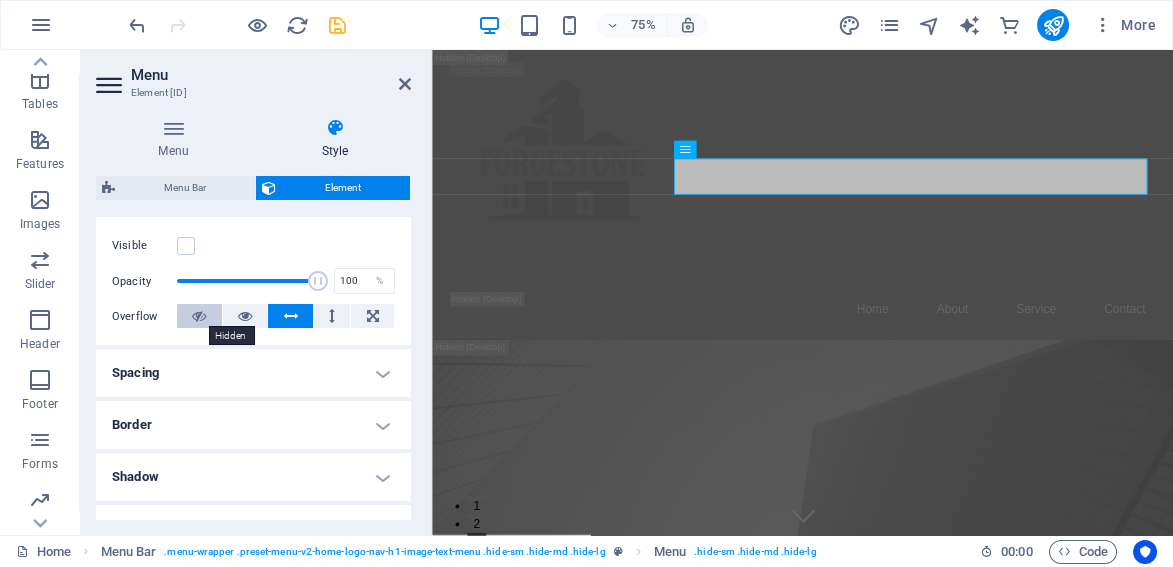 click at bounding box center (199, 316) 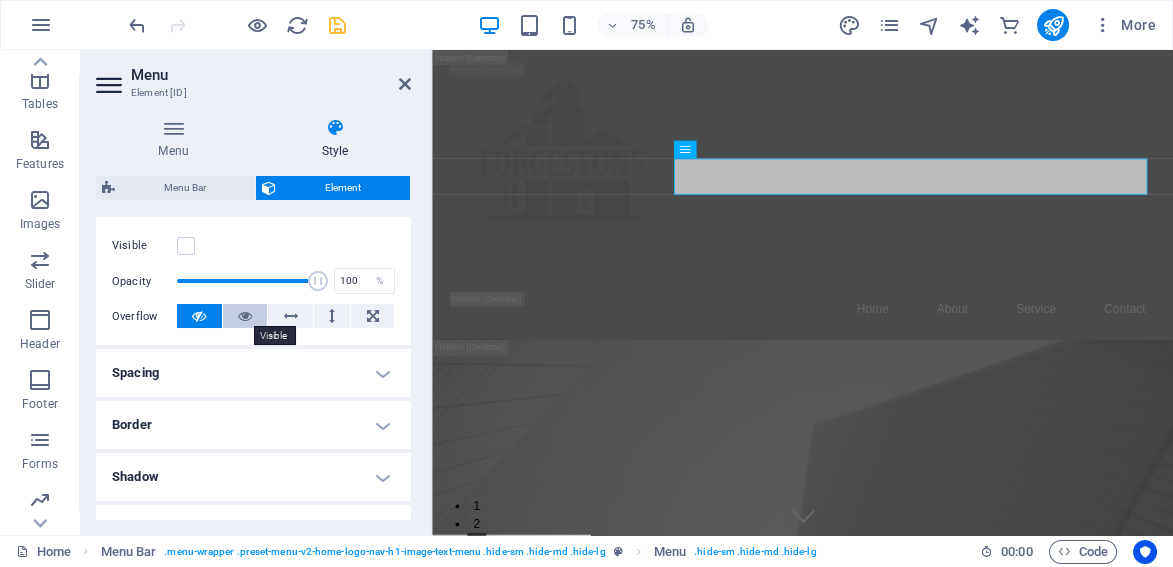click at bounding box center (245, 316) 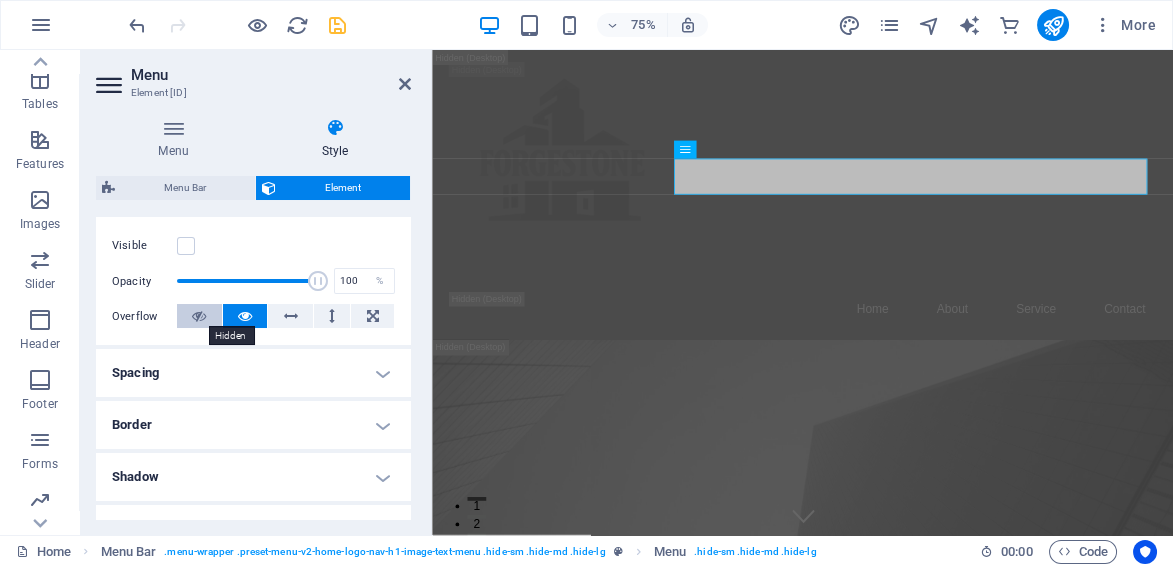 click at bounding box center [199, 316] 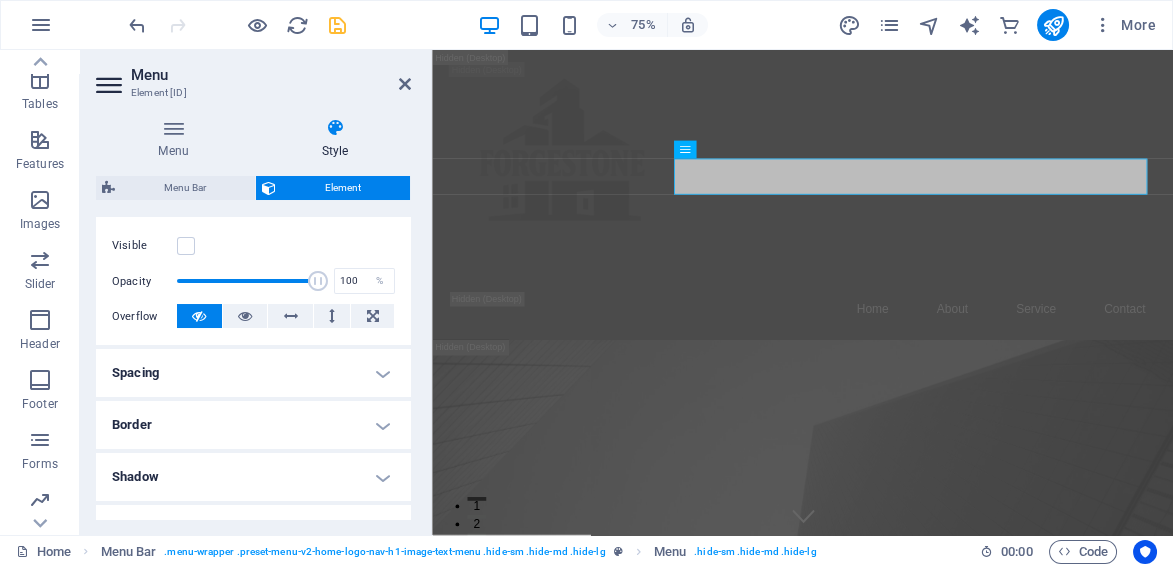 click on "Spacing" at bounding box center [253, 373] 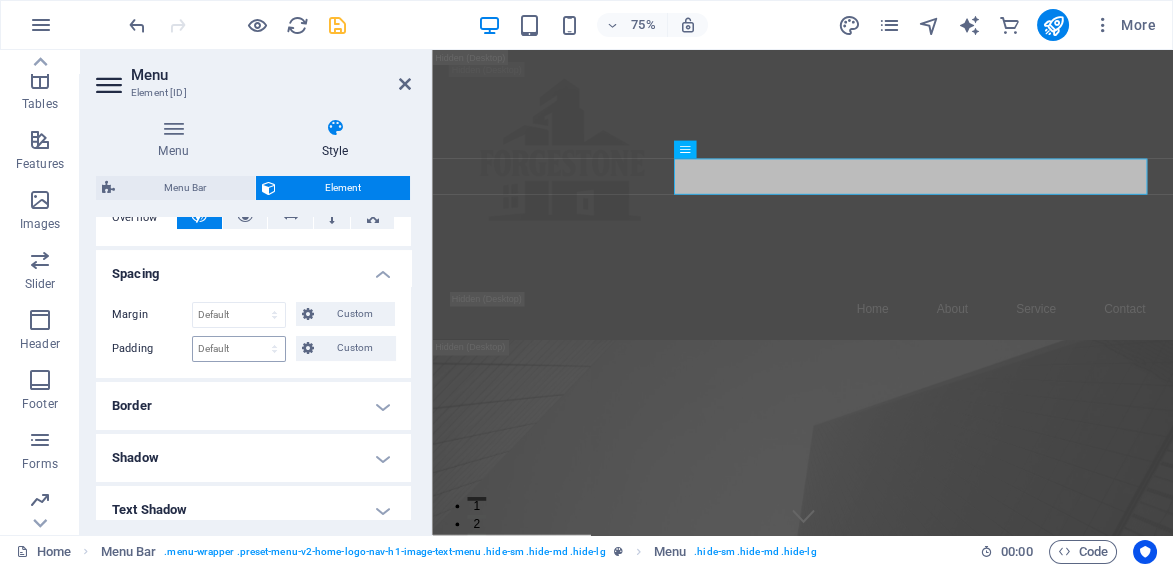 scroll, scrollTop: 374, scrollLeft: 0, axis: vertical 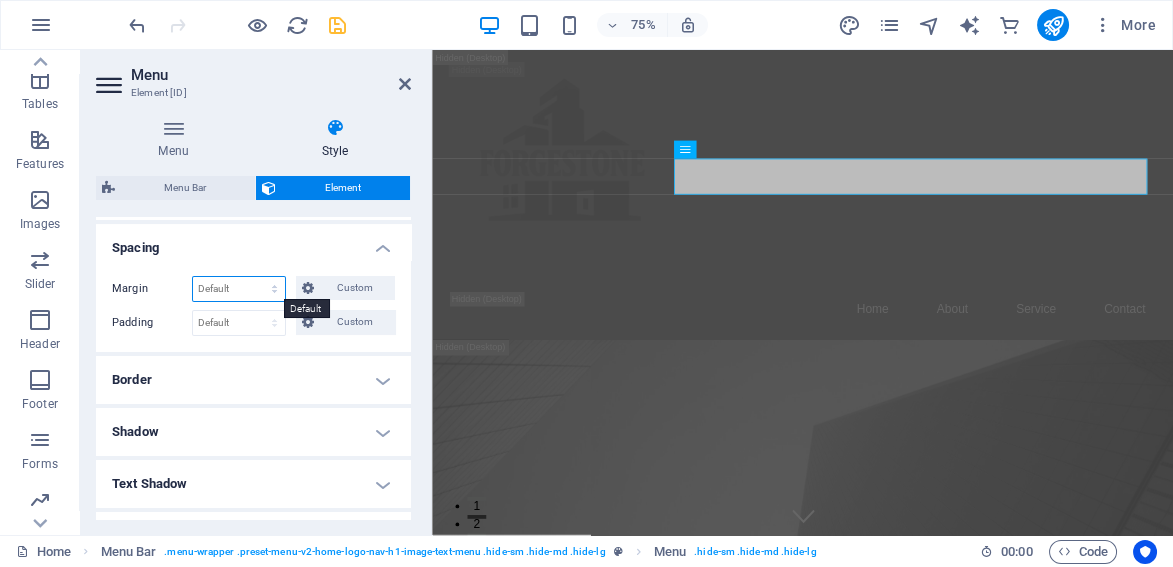 click on "Default auto px % rem vw vh Custom" at bounding box center [239, 289] 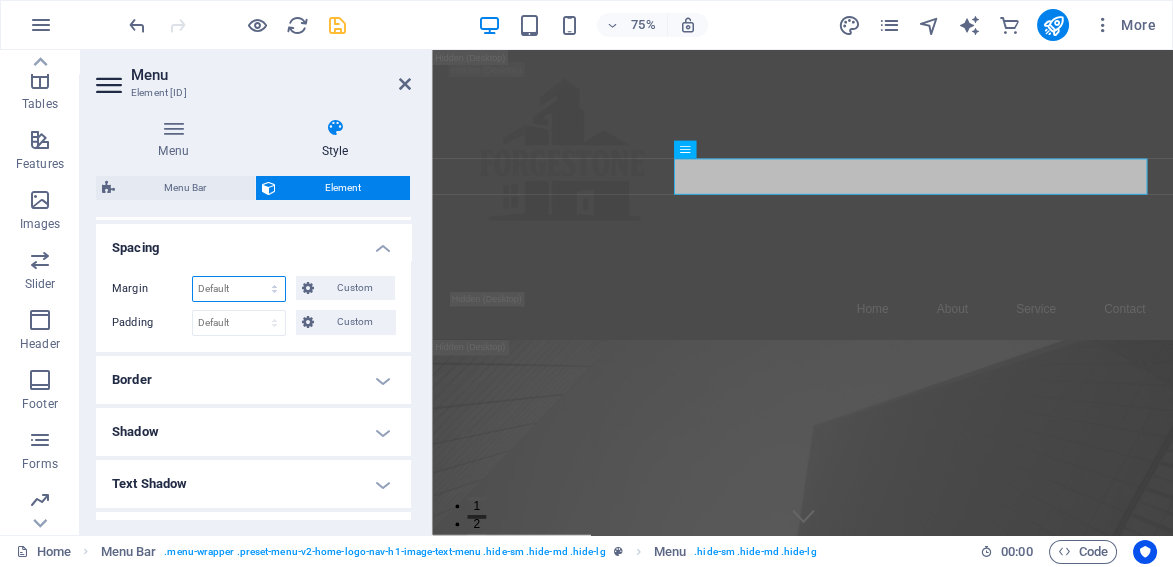 click on "Default auto px % rem vw vh Custom" at bounding box center (239, 289) 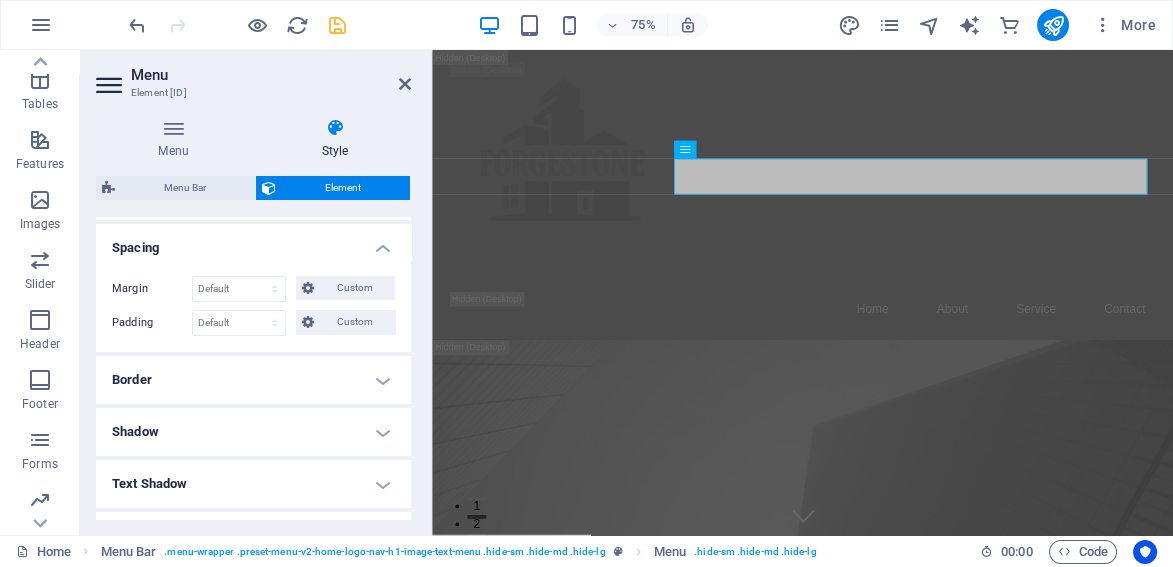 click on "Border" at bounding box center (253, 380) 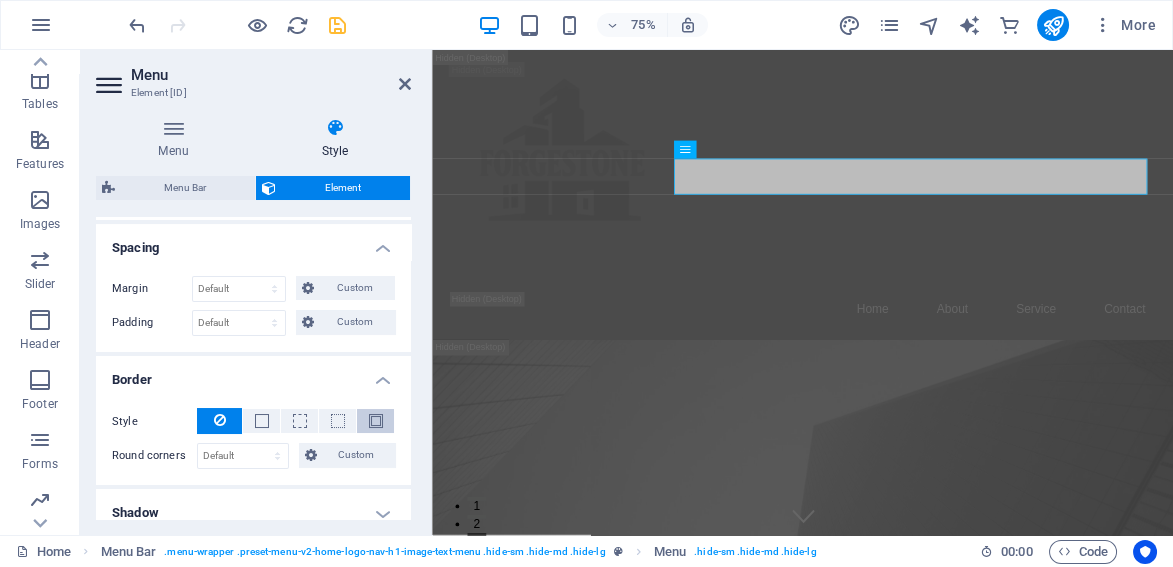 click at bounding box center (376, 421) 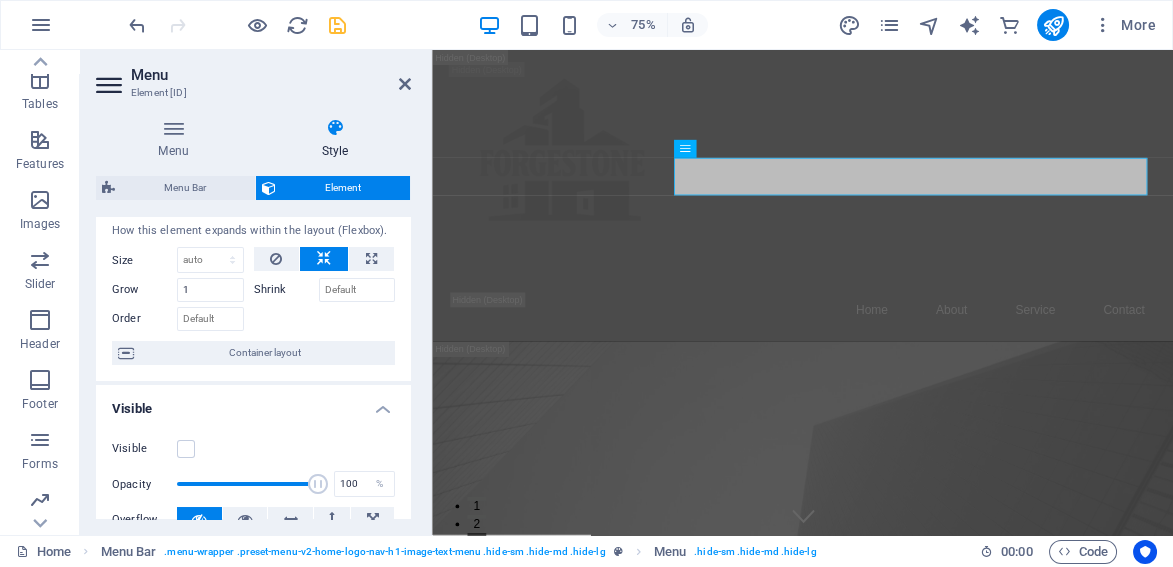 scroll, scrollTop: 0, scrollLeft: 0, axis: both 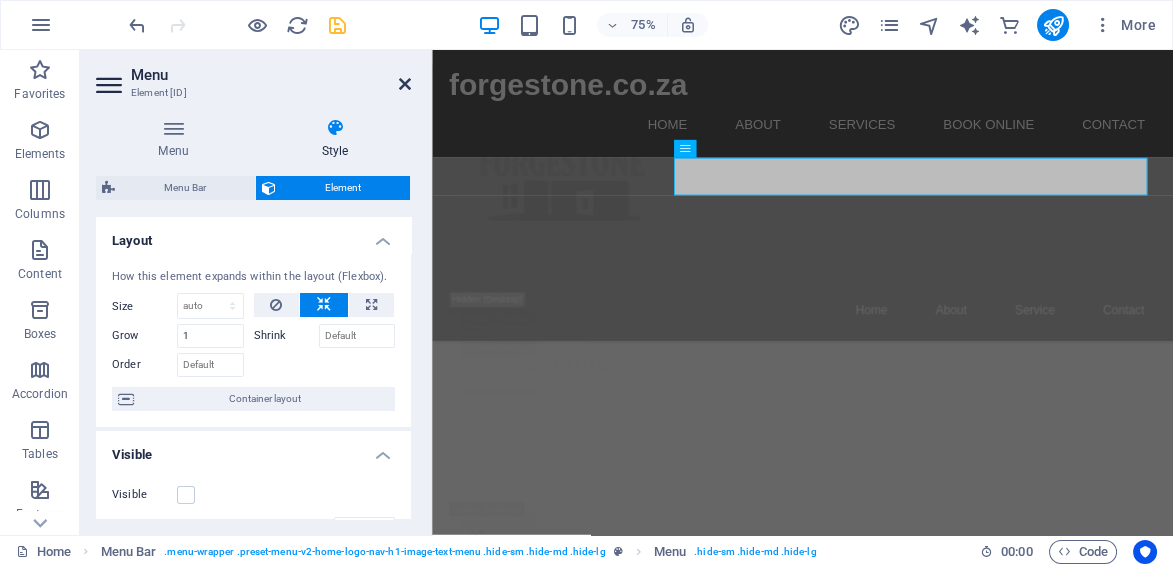 drag, startPoint x: 404, startPoint y: 84, endPoint x: 323, endPoint y: 34, distance: 95.189285 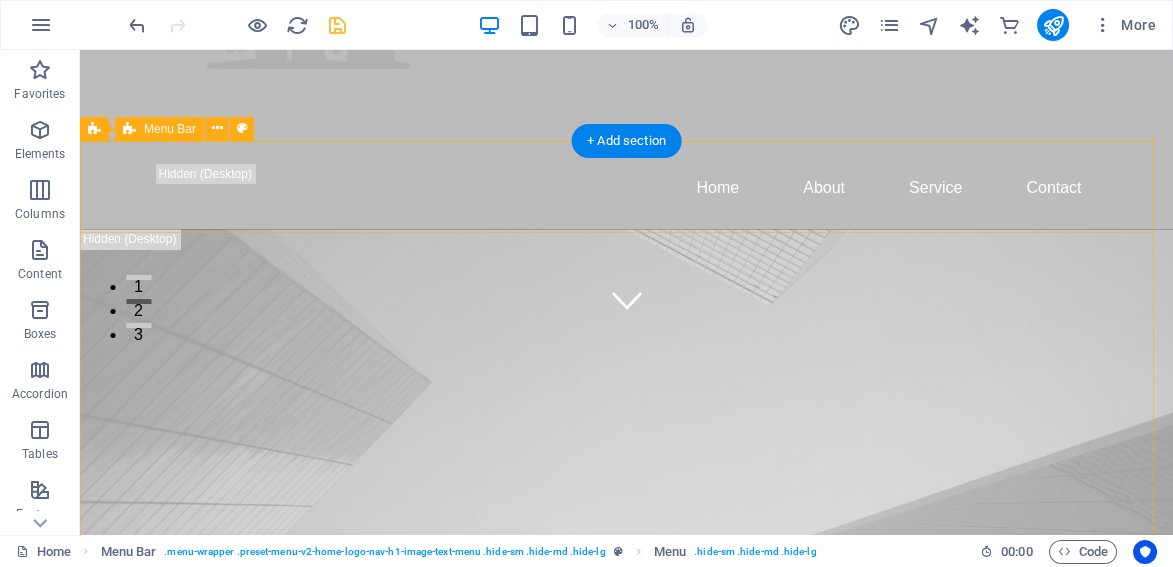 scroll, scrollTop: 0, scrollLeft: 0, axis: both 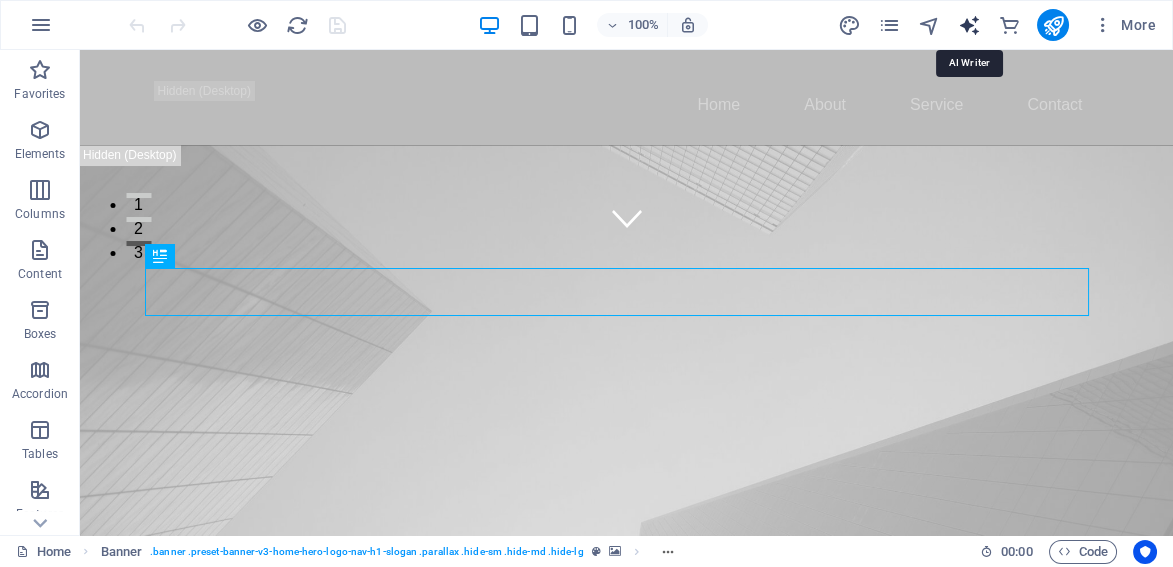 click at bounding box center (968, 25) 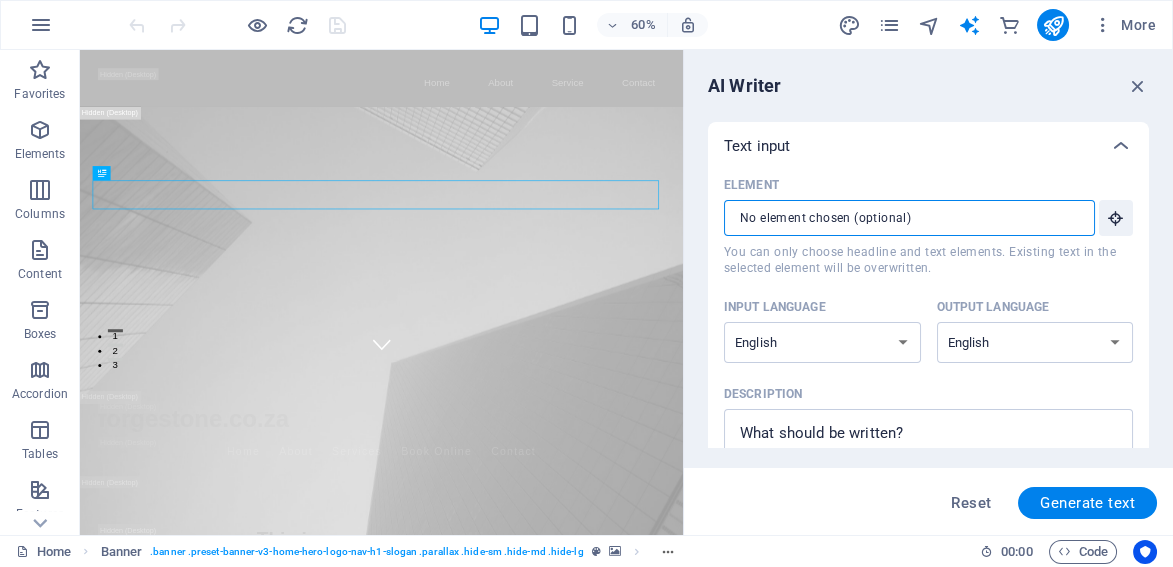 click on "Element ​ You can only choose headline and text elements. Existing text in the selected element will be overwritten." at bounding box center [902, 218] 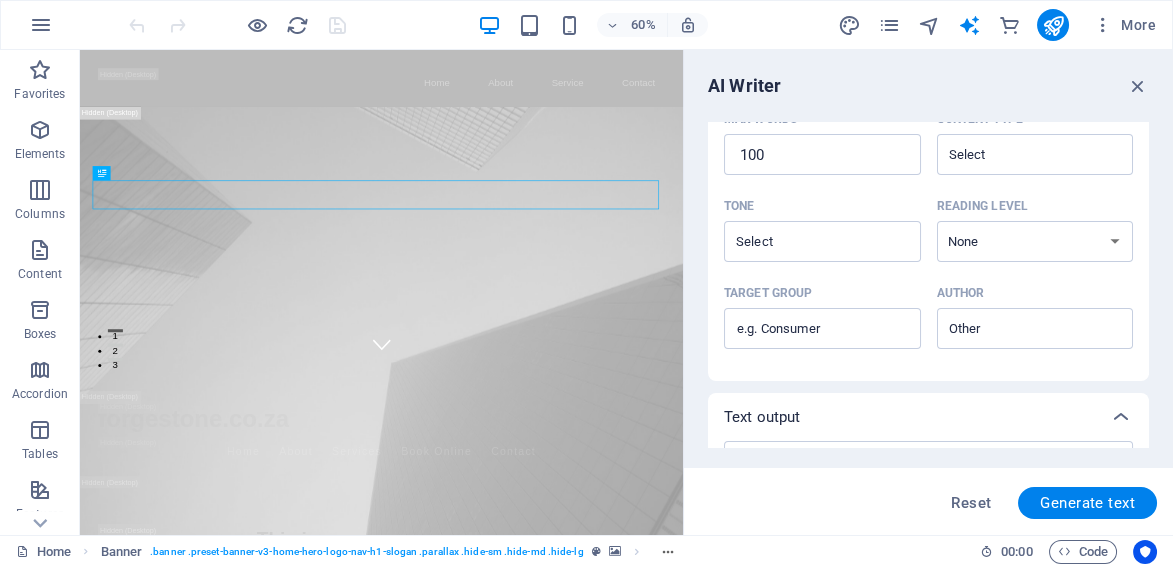 scroll, scrollTop: 588, scrollLeft: 0, axis: vertical 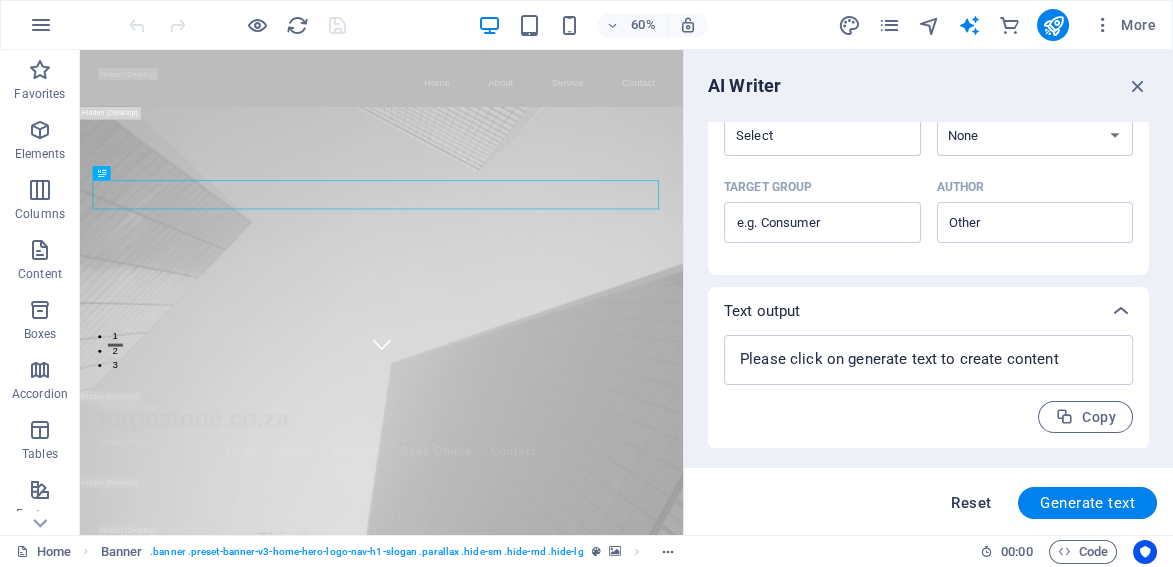click on "Reset" at bounding box center (971, 503) 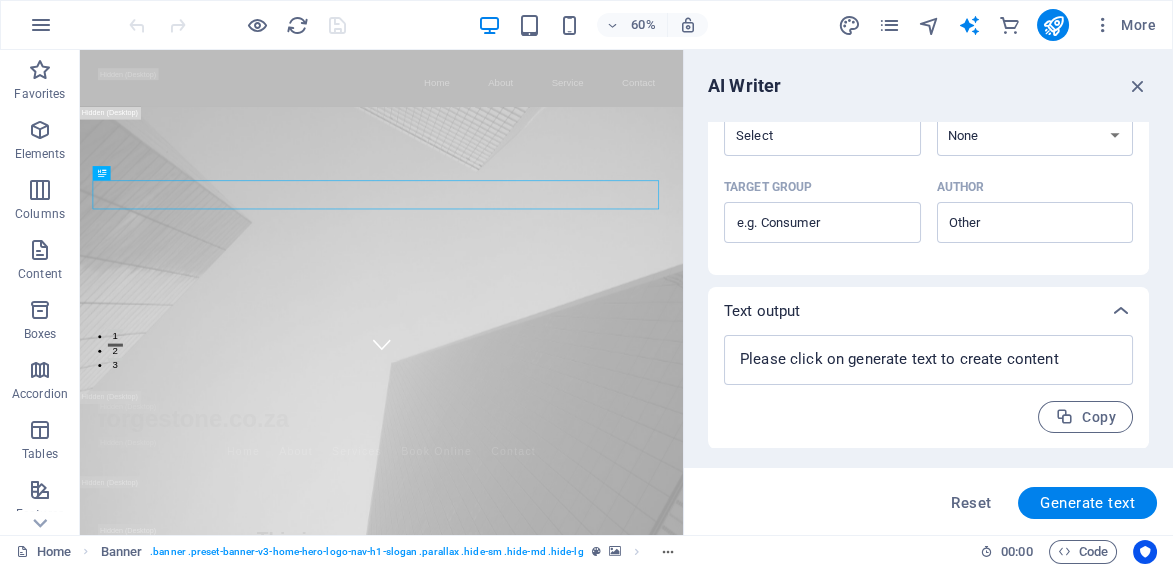 click on "AI Writer Text input Element ​ You can only choose headline and text elements. Existing text in the selected element will be overwritten. Input language Albanian Arabic Armenian Awadhi Azerbaijani Bashkir Basque Belarusian Bengali Bhojpuri Bosnian Brazilian Portuguese Bulgarian Cantonese (Yue) Catalan Chhattisgarhi Chinese Croatian Czech Danish Dogri Dutch English Estonian Faroese Finnish French Galician Georgian German Greek Gujarati Haryanvi Hindi Hungarian Indonesian Irish Italian Japanese Javanese Kannada Kashmiri Kazakh Konkani Korean Kyrgyz Latvian Lithuanian Macedonian Maithili Malay Maltese Mandarin Mandarin Chinese Marathi Marwari Min Nan Moldovan Mongolian Montenegrin Nepali Norwegian Oriya Pashto Persian (Farsi) Polish Portuguese Punjabi Rajasthani Romanian Russian Sanskrit Santali Serbian Sindhi Sinhala Slovak Slovene Slovenian Spanish Ukrainian Urdu Uzbek Vietnamese Welsh Wu Output language Albanian Arabic Armenian Awadhi Azerbaijani Bashkir Basque Belarusian Bengali Bhojpuri Bosnian Bulgarian" at bounding box center (928, 292) 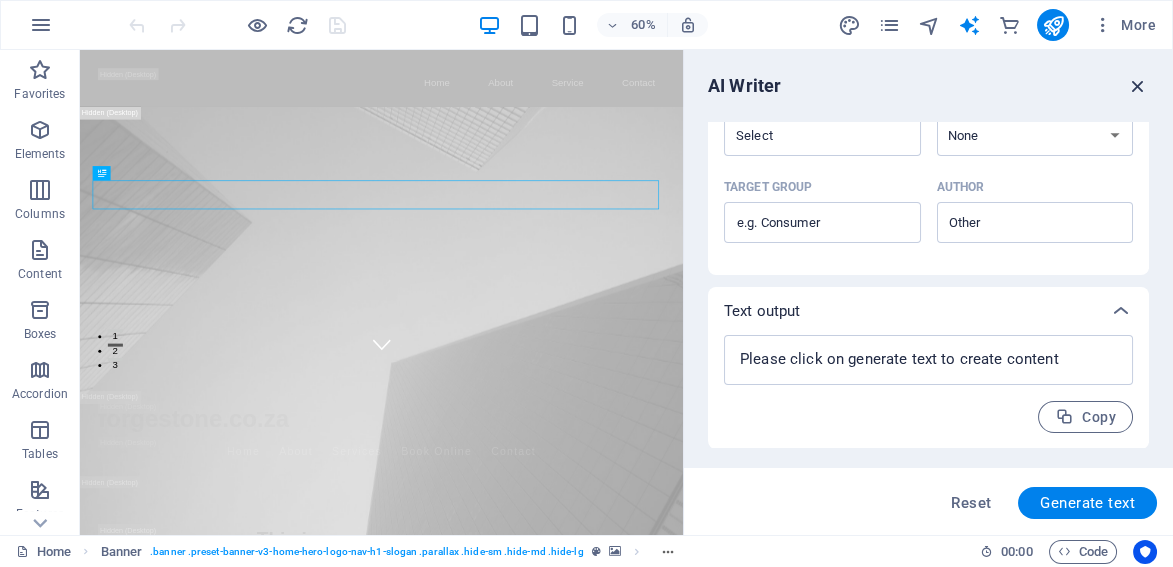 click at bounding box center [1138, 86] 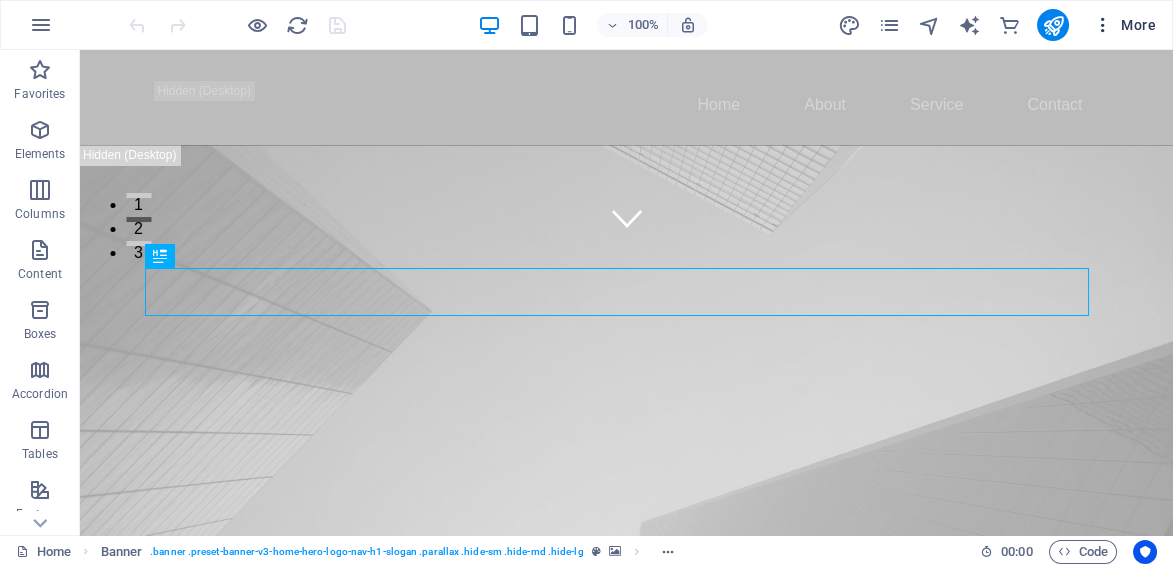 click at bounding box center (1103, 25) 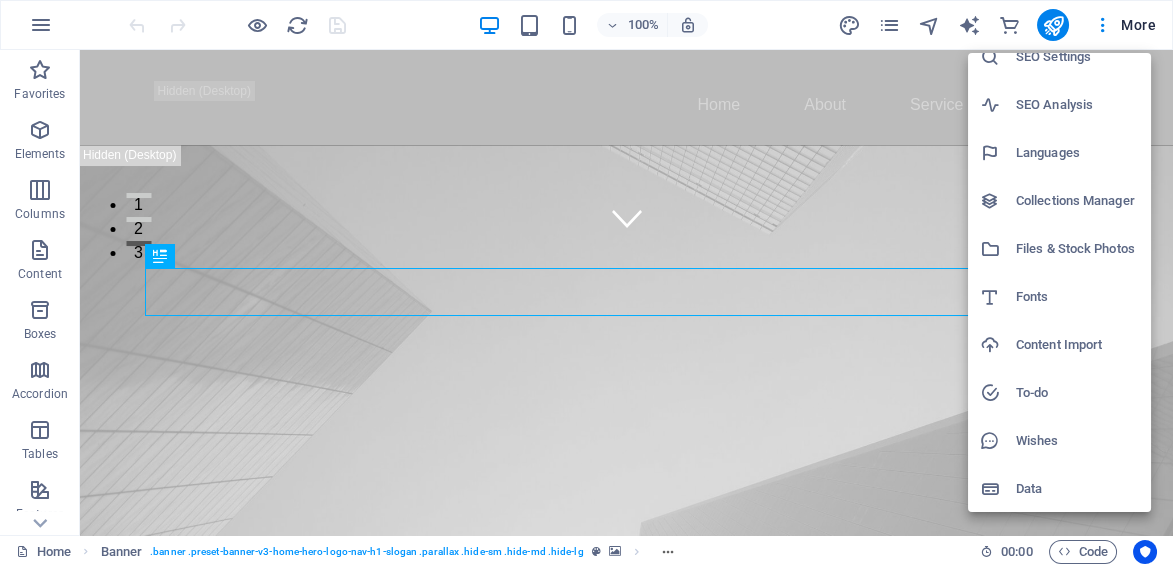scroll, scrollTop: 0, scrollLeft: 0, axis: both 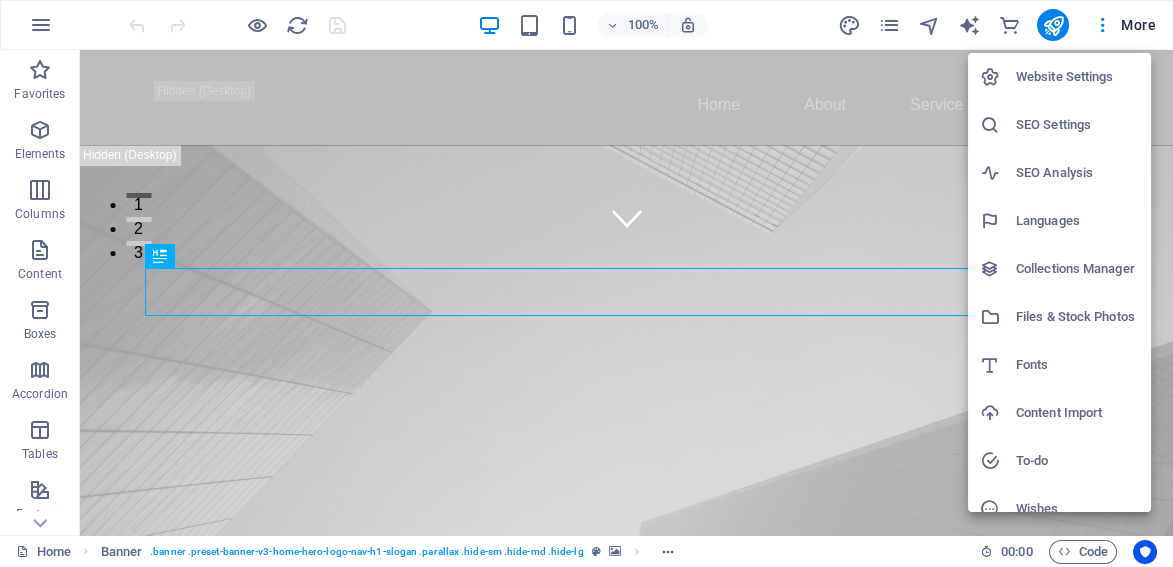 click at bounding box center [586, 283] 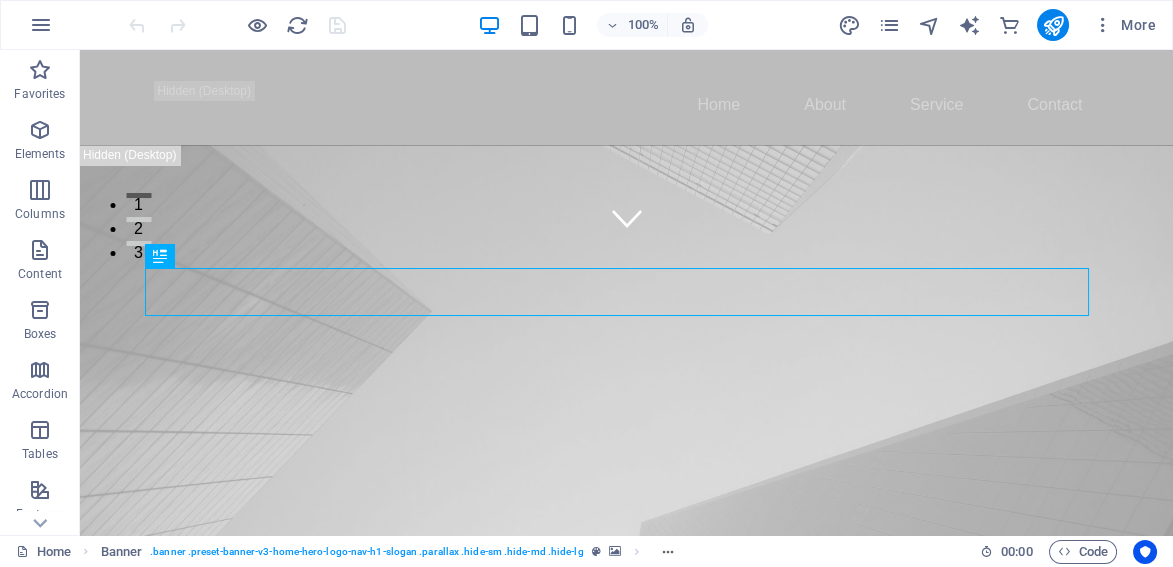 click at bounding box center (41, 25) 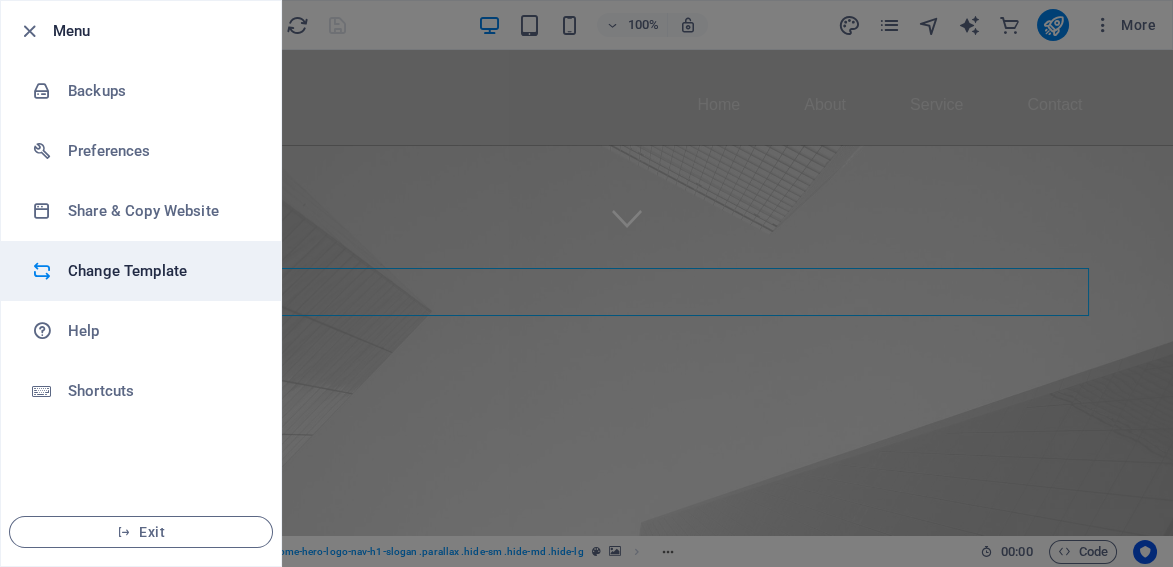 click on "Change Template" at bounding box center (160, 271) 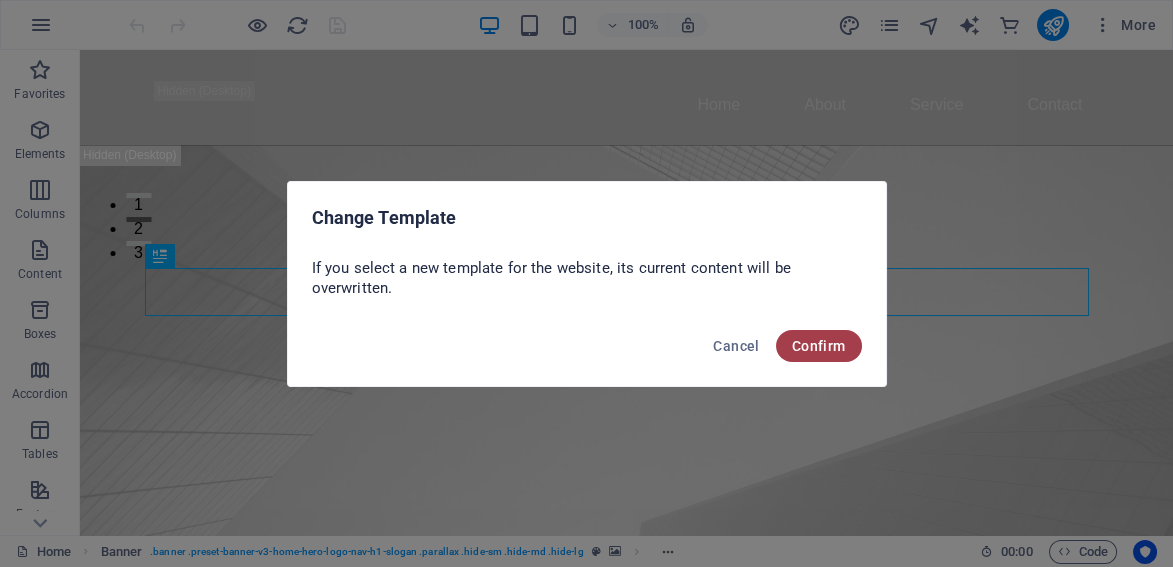 click on "Confirm" at bounding box center [819, 346] 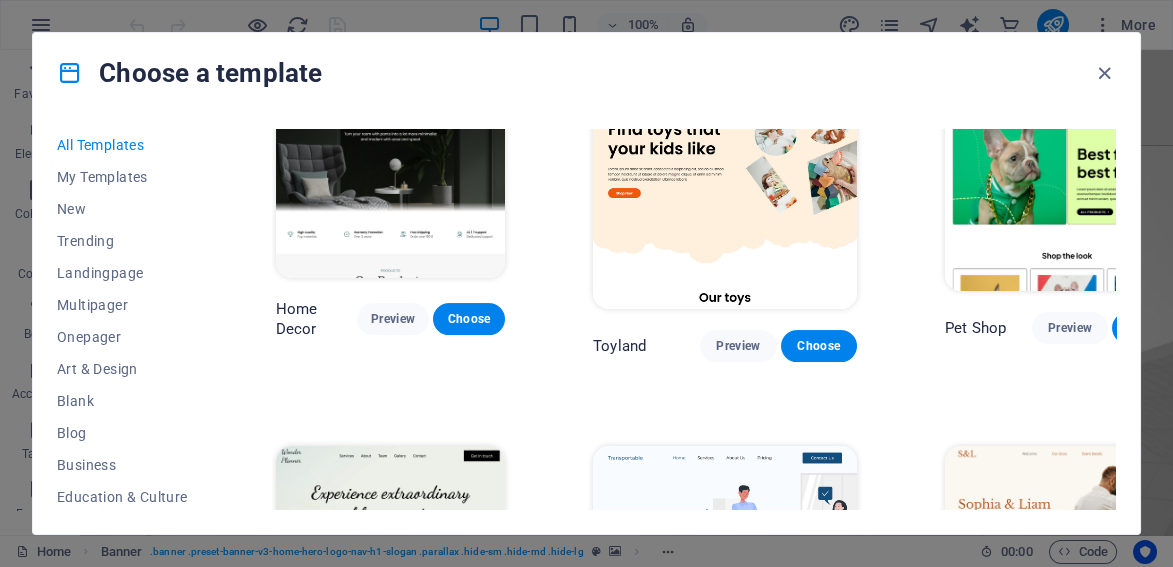 scroll, scrollTop: 875, scrollLeft: 0, axis: vertical 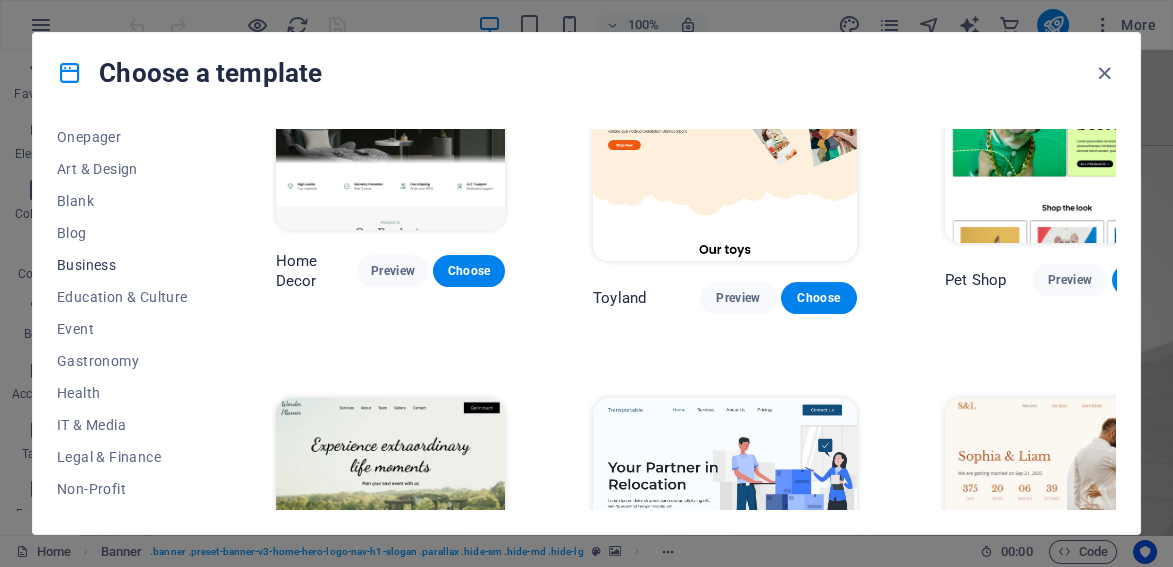 click on "Business" at bounding box center [122, 265] 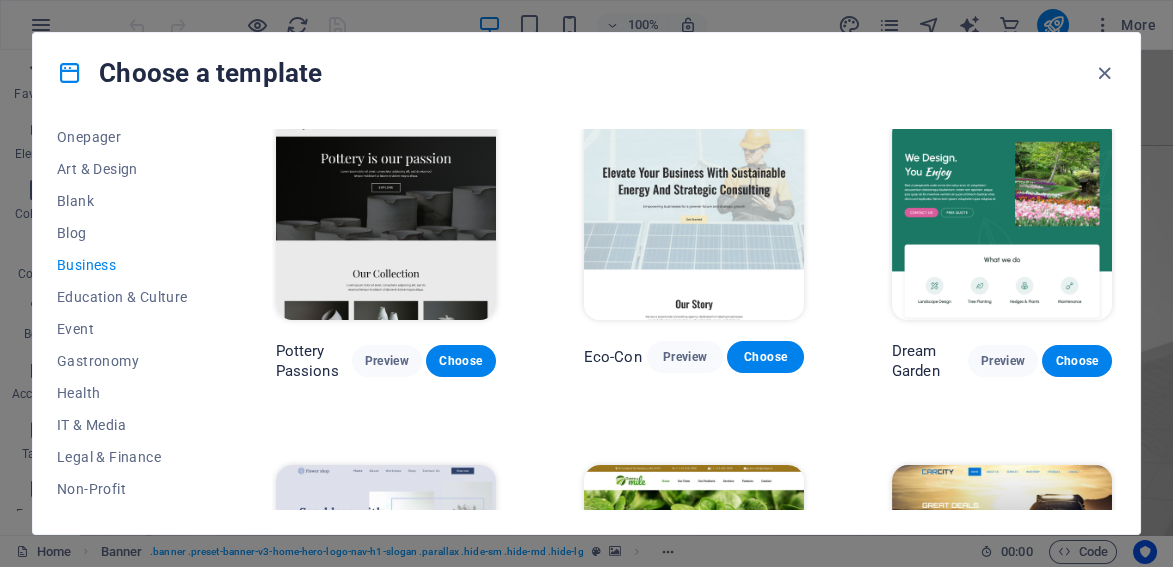 scroll, scrollTop: 0, scrollLeft: 0, axis: both 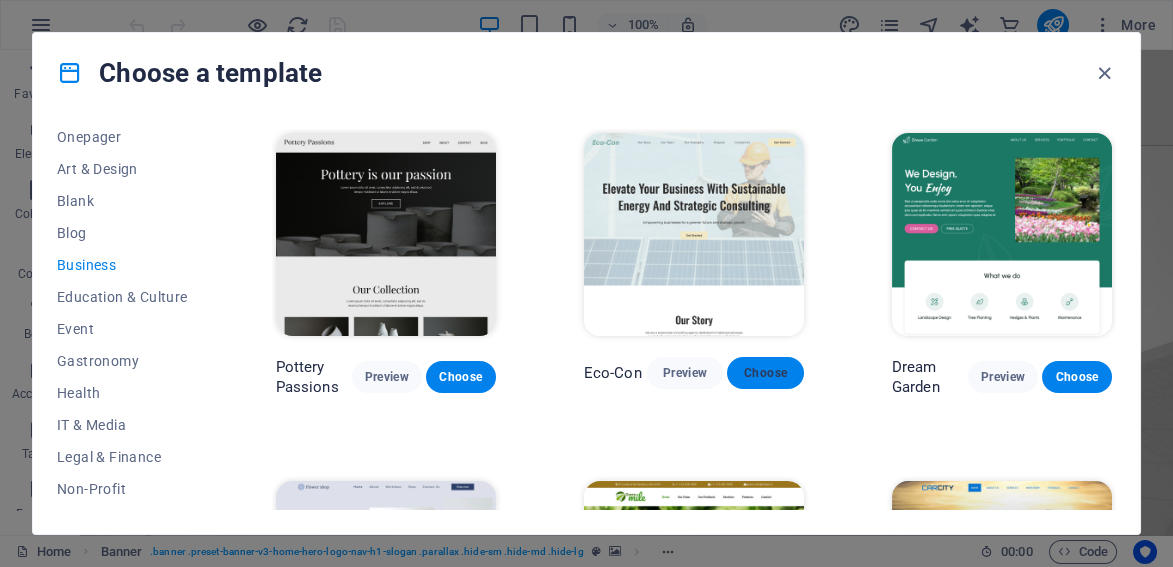 click on "Choose" at bounding box center (765, 373) 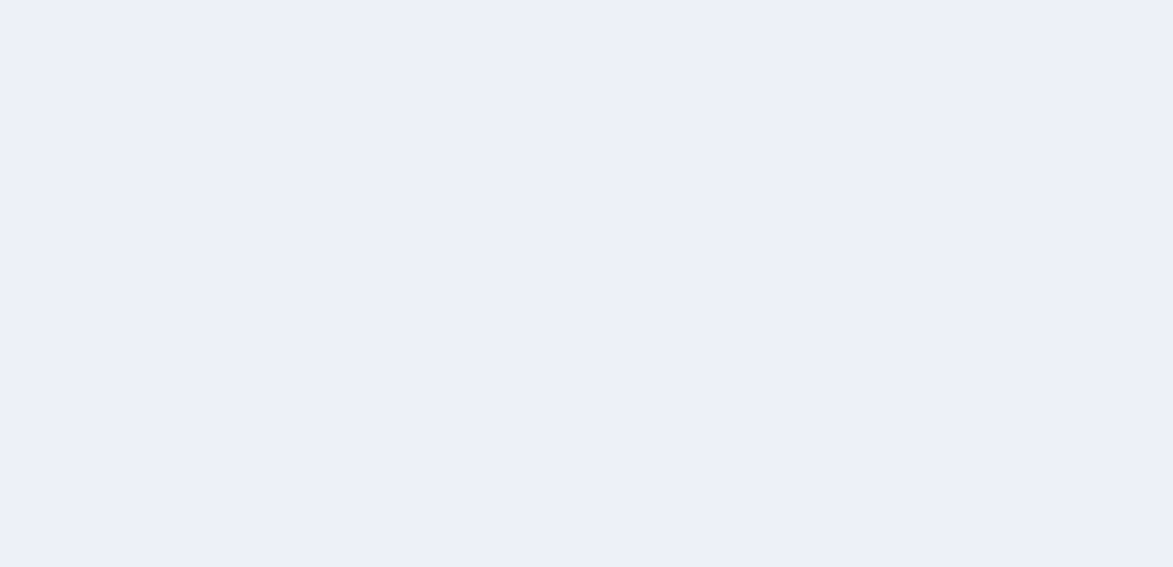 scroll, scrollTop: 0, scrollLeft: 0, axis: both 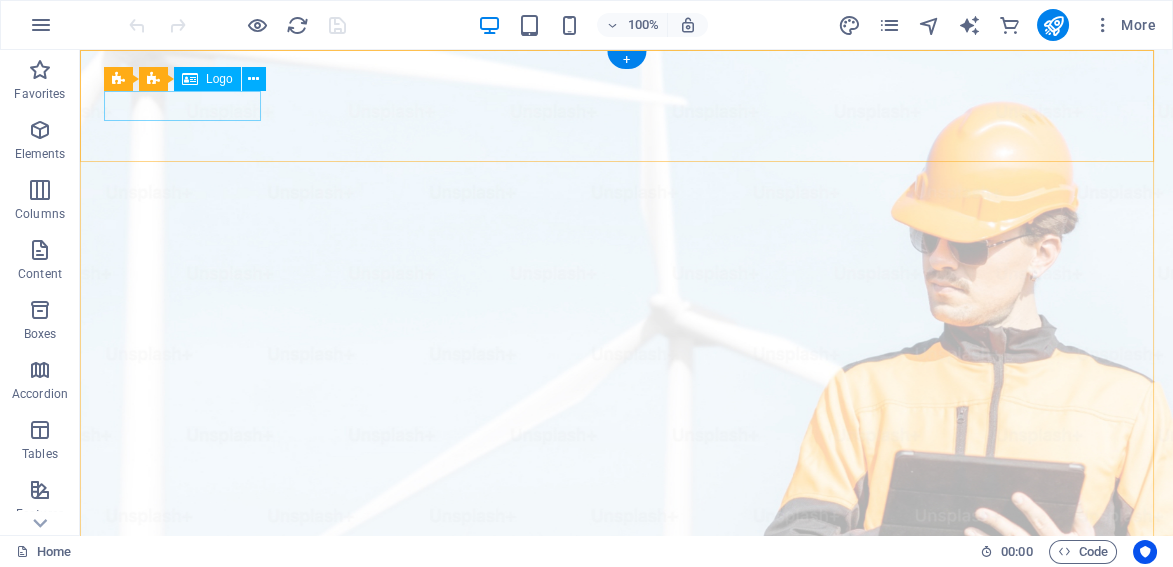 click at bounding box center (626, 997) 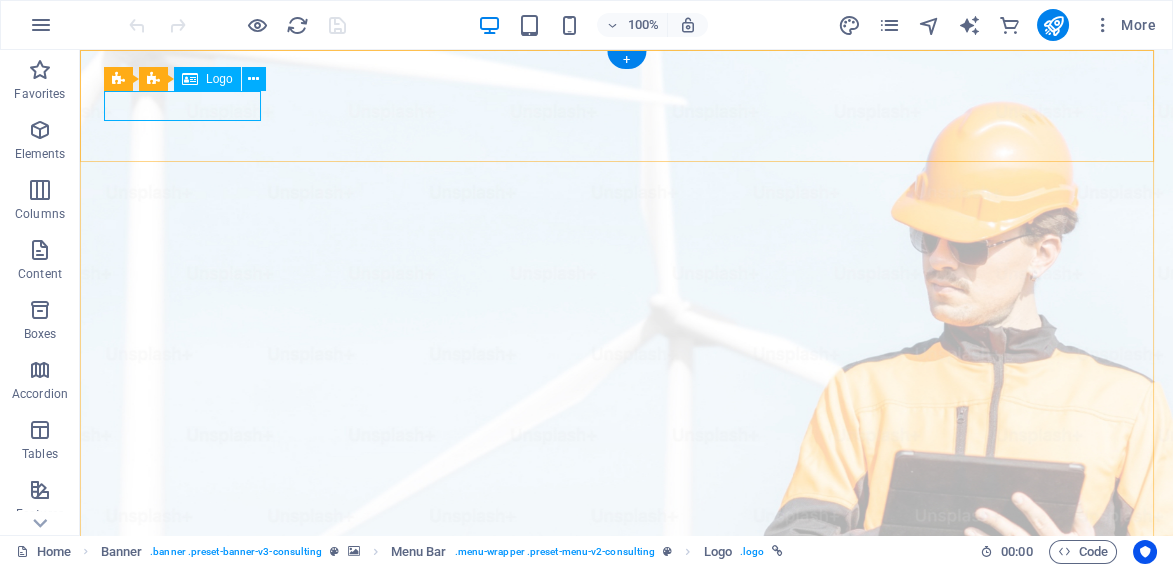 click at bounding box center (626, 997) 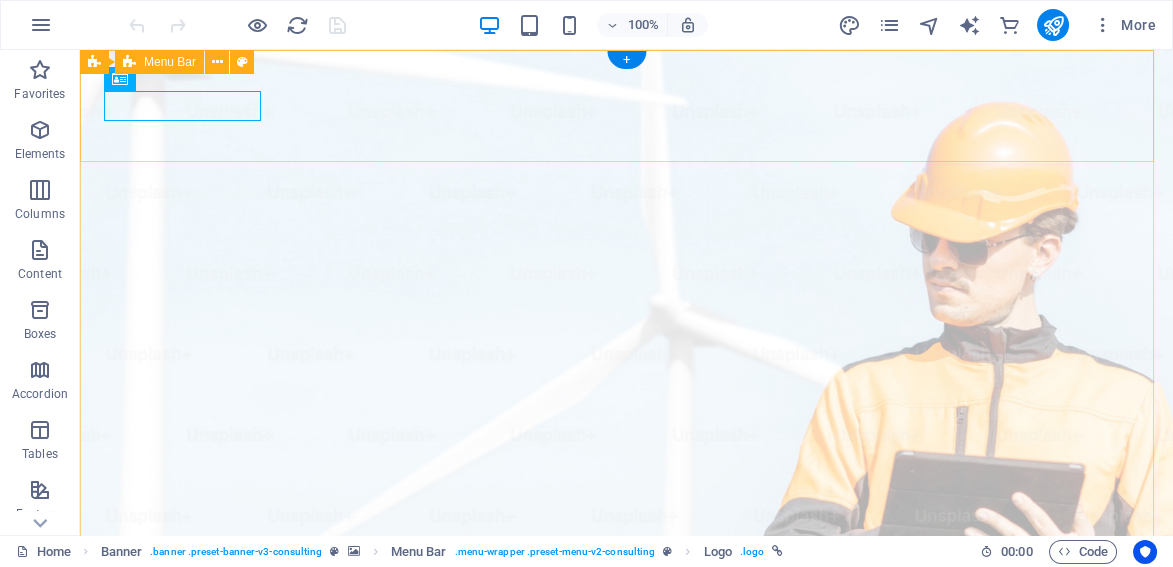 click on "Our Story Our Team Our Strengths Projects Contact Us Get Started" at bounding box center (626, 1045) 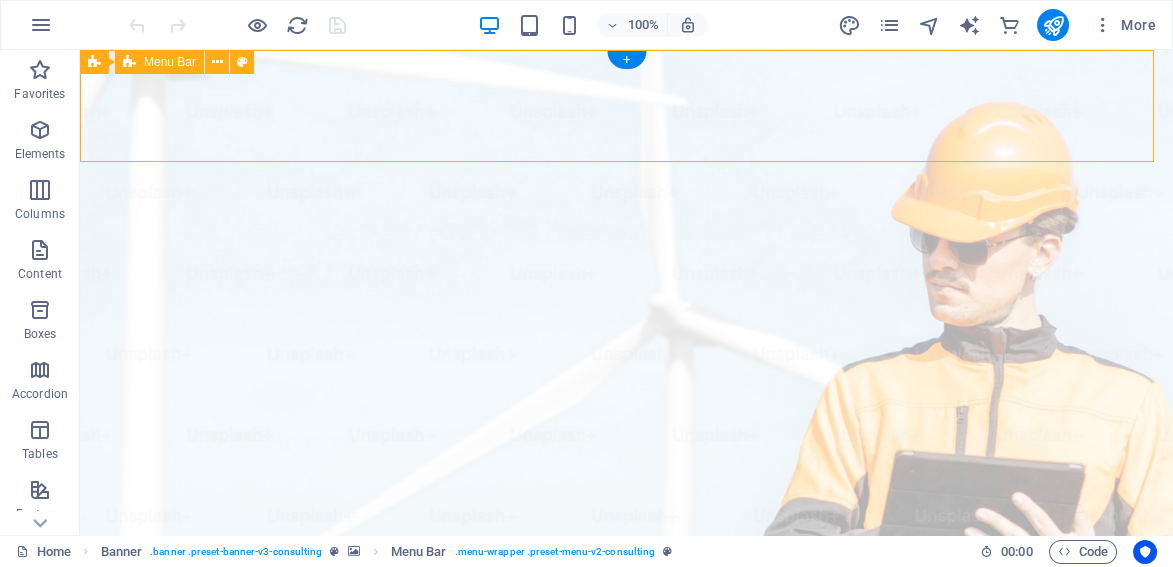 click on "Our Story Our Team Our Strengths Projects Contact Us Get Started" at bounding box center (626, 1045) 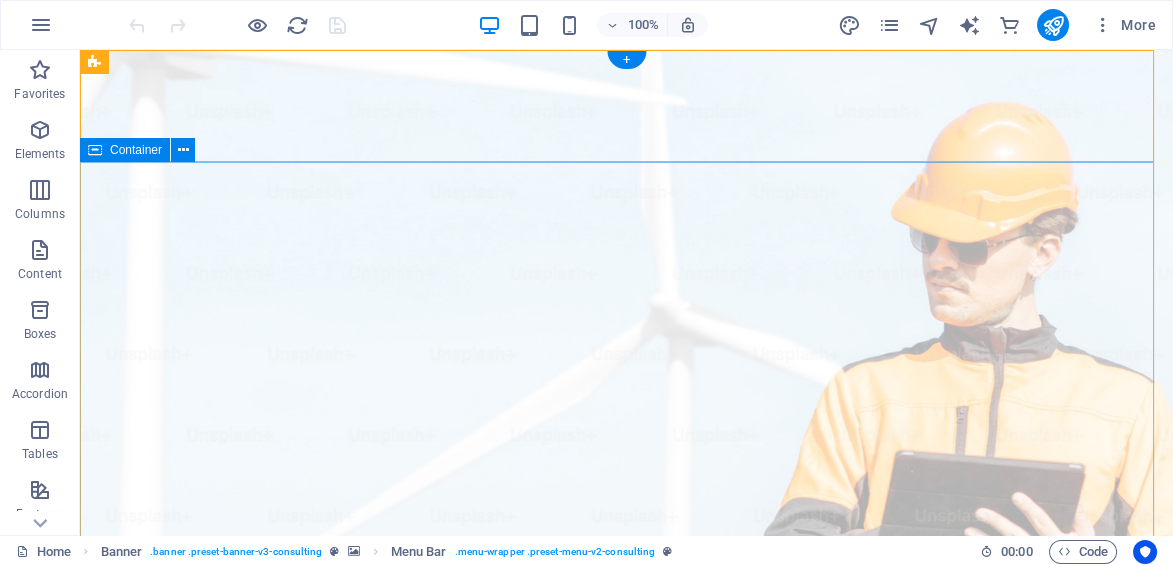 click on "Elevate Your Business With Sustainable Energy And Strategic Consulting Empowering businesses for a greener future and strategic growth Get Started" at bounding box center [626, 1422] 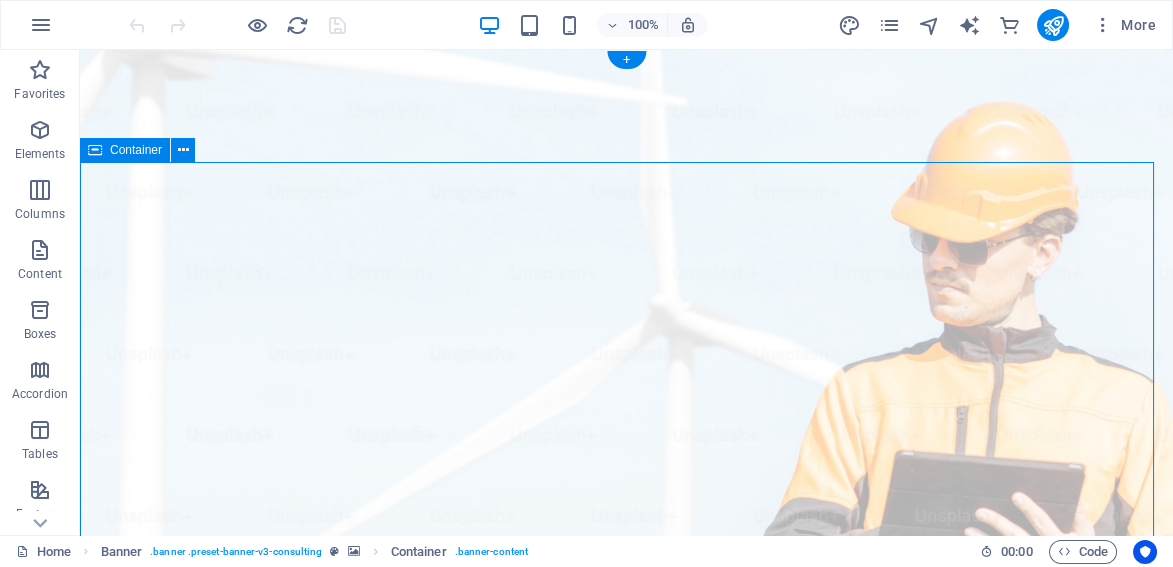 click on "Elevate Your Business With Sustainable Energy And Strategic Consulting Empowering businesses for a greener future and strategic growth Get Started" at bounding box center [626, 1422] 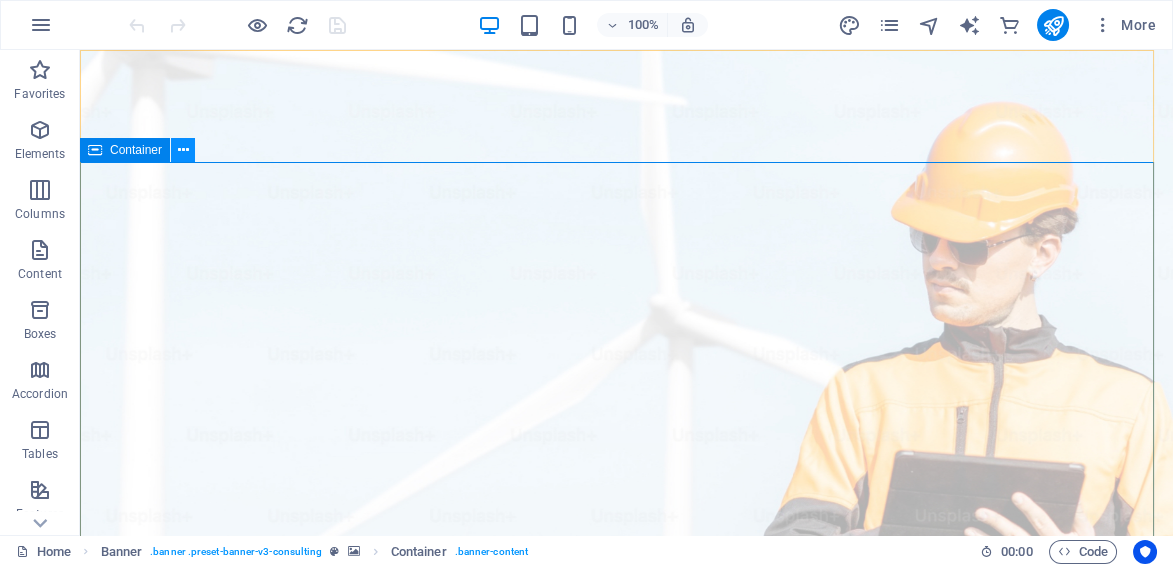 click at bounding box center [183, 150] 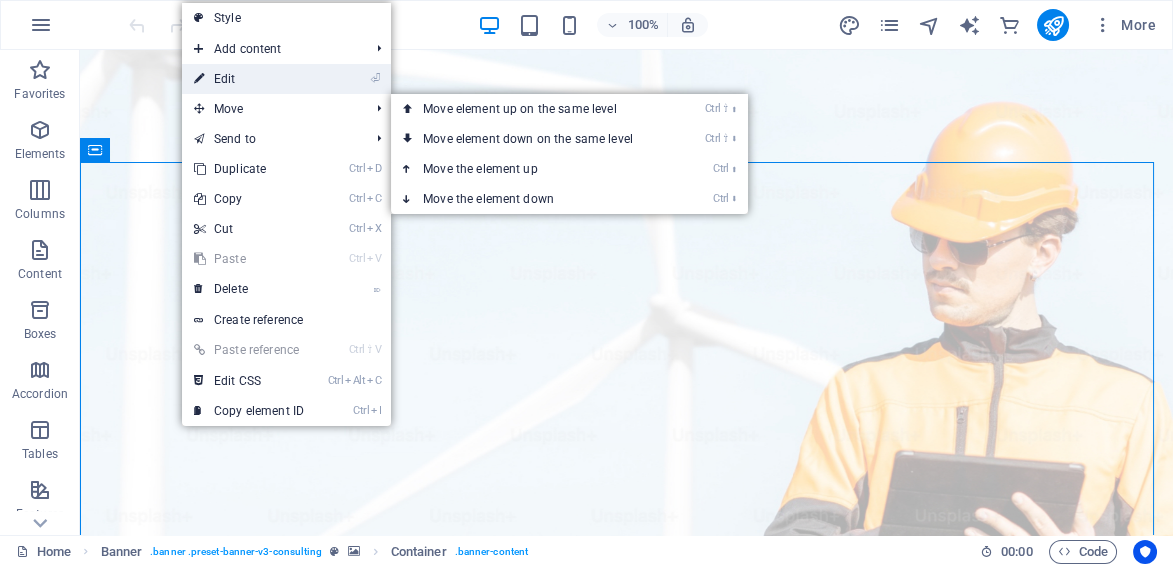 click on "⏎  Edit" at bounding box center (249, 79) 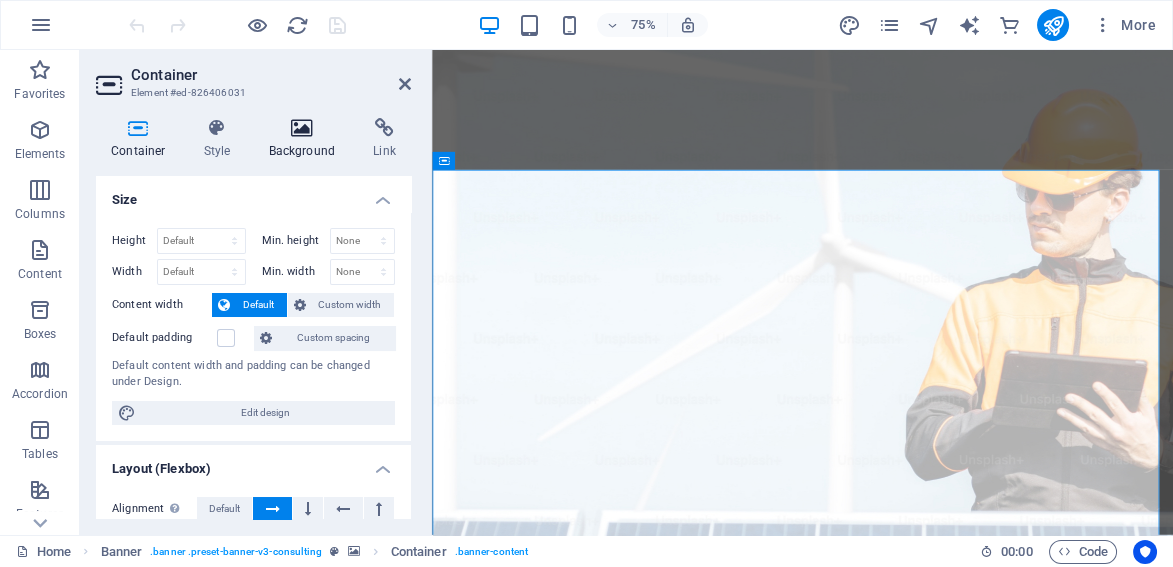 click at bounding box center (302, 128) 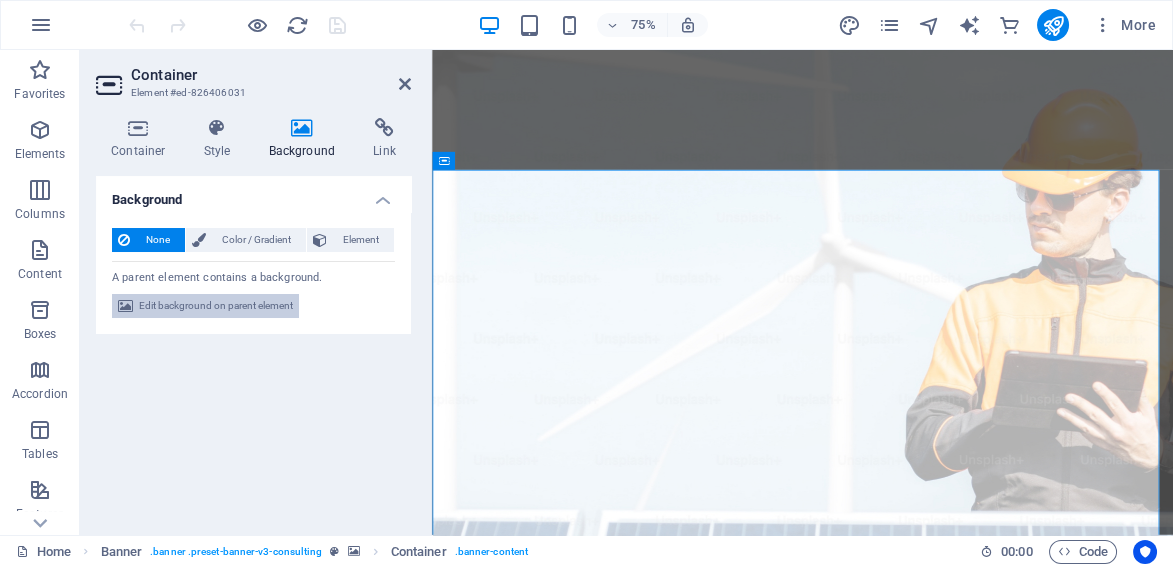 click on "Edit background on parent element" at bounding box center (216, 306) 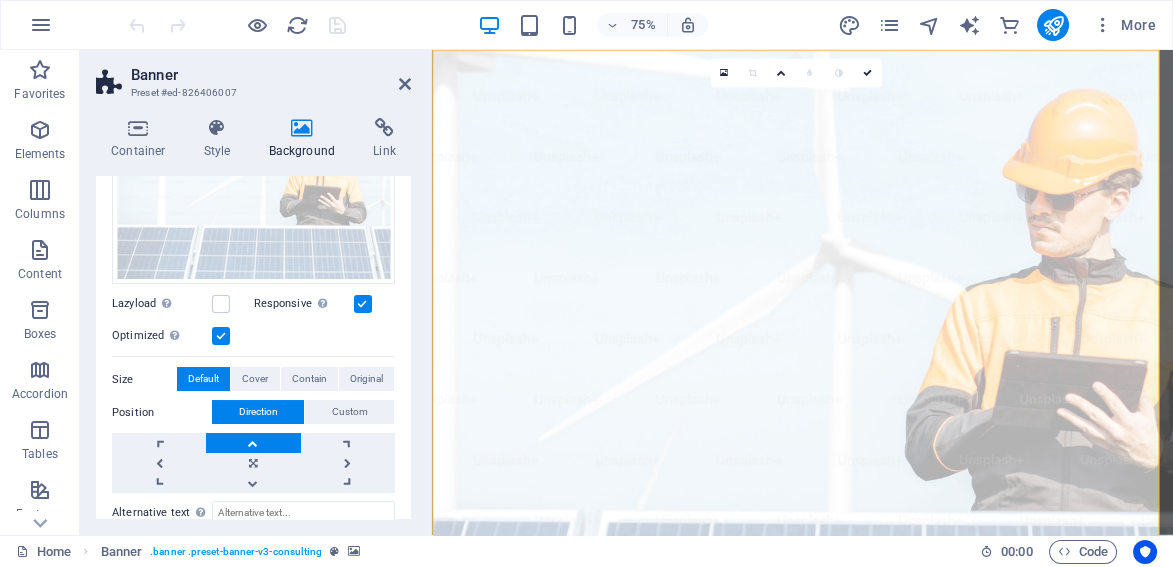 scroll, scrollTop: 124, scrollLeft: 0, axis: vertical 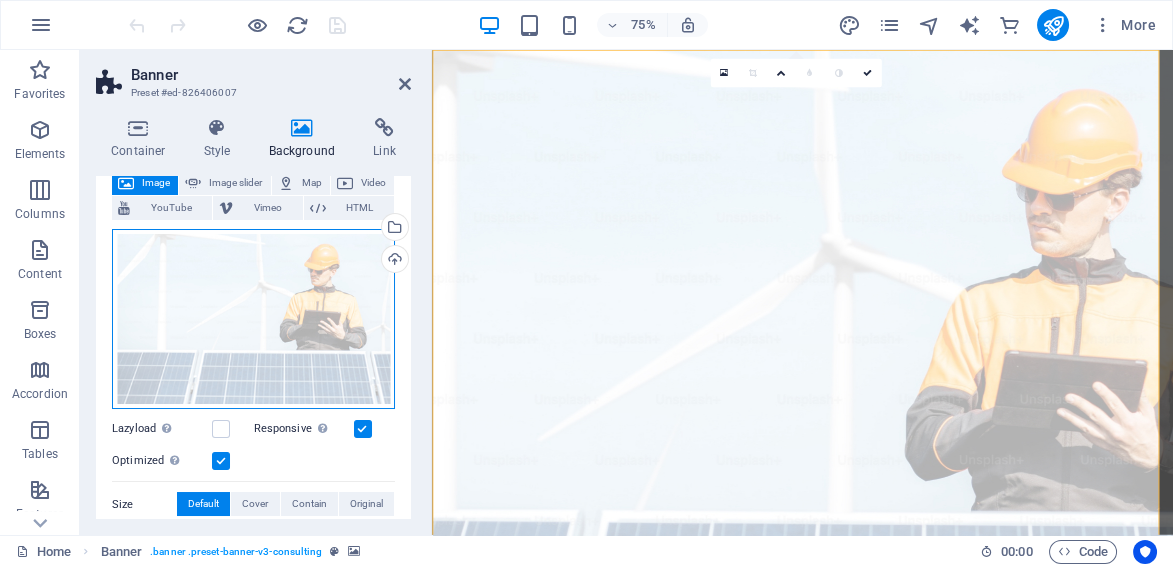 click on "Drag files here, click to choose files or select files from Files or our free stock photos & videos" at bounding box center [253, 319] 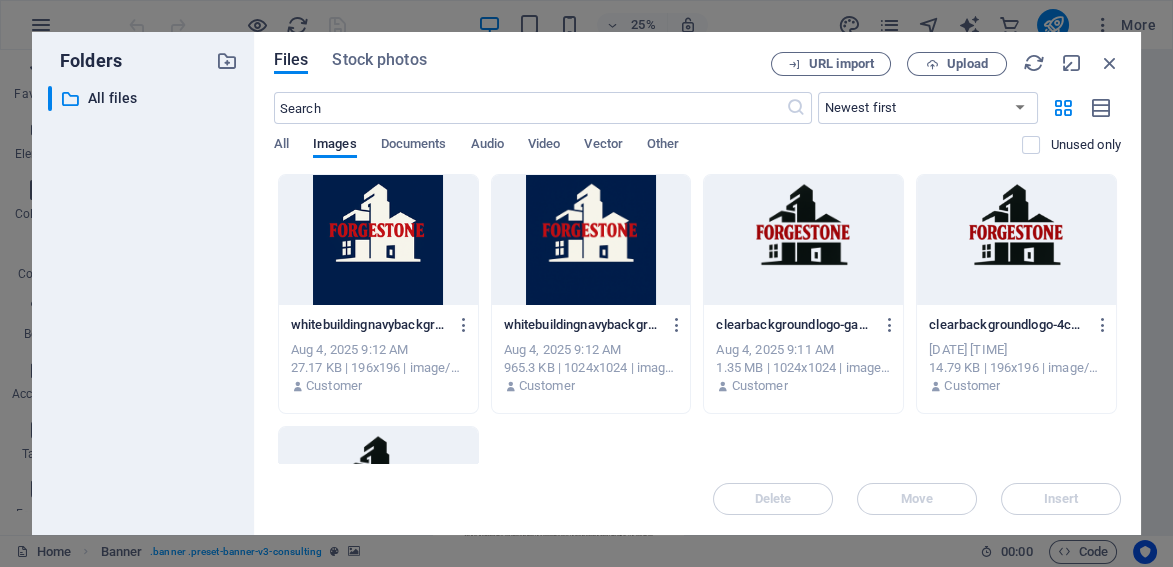click at bounding box center [803, 240] 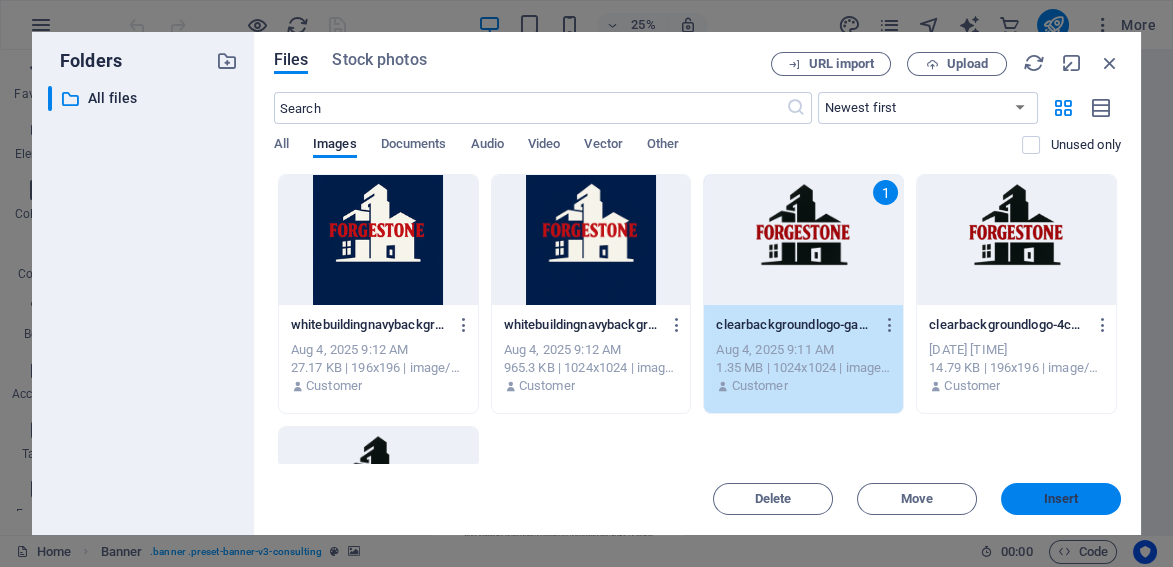 click on "Insert" at bounding box center (1061, 499) 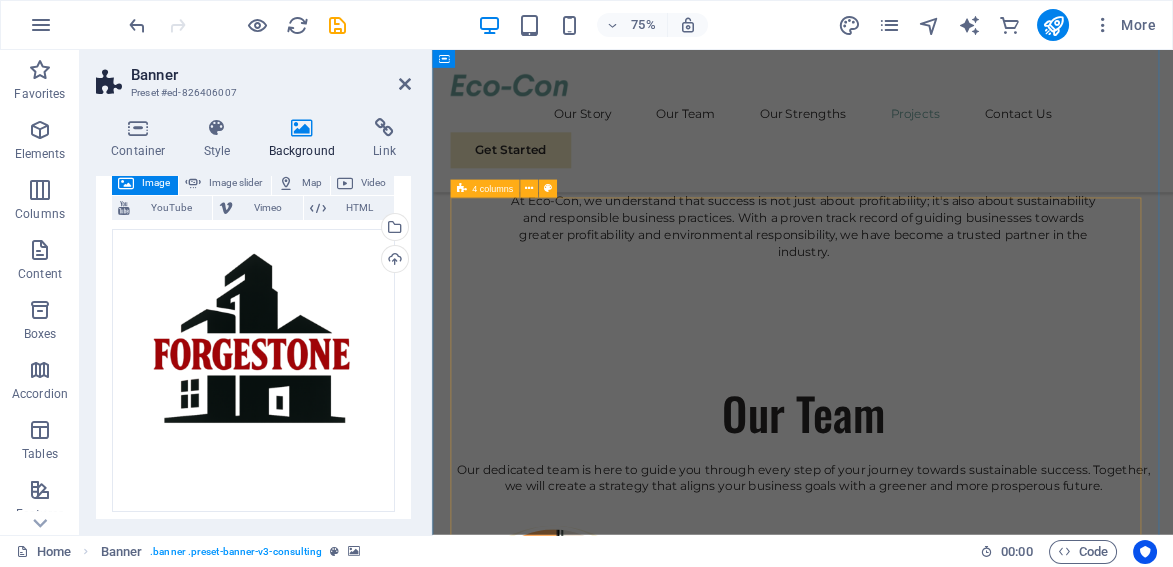 scroll, scrollTop: 2875, scrollLeft: 0, axis: vertical 